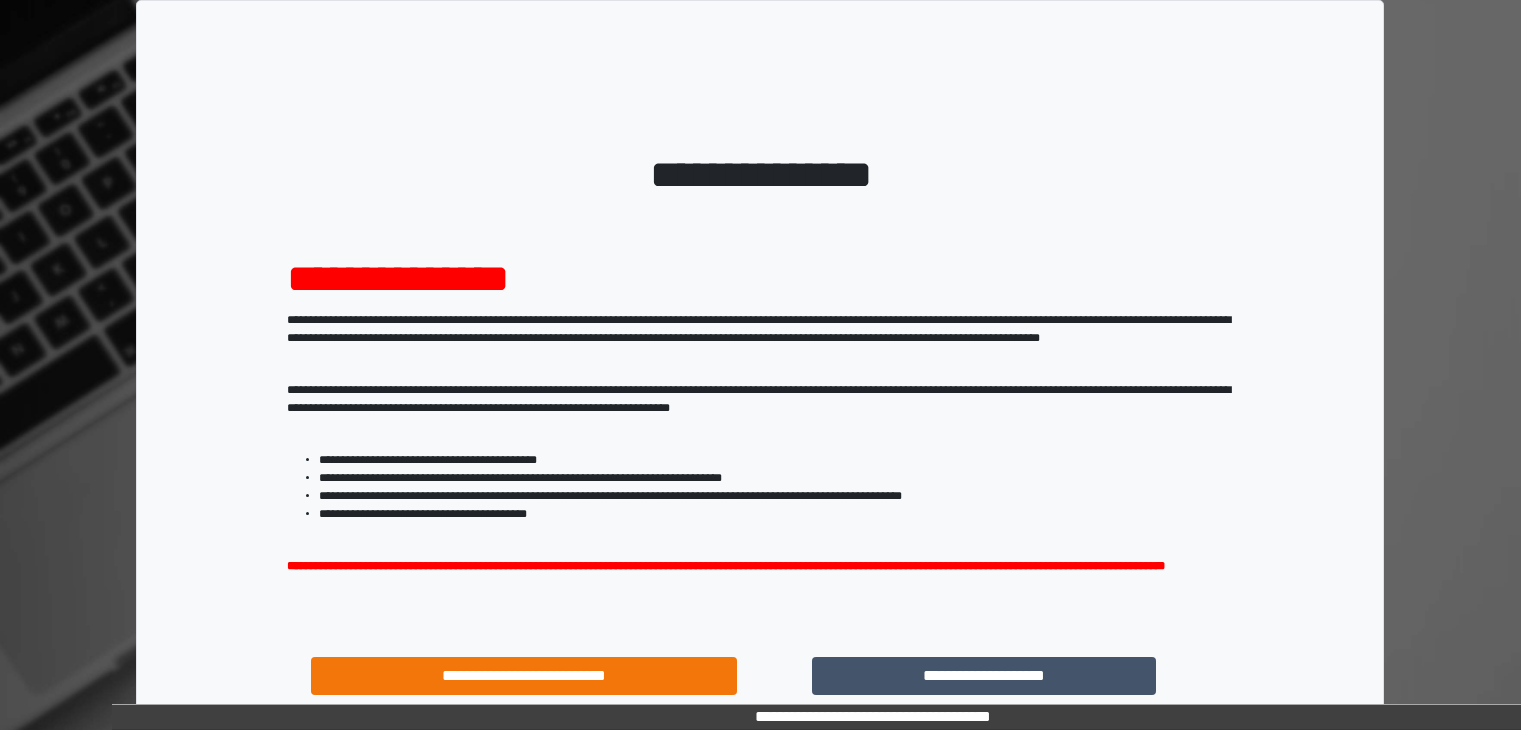 scroll, scrollTop: 0, scrollLeft: 0, axis: both 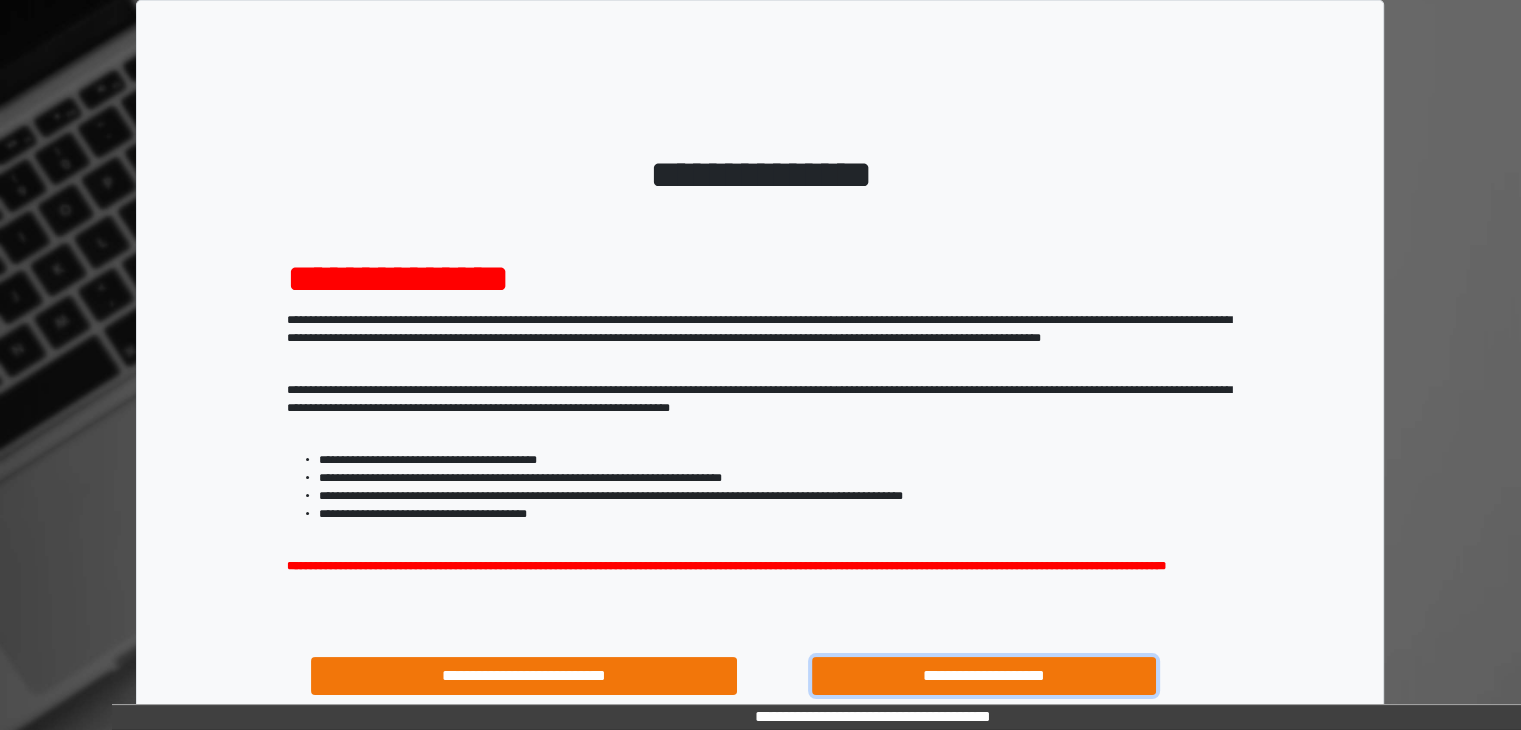 click on "**********" at bounding box center (984, 676) 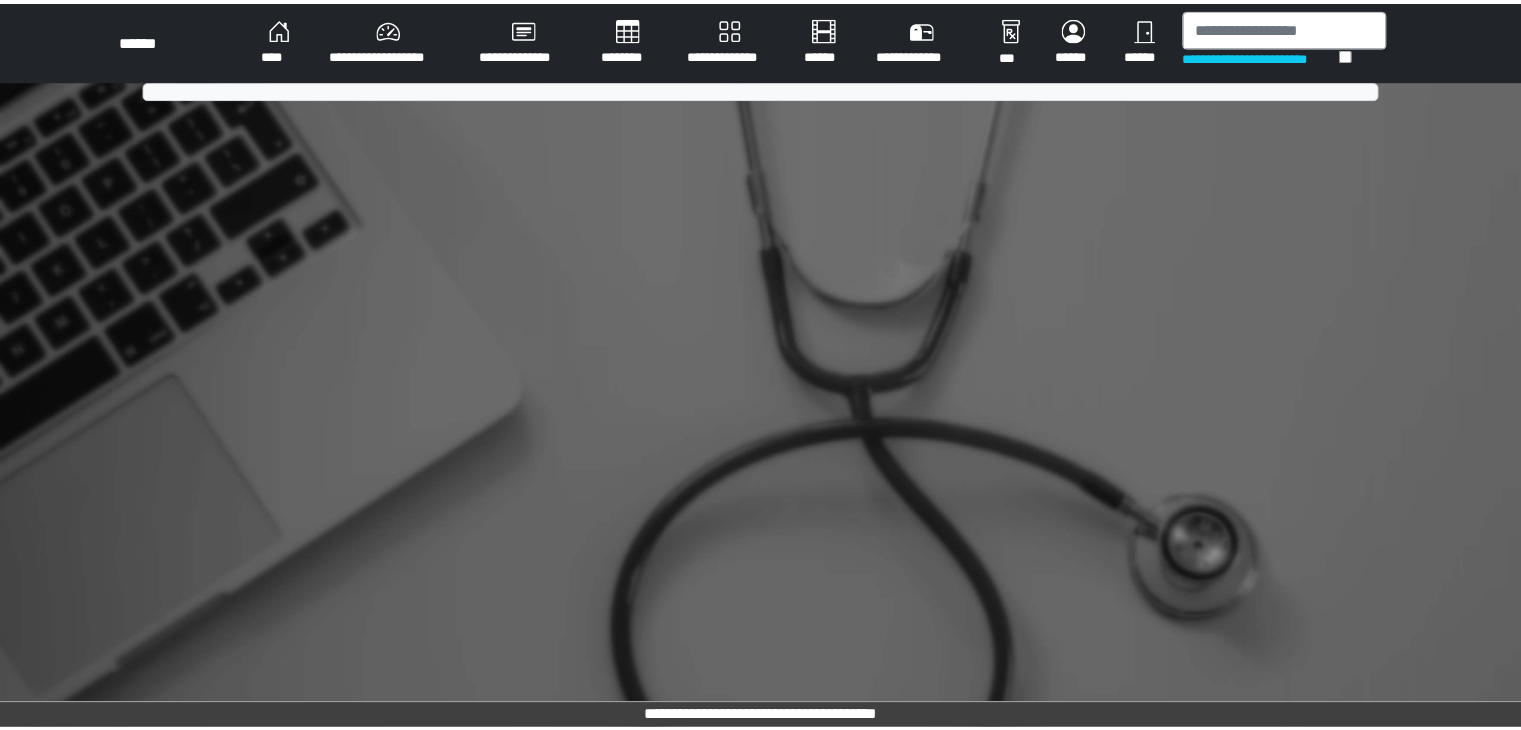 scroll, scrollTop: 0, scrollLeft: 0, axis: both 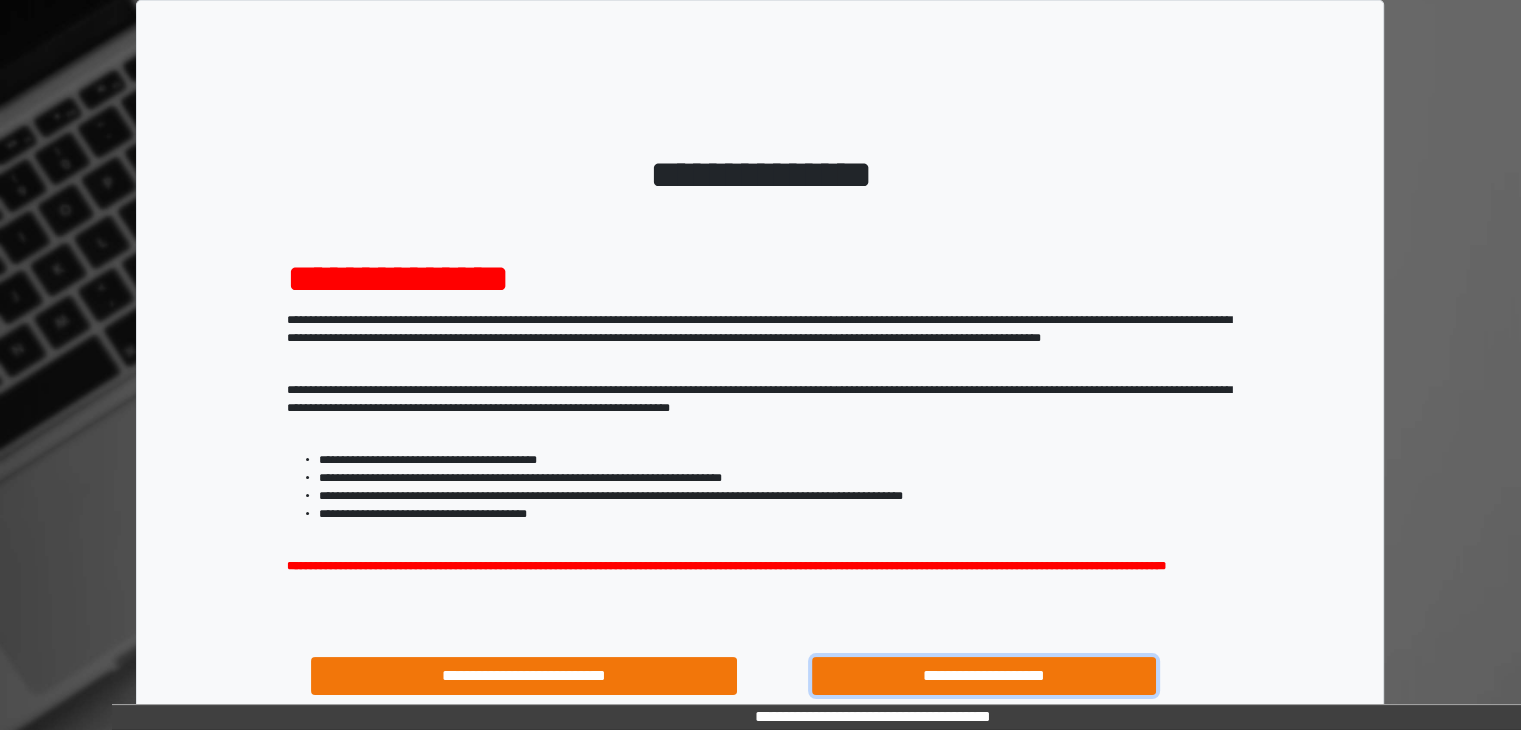 click on "**********" at bounding box center (984, 676) 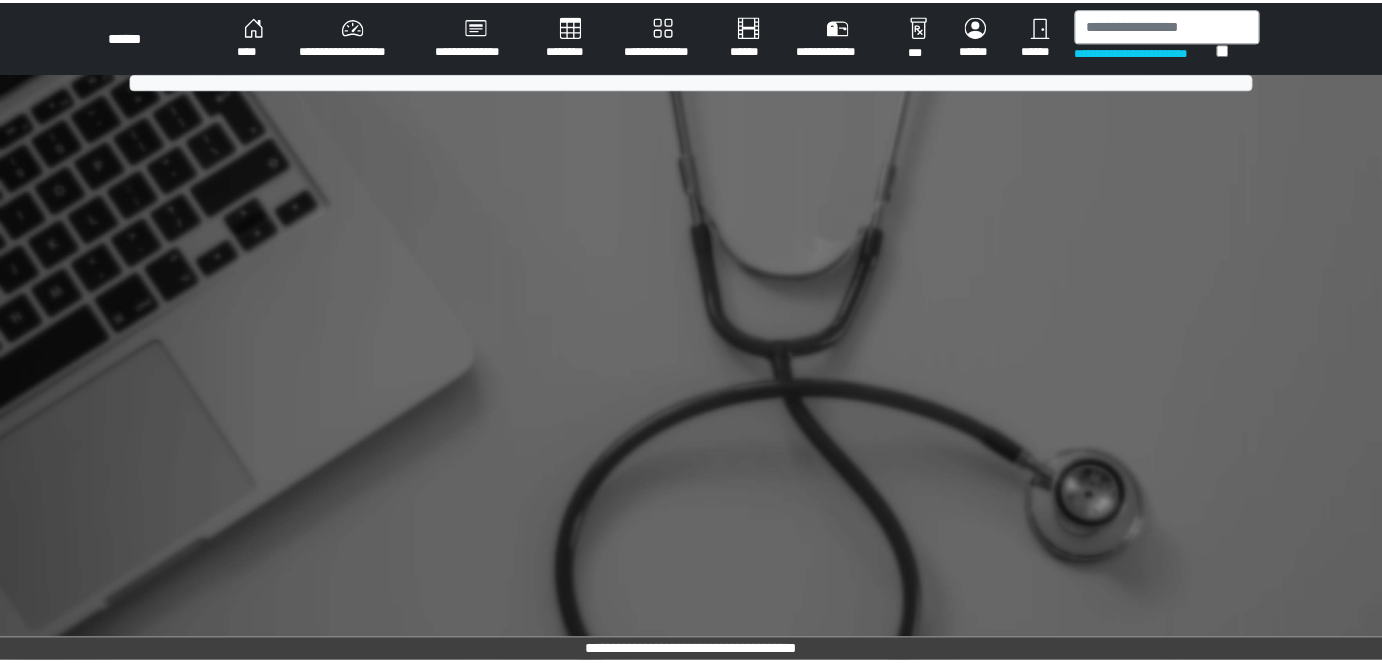 scroll, scrollTop: 0, scrollLeft: 0, axis: both 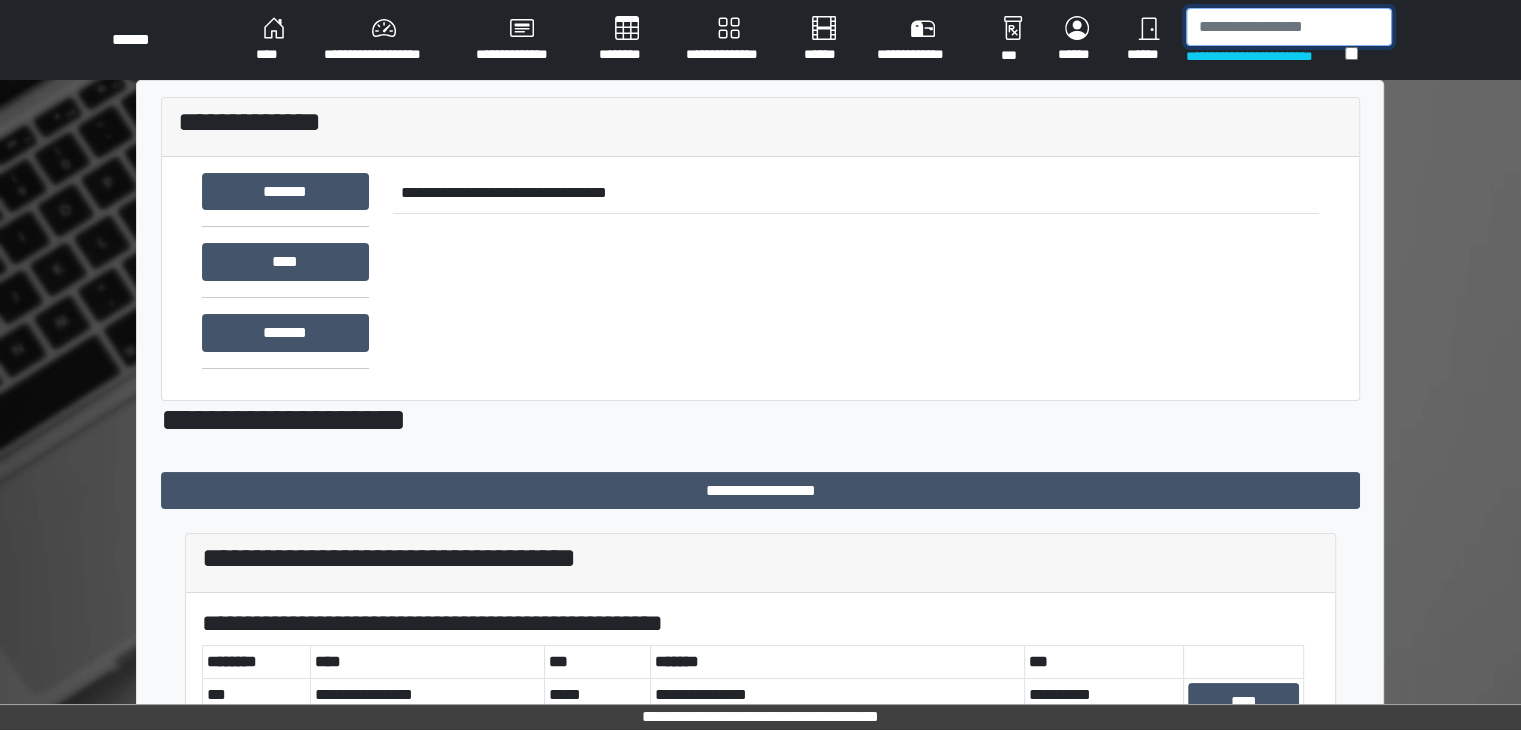 click at bounding box center (1289, 27) 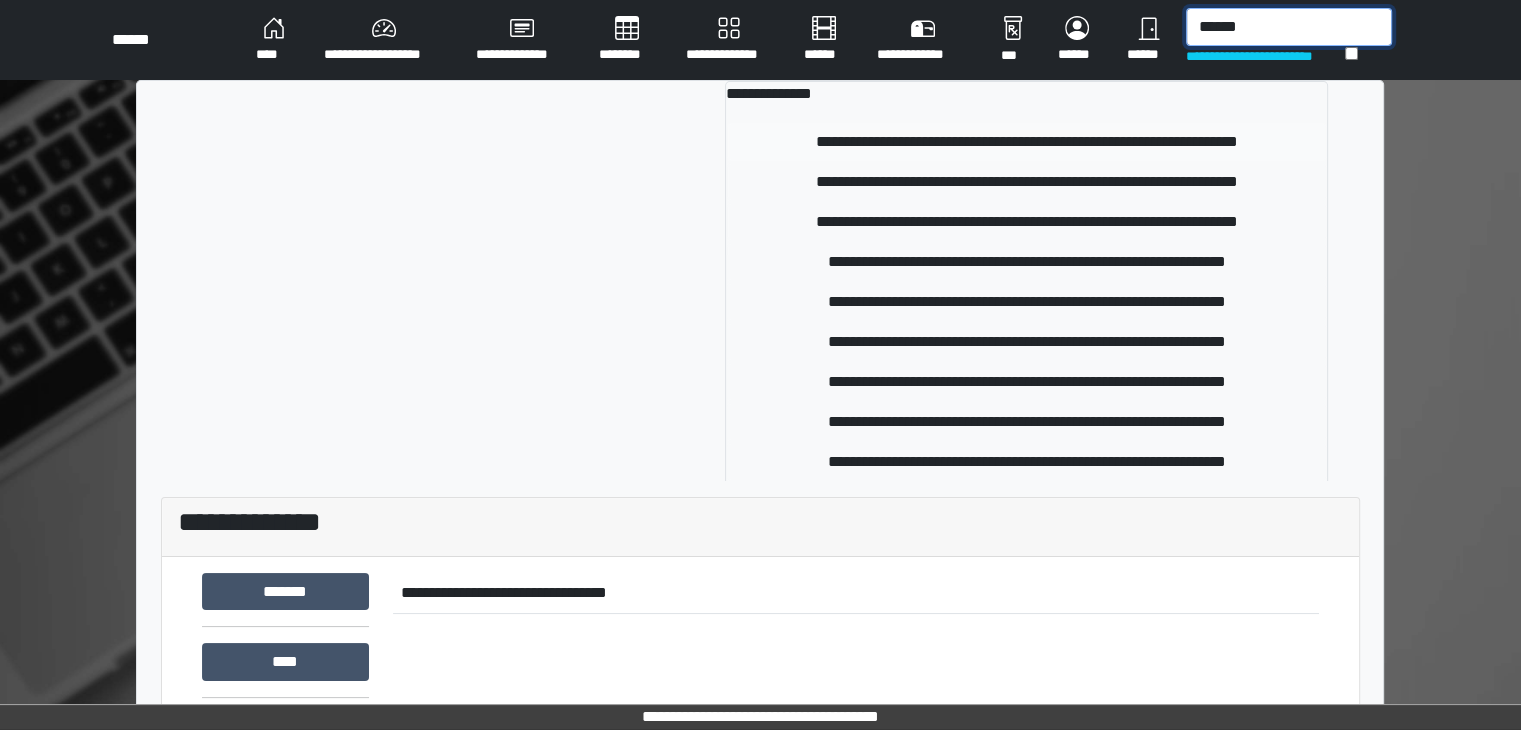 type on "******" 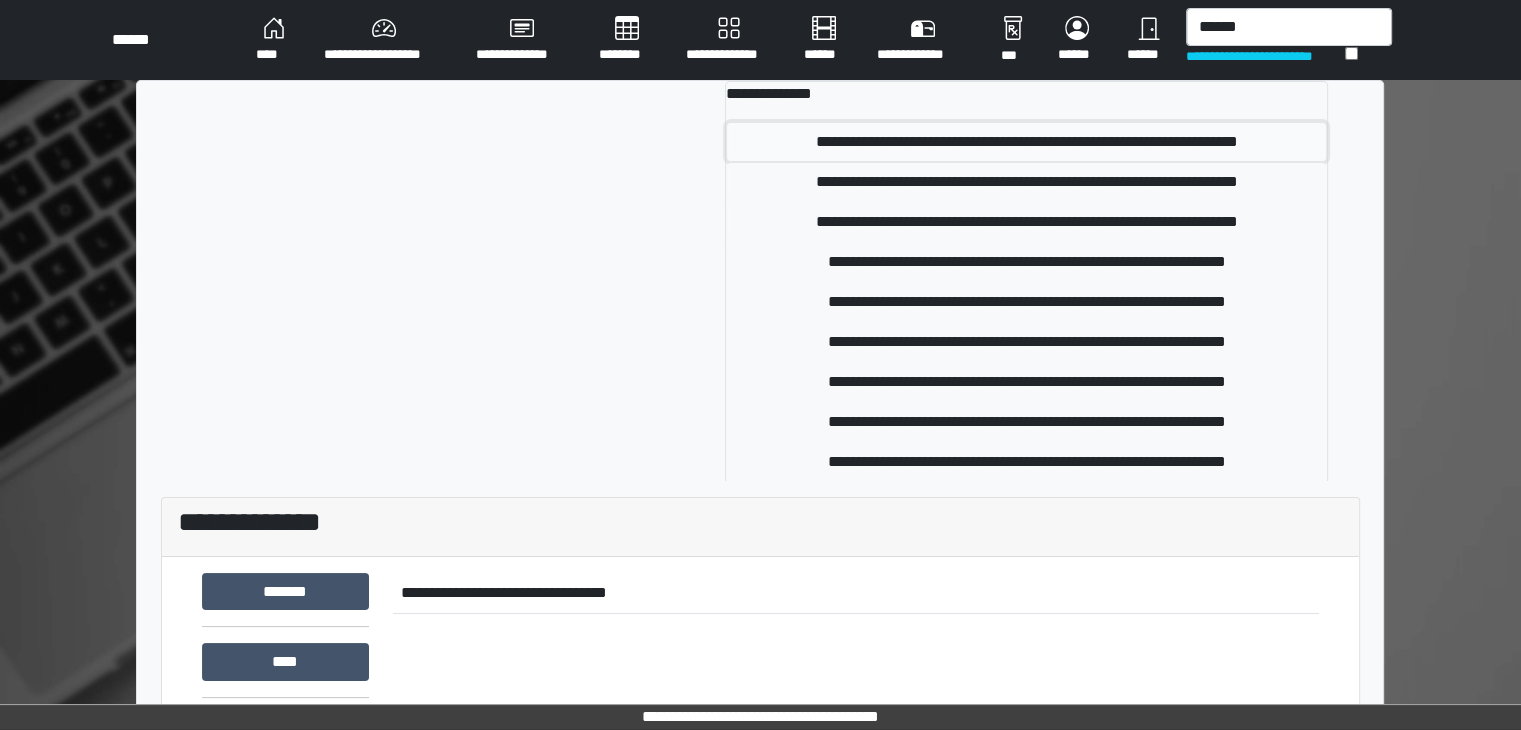 click on "**********" at bounding box center [1026, 142] 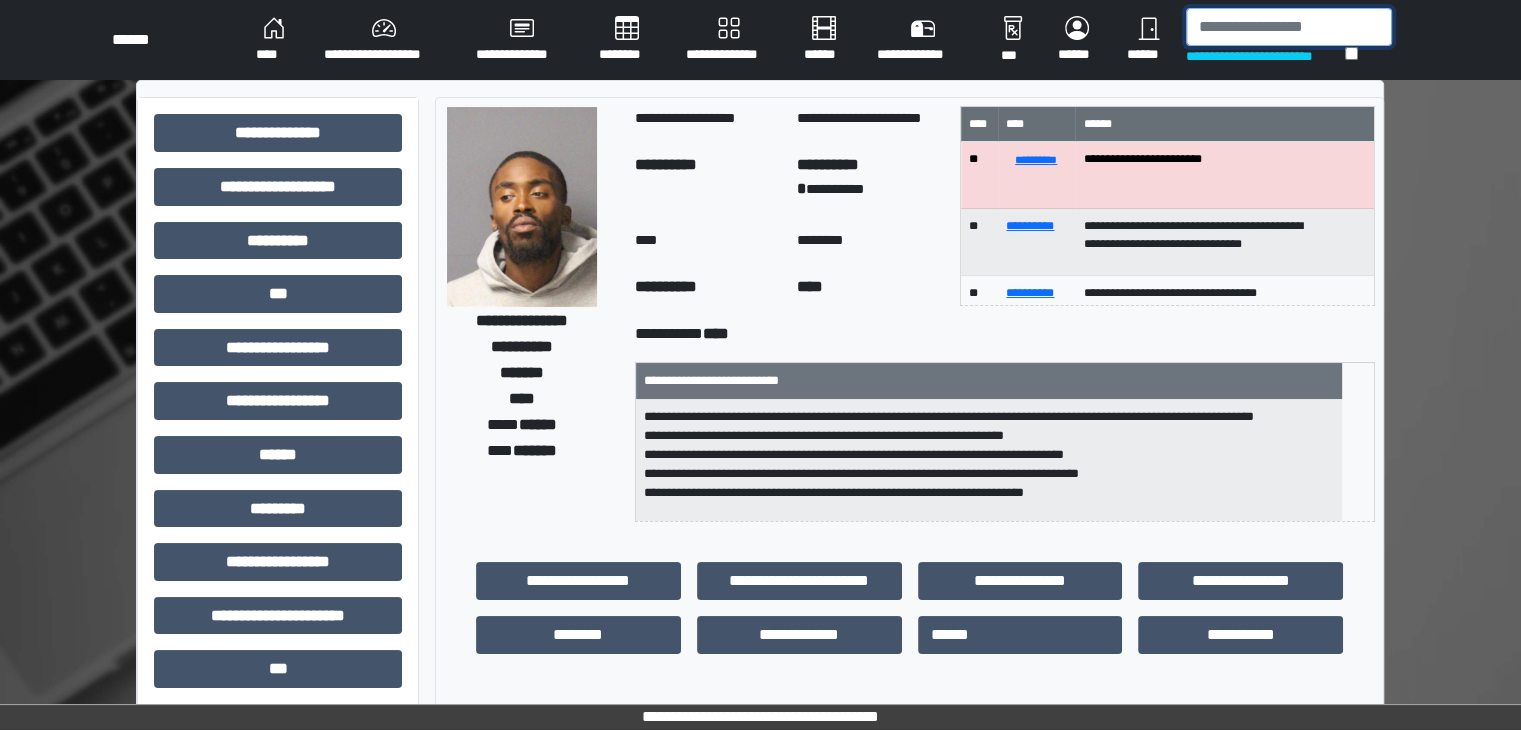 click at bounding box center [1289, 27] 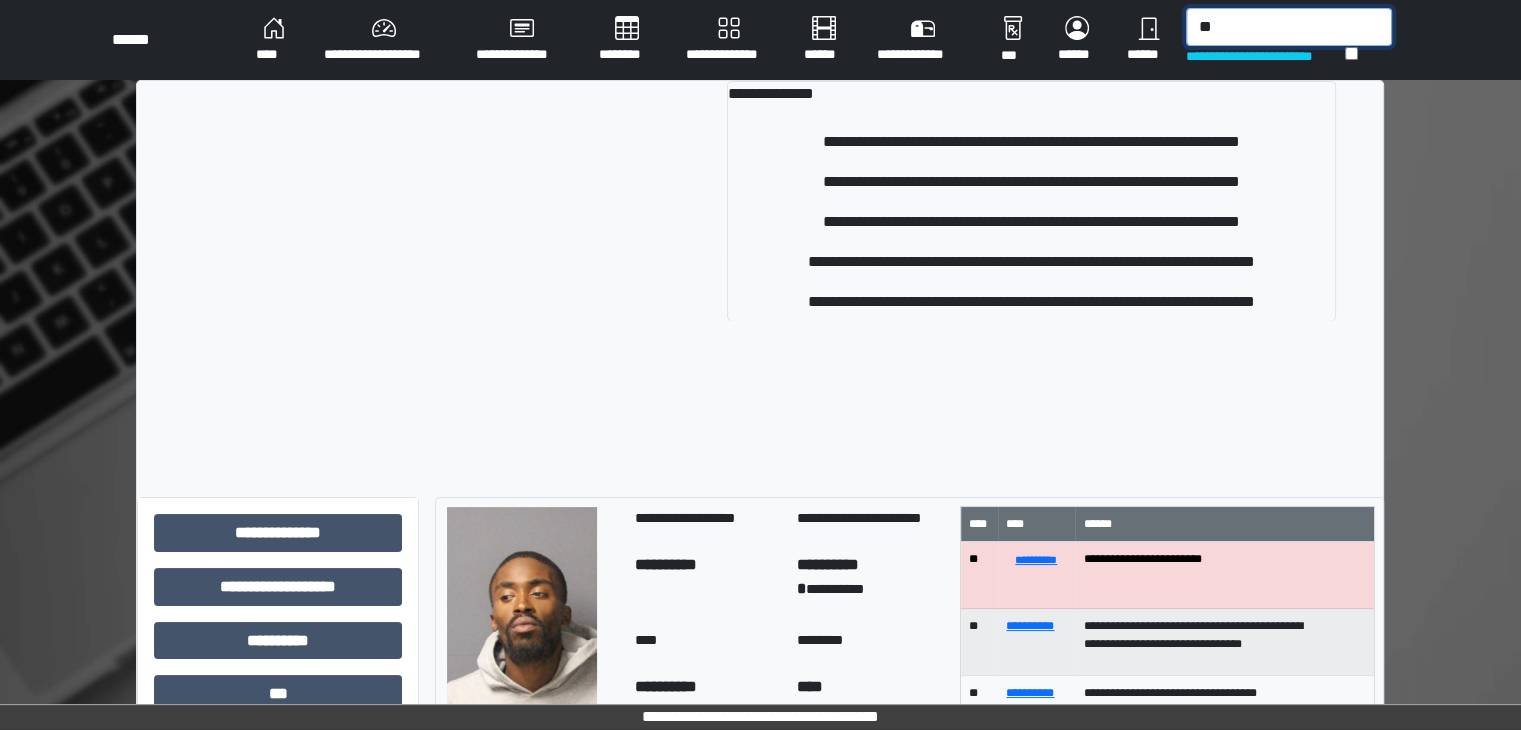 type on "*" 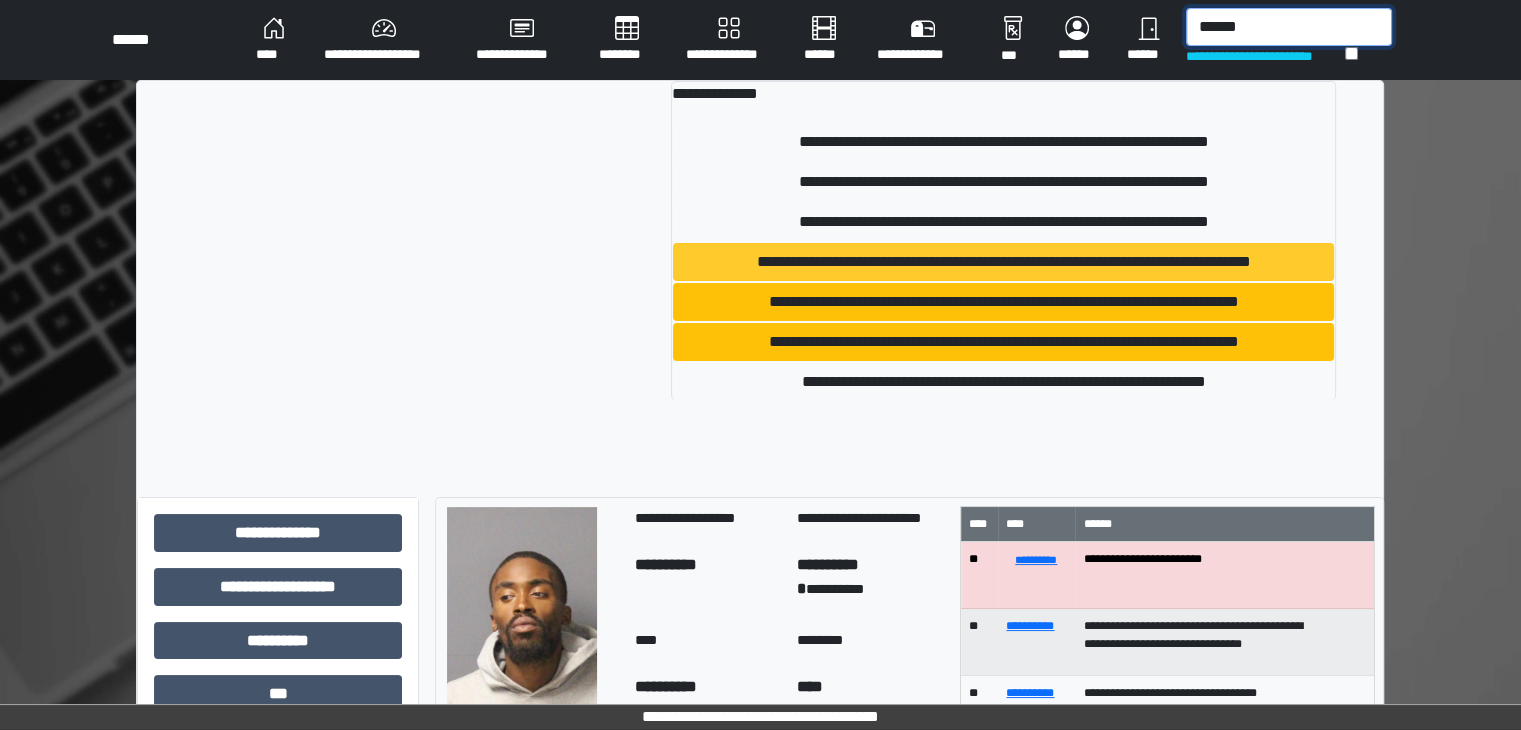 type on "******" 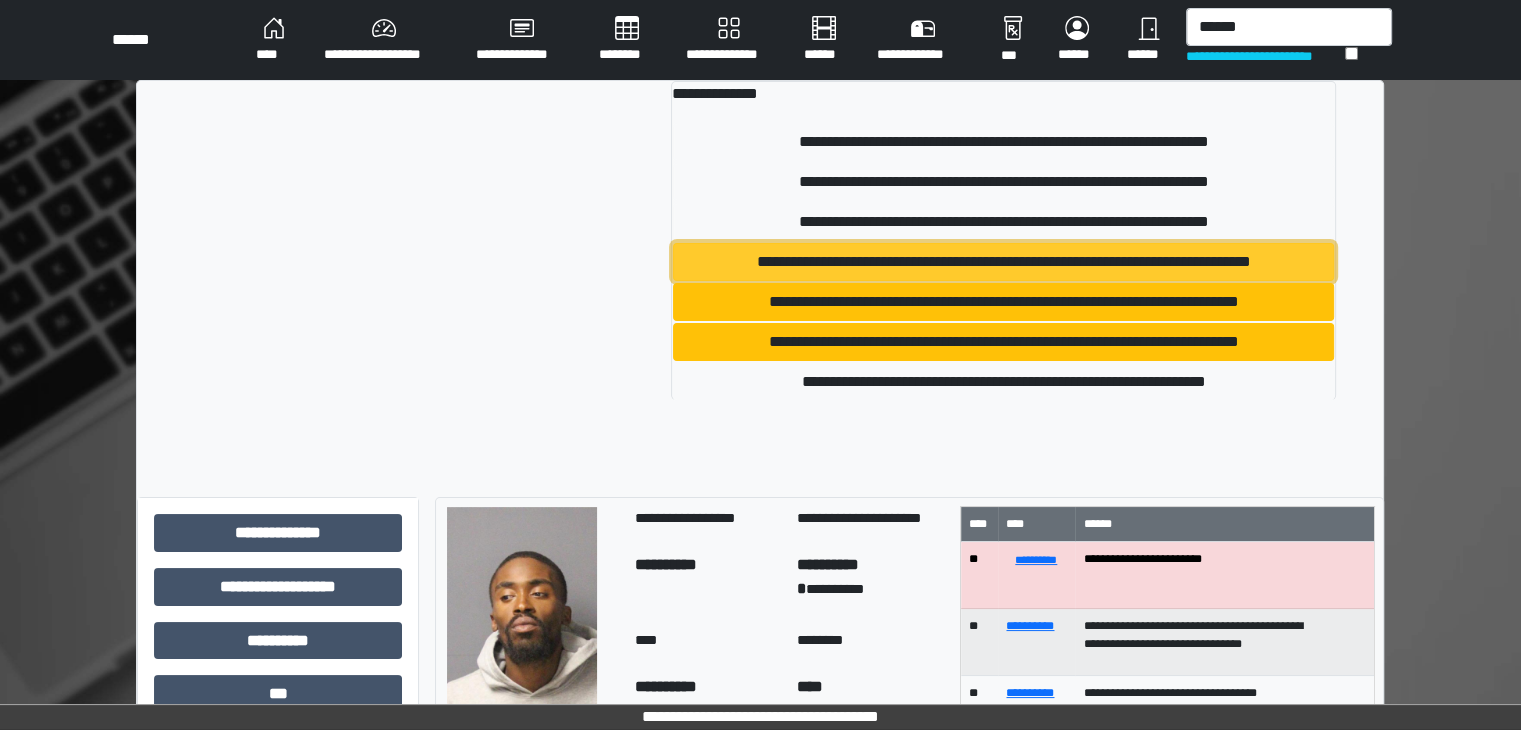 click on "**********" at bounding box center [1003, 262] 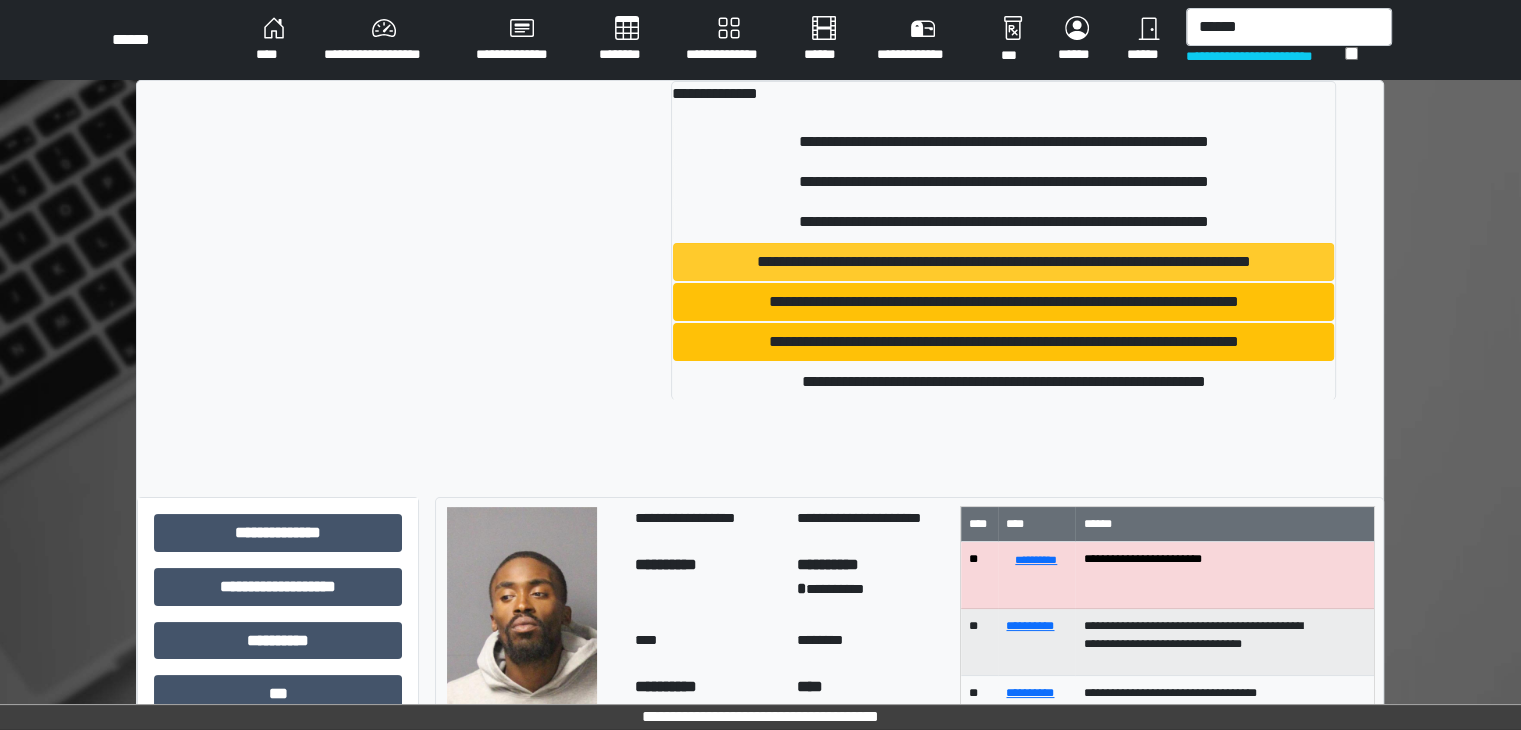 type 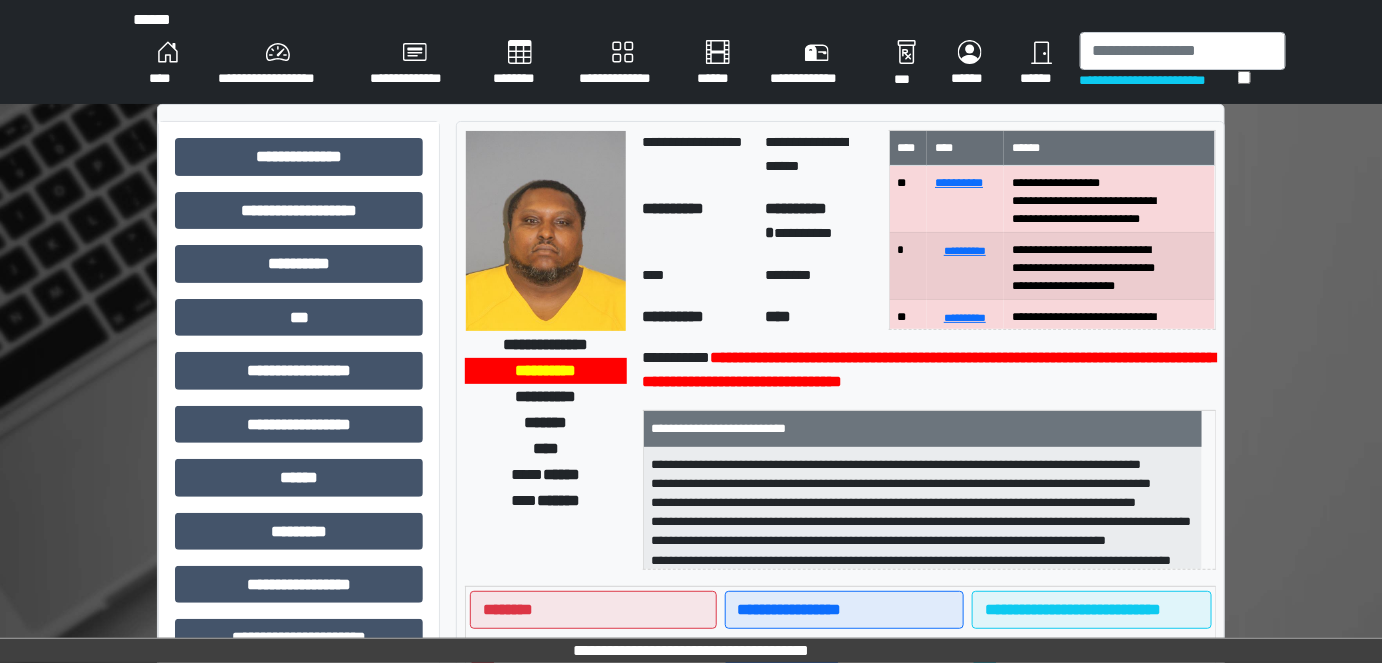 click at bounding box center [546, 231] 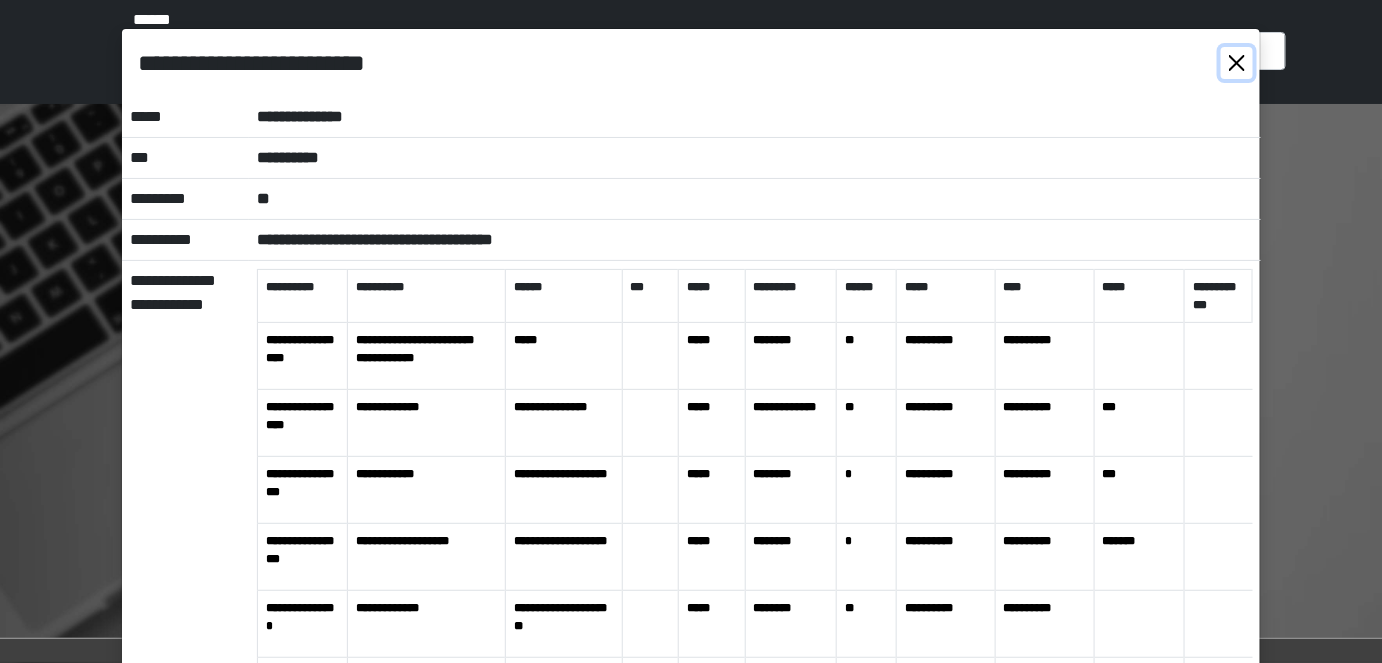 click at bounding box center [1237, 63] 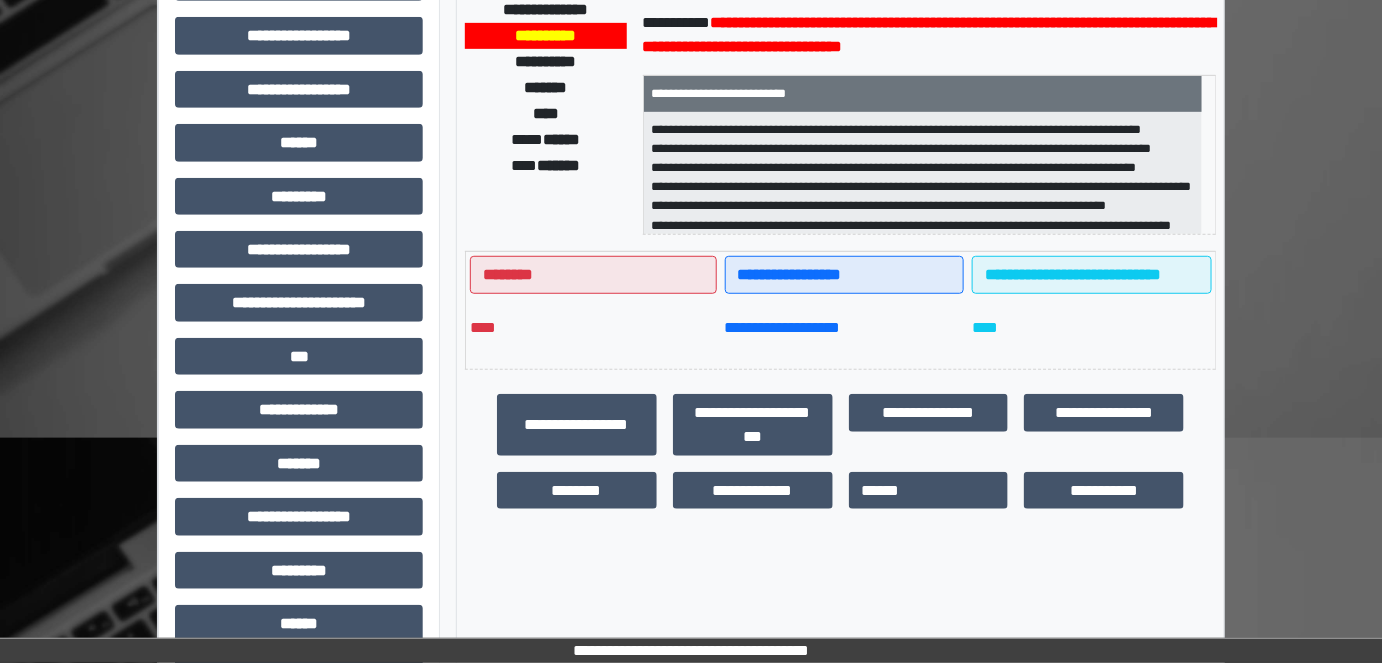 scroll, scrollTop: 363, scrollLeft: 0, axis: vertical 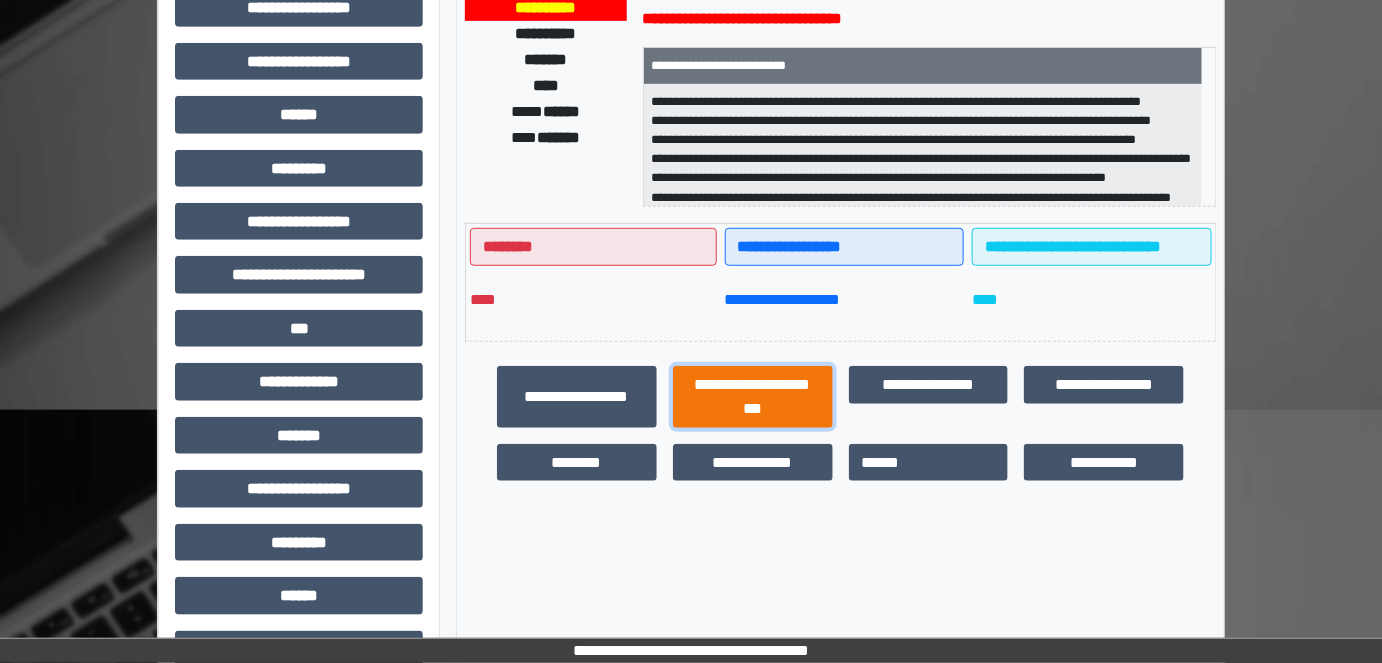 click on "**********" at bounding box center (753, 396) 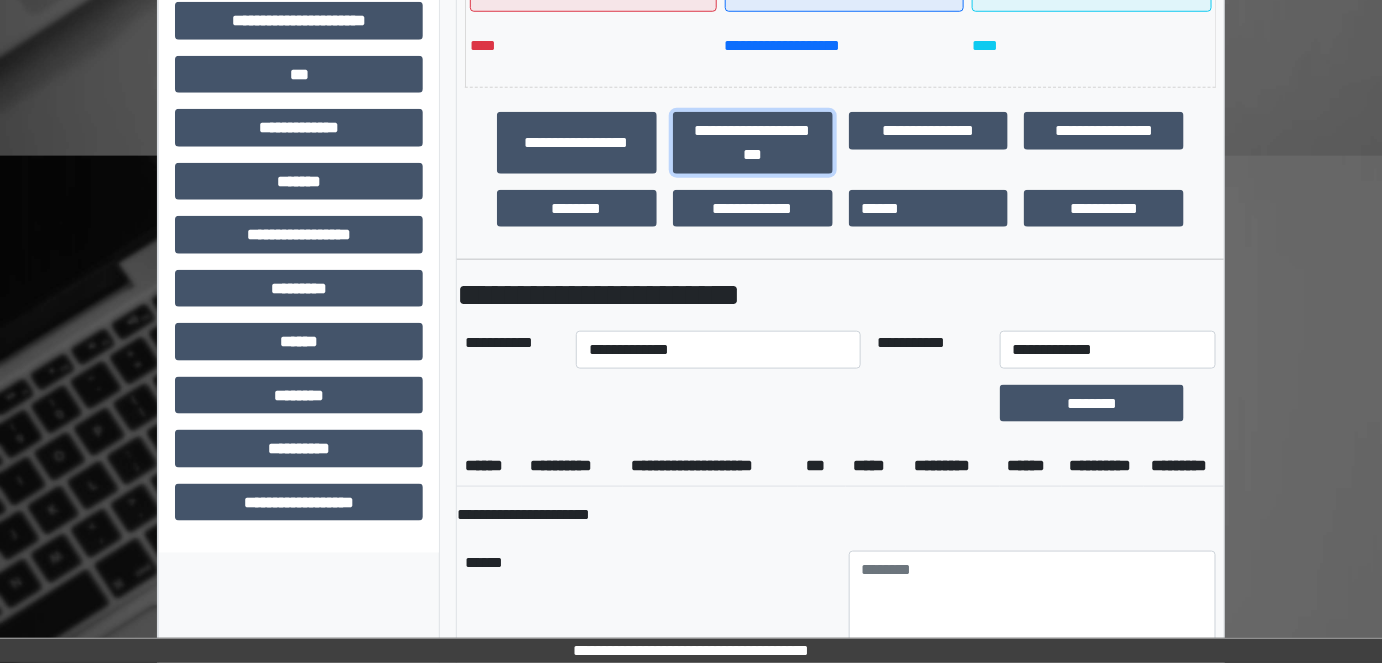scroll, scrollTop: 727, scrollLeft: 0, axis: vertical 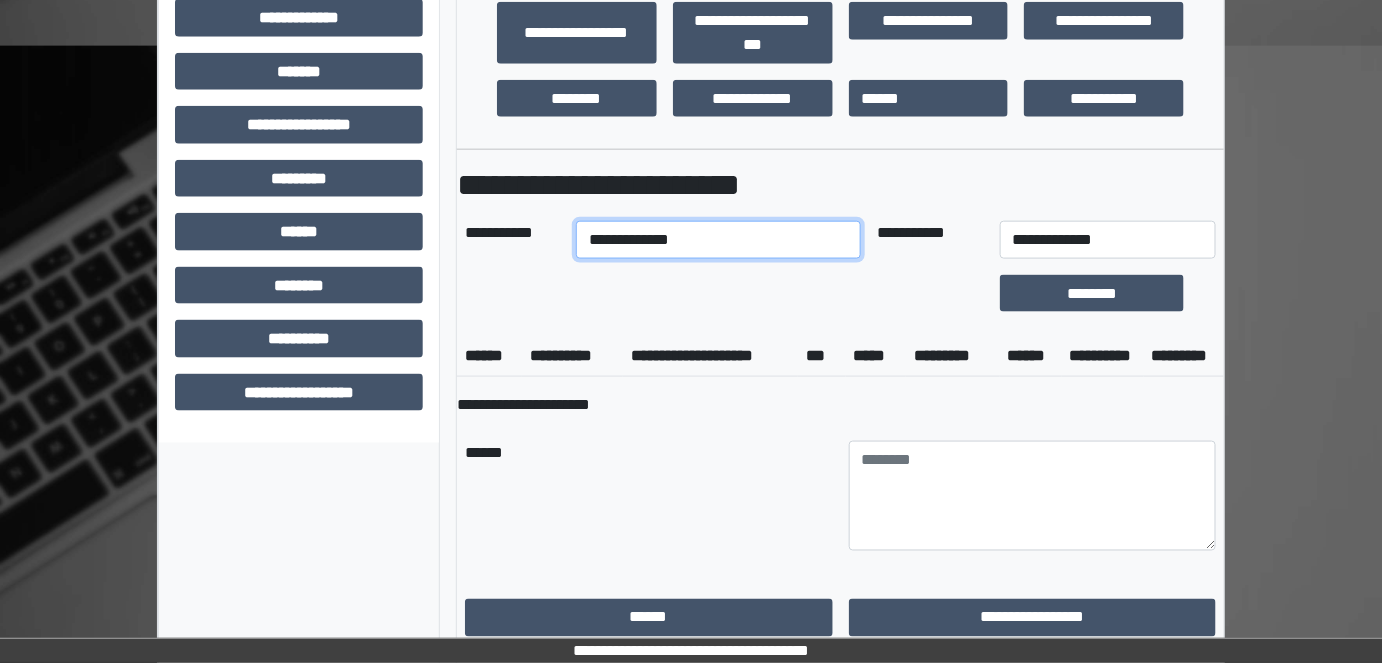 click on "**********" at bounding box center [718, 240] 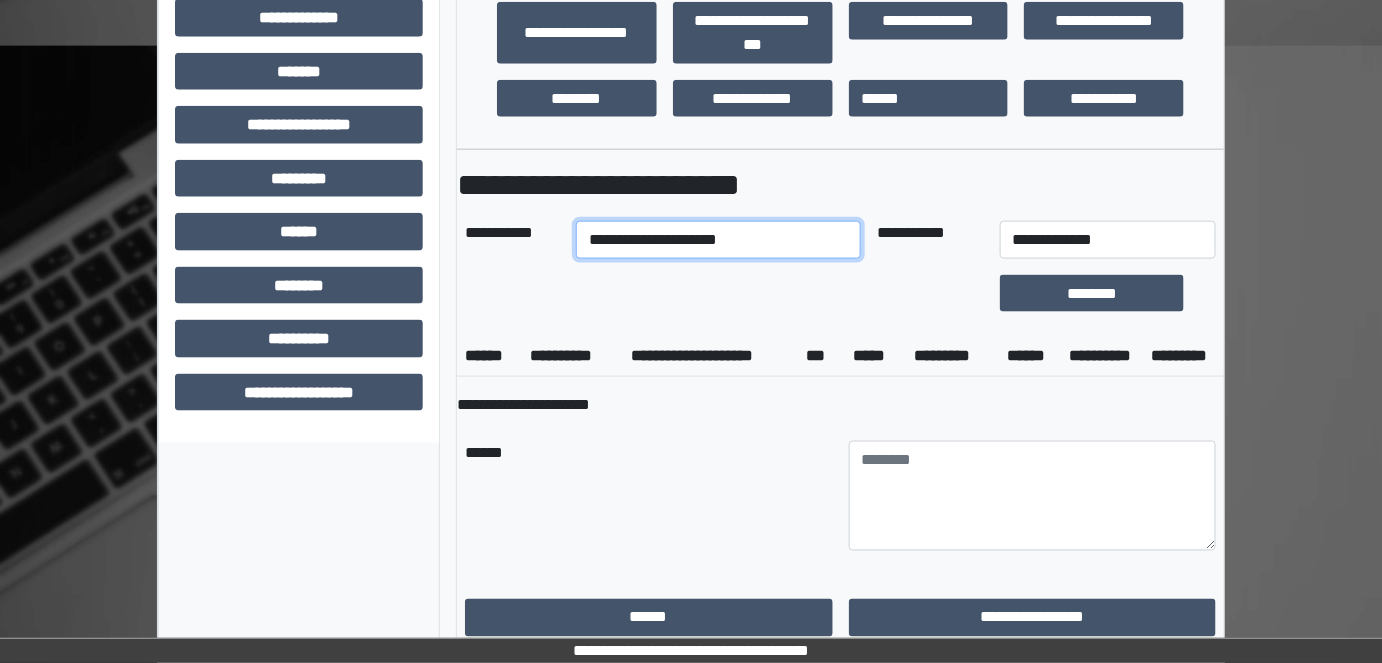 click on "**********" at bounding box center [718, 240] 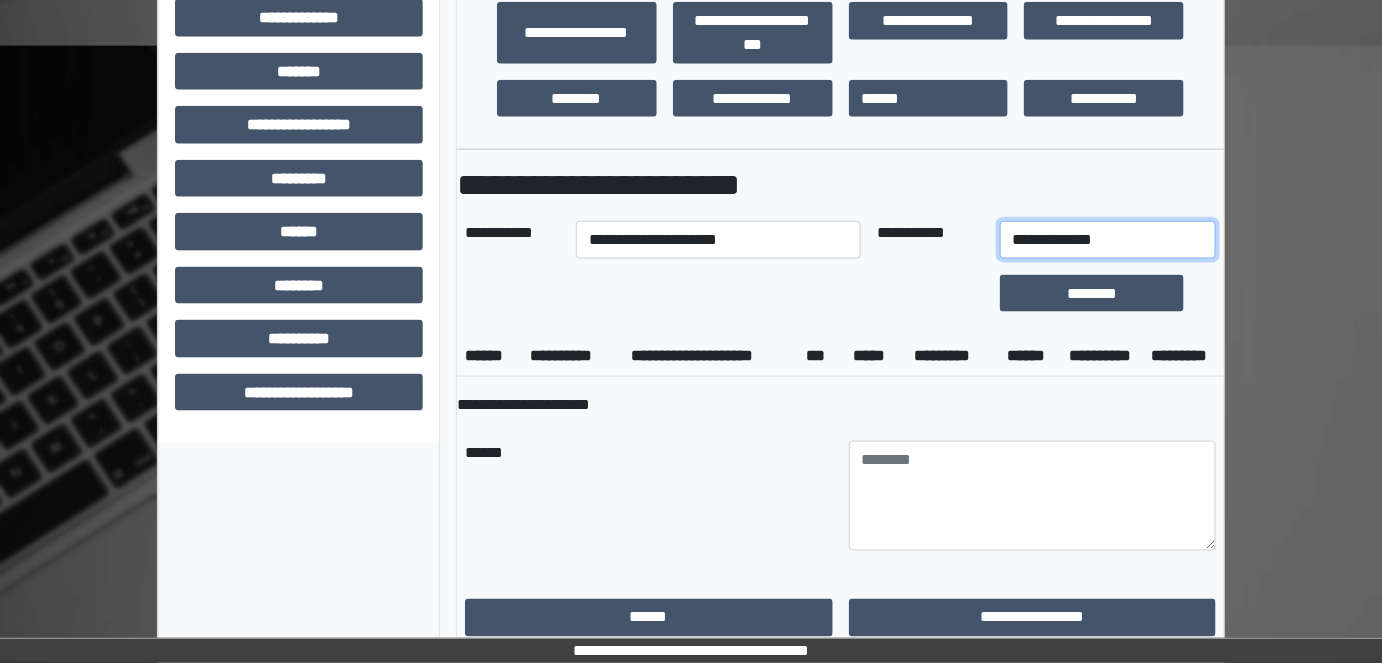 click on "**********" at bounding box center [1108, 240] 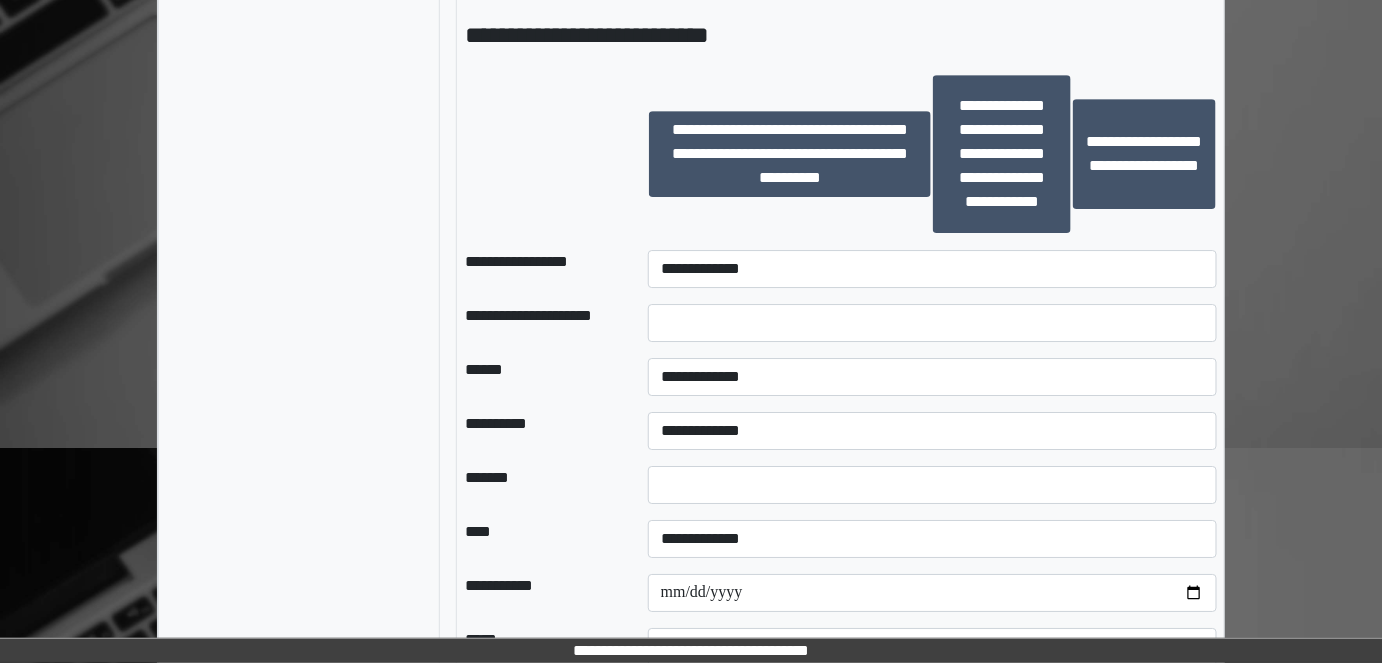 scroll, scrollTop: 2090, scrollLeft: 0, axis: vertical 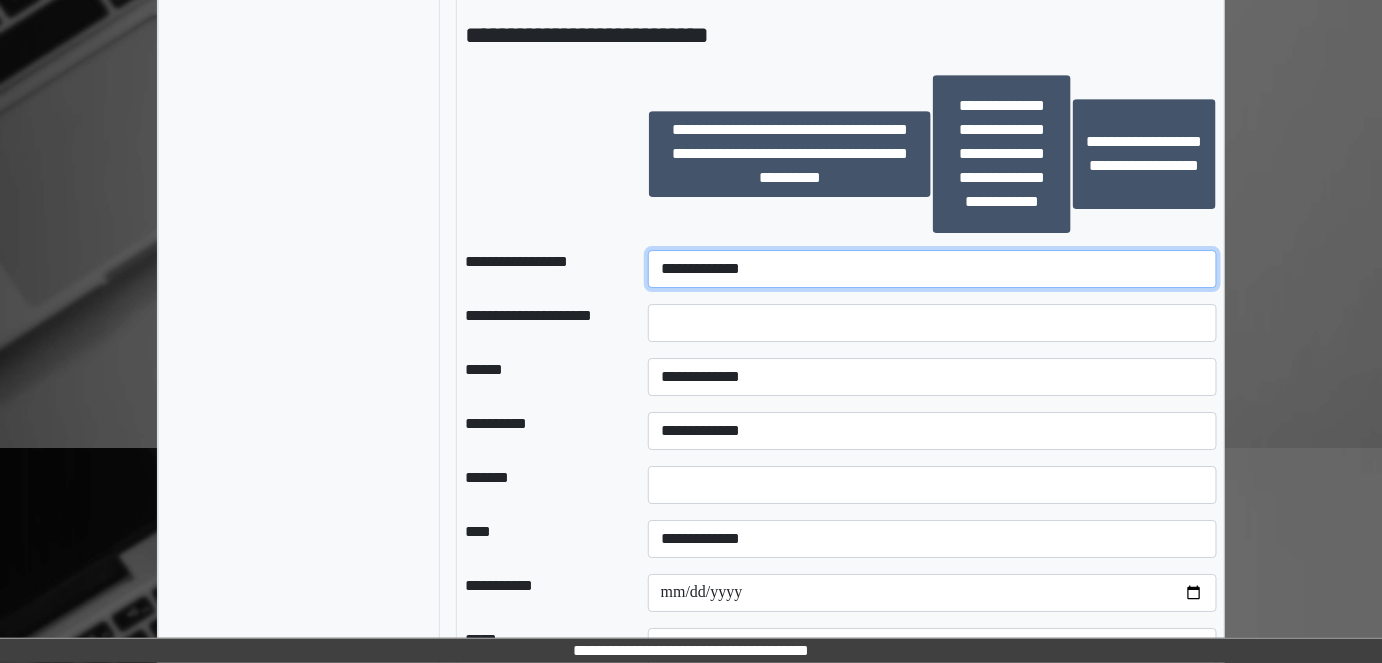 click on "**********" at bounding box center (933, 269) 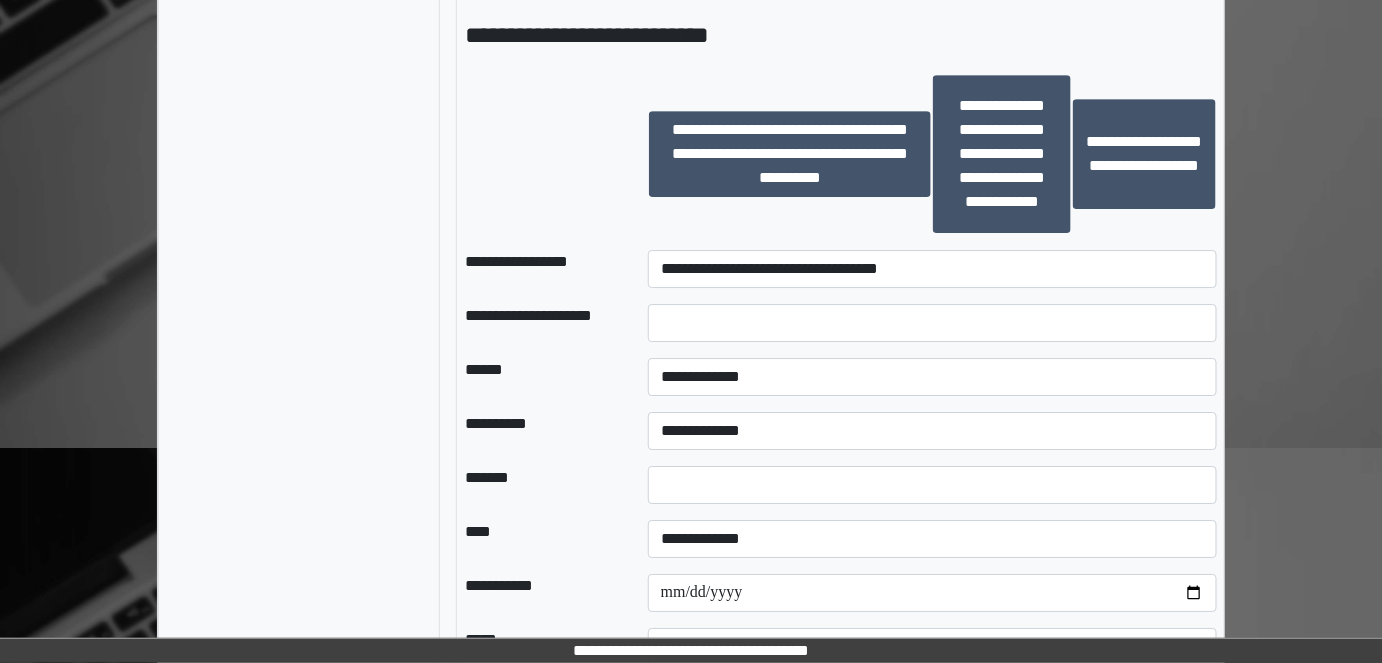 click on "**********" at bounding box center (298, -534) 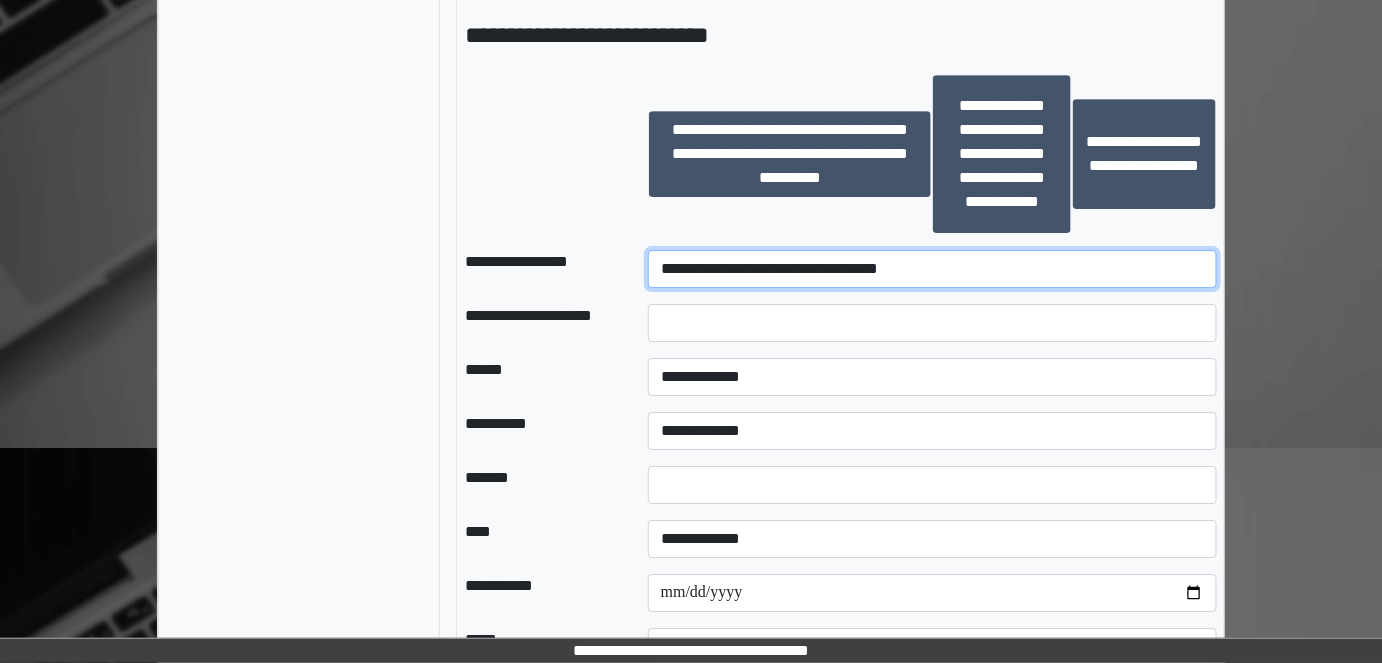 click on "**********" at bounding box center (933, 269) 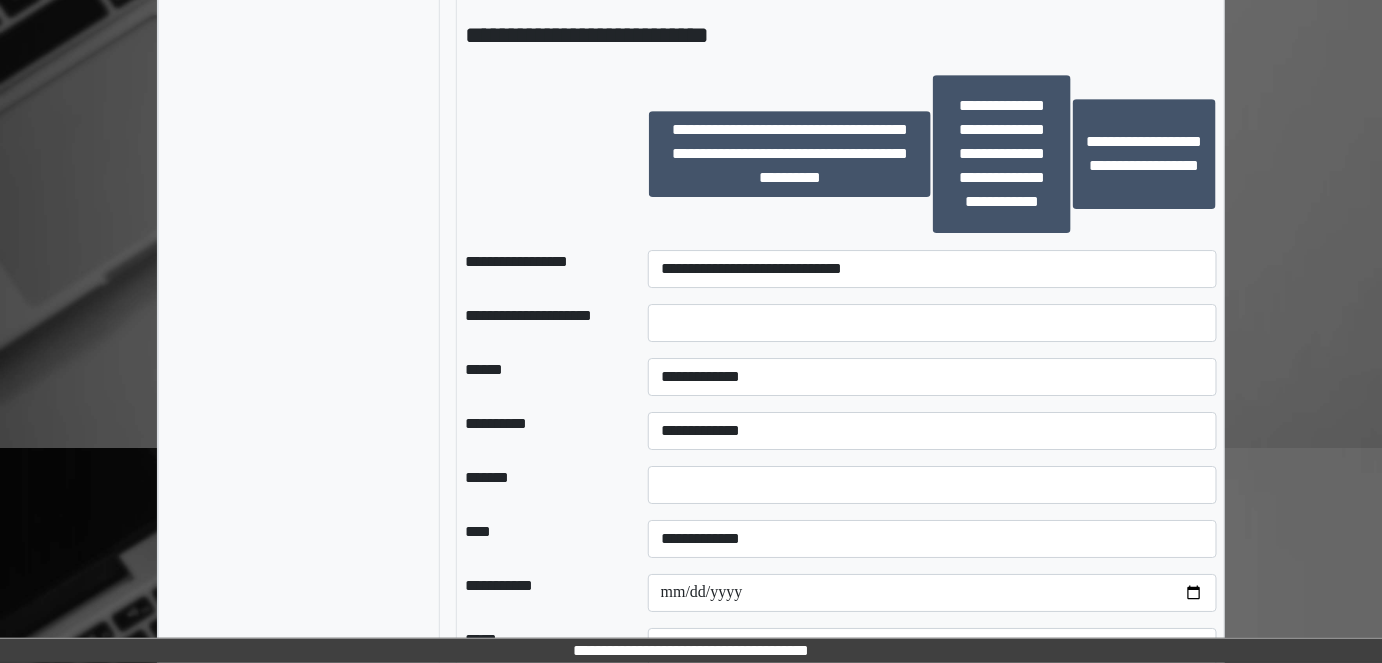 click at bounding box center (933, 323) 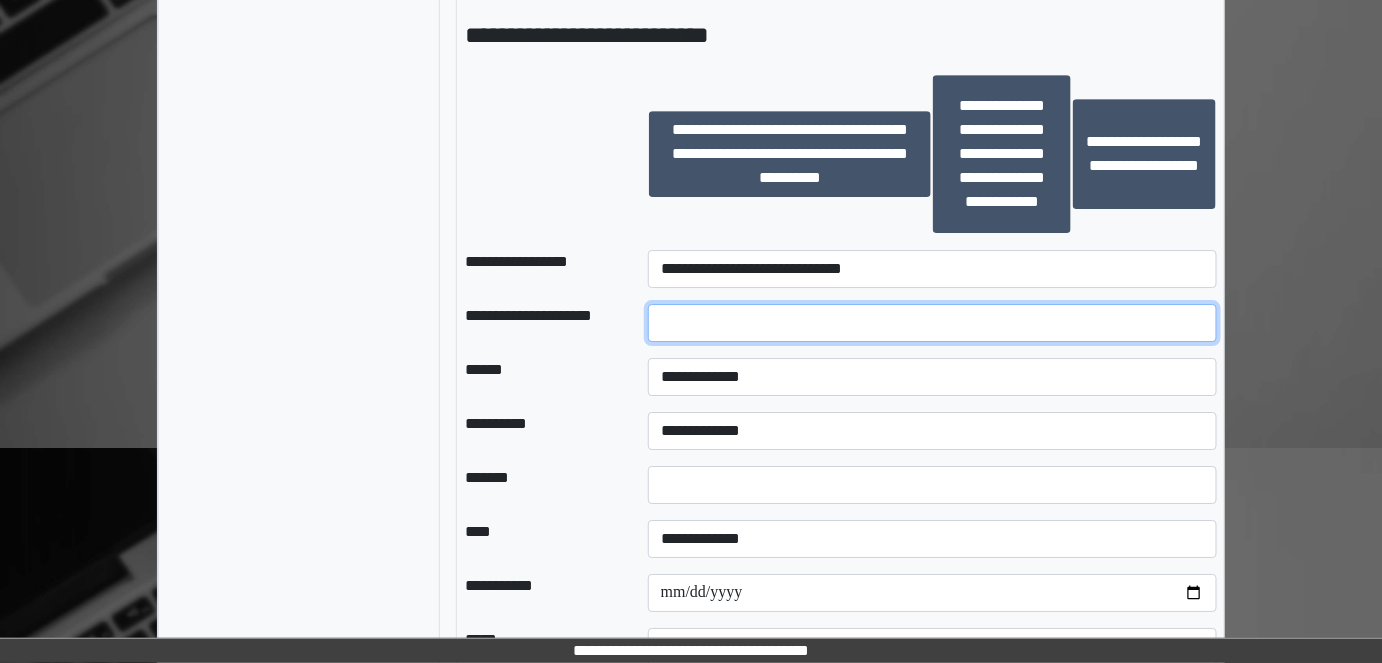 click at bounding box center [933, 323] 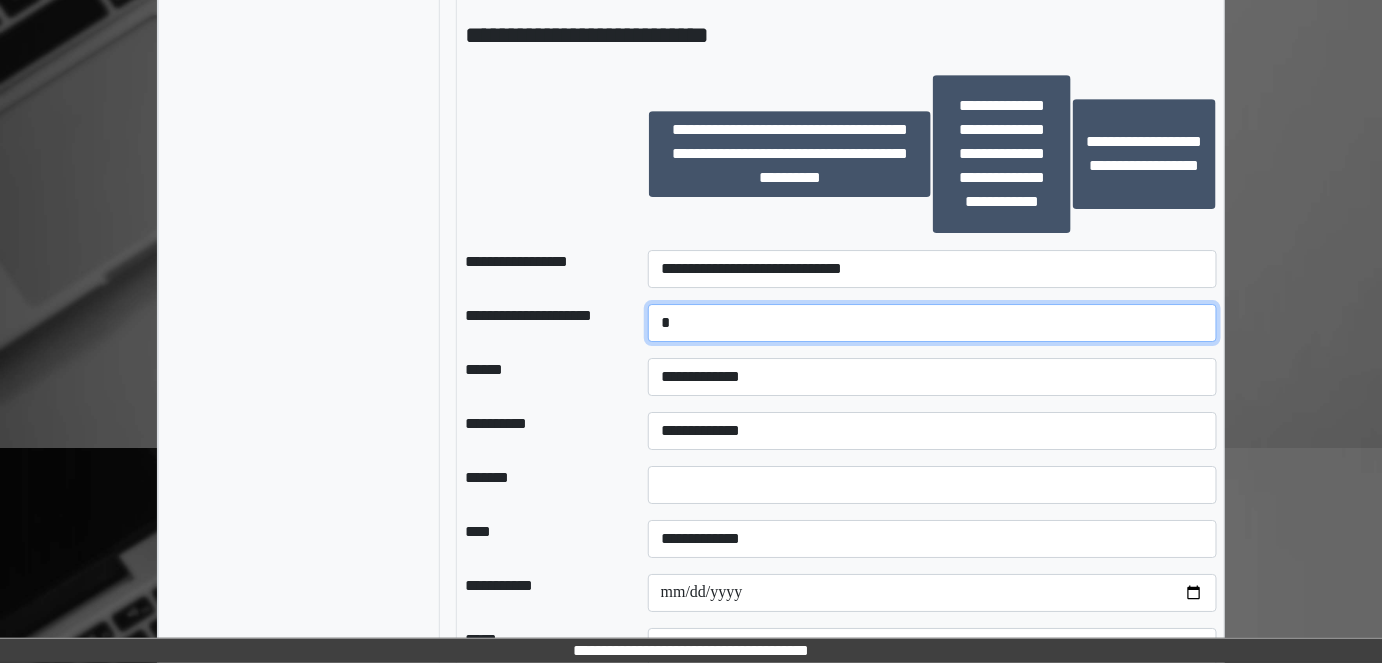 type on "*" 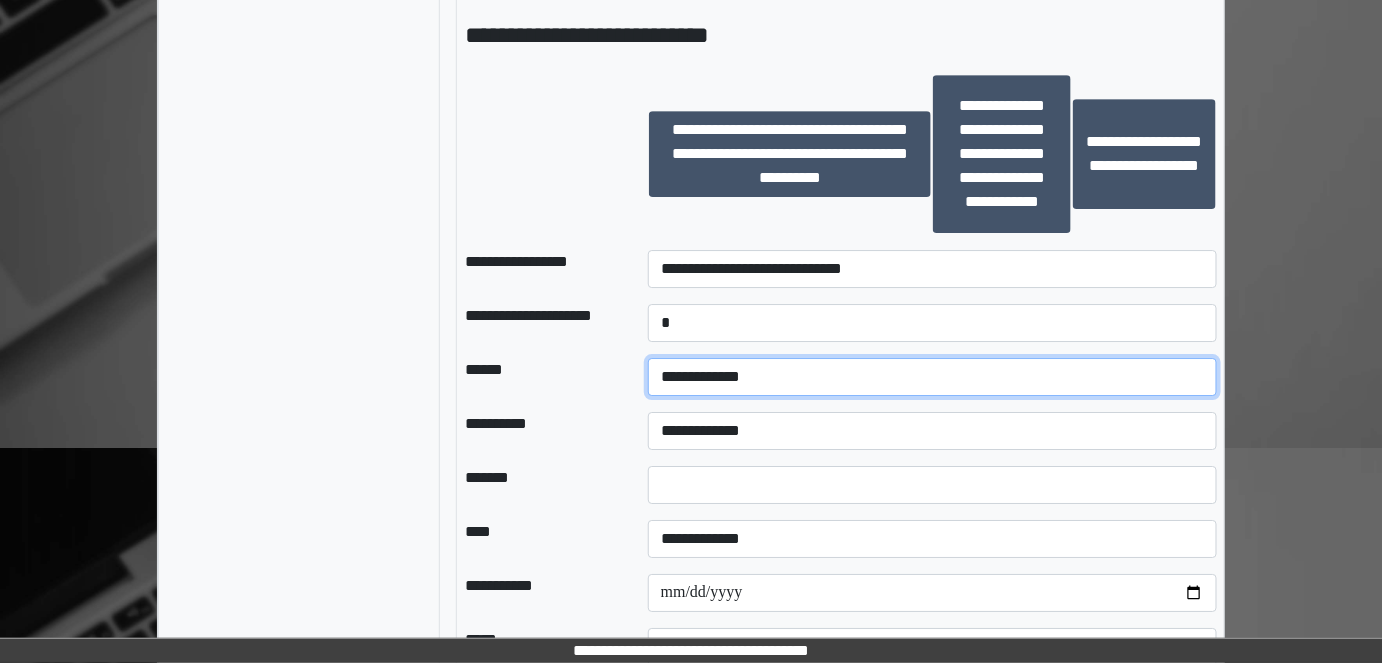 click on "**********" at bounding box center [933, 377] 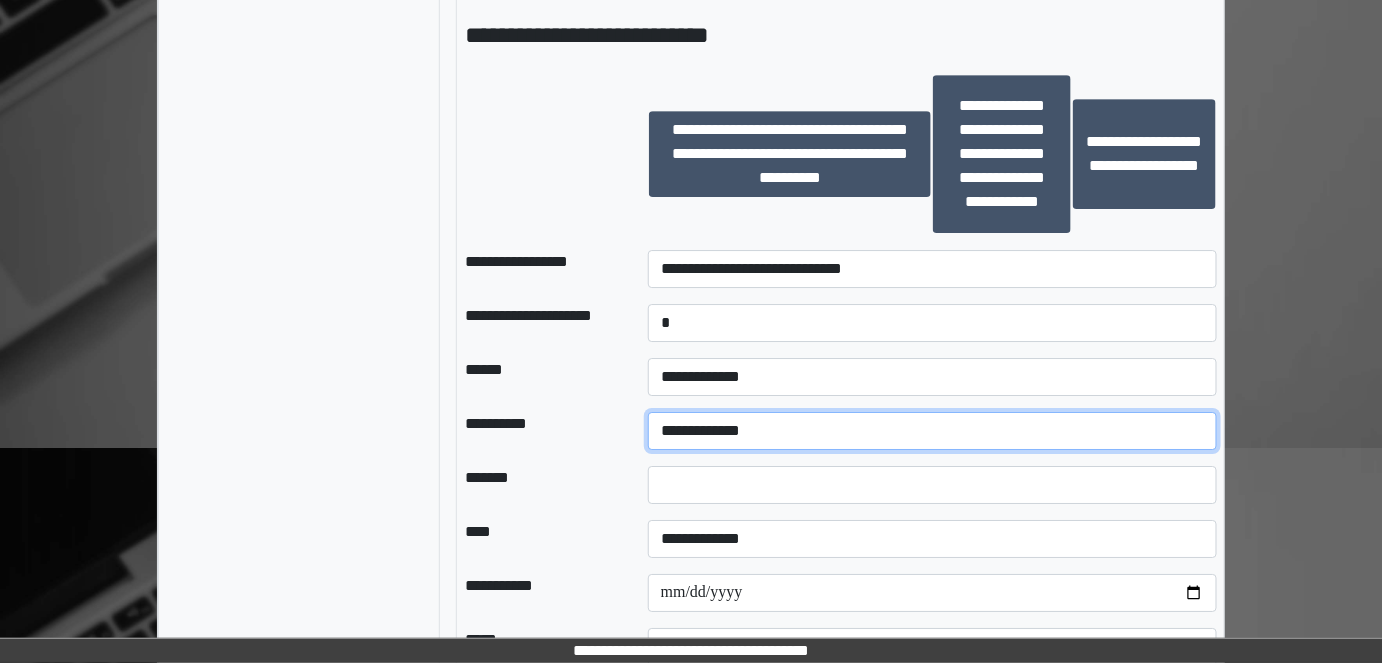 click on "**********" at bounding box center (933, 431) 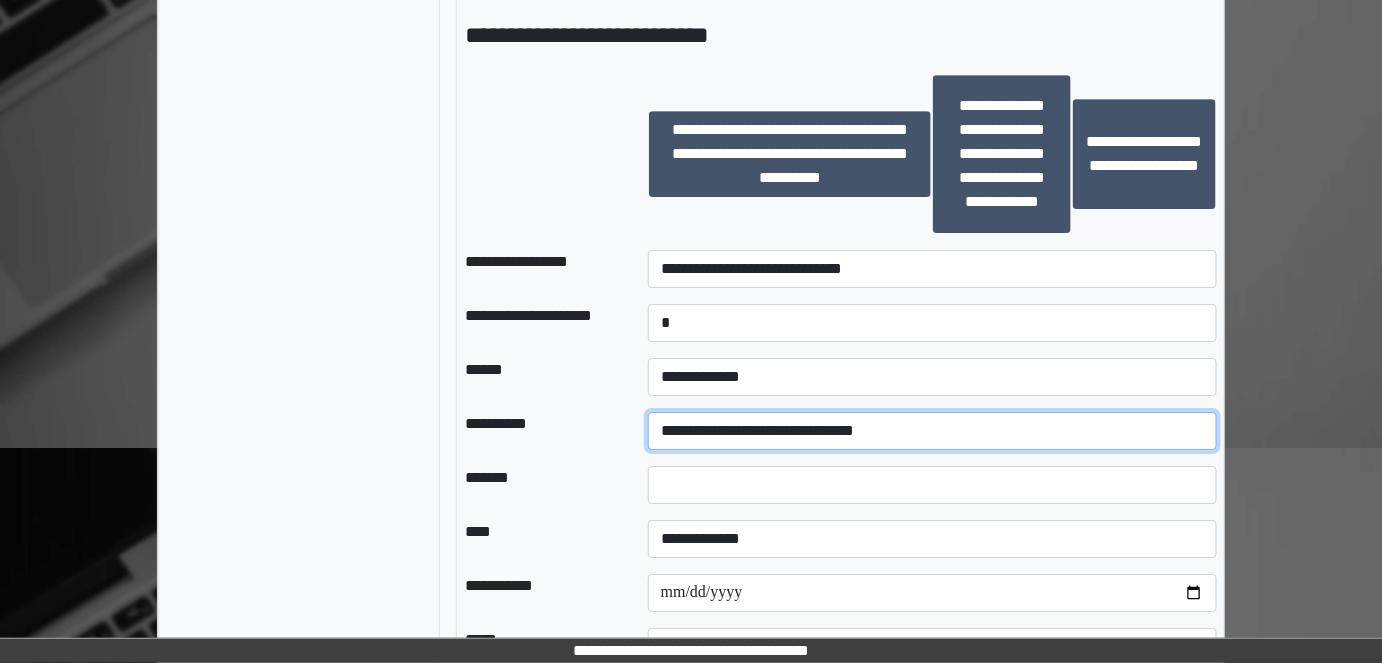 click on "**********" at bounding box center (933, 431) 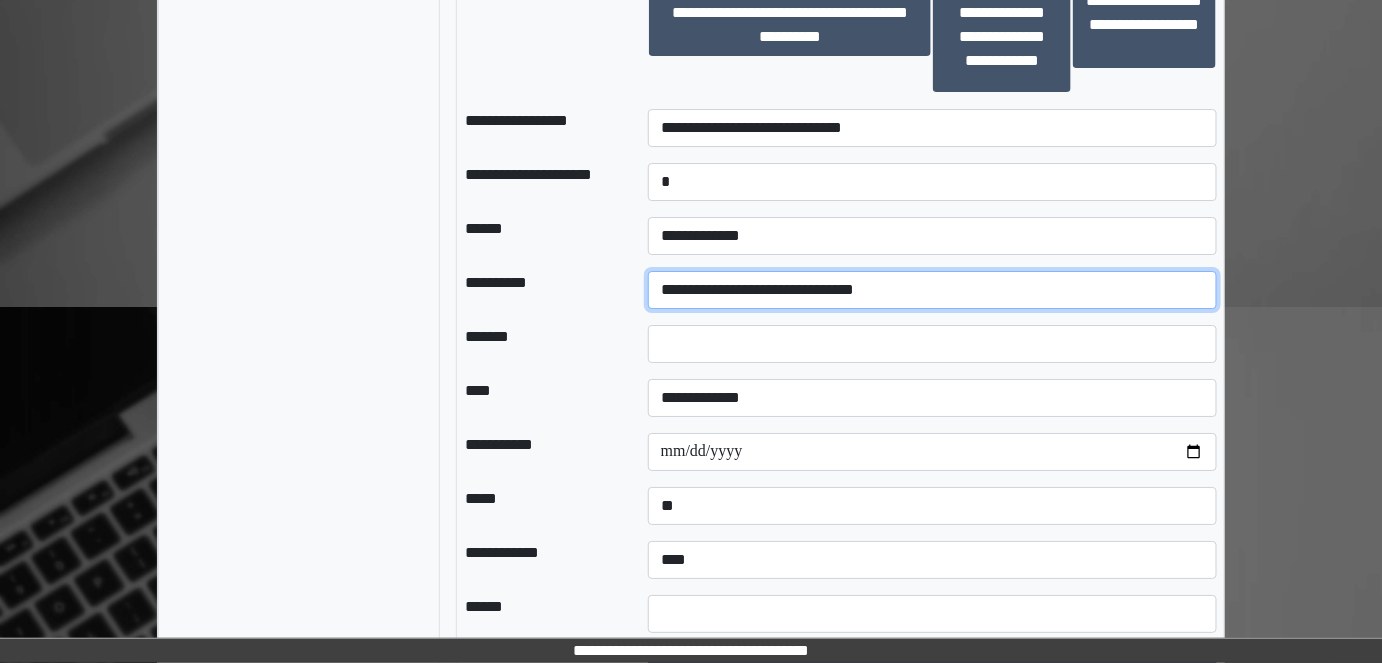 scroll, scrollTop: 2272, scrollLeft: 0, axis: vertical 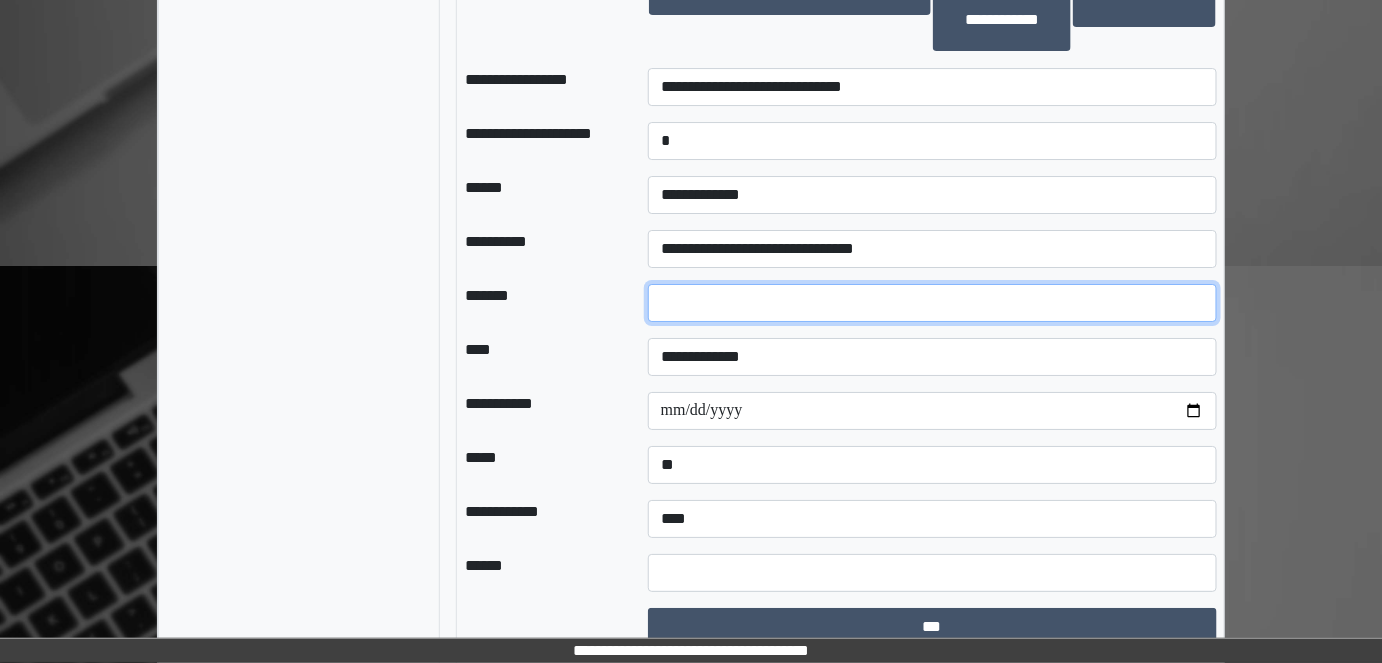 click at bounding box center (933, 303) 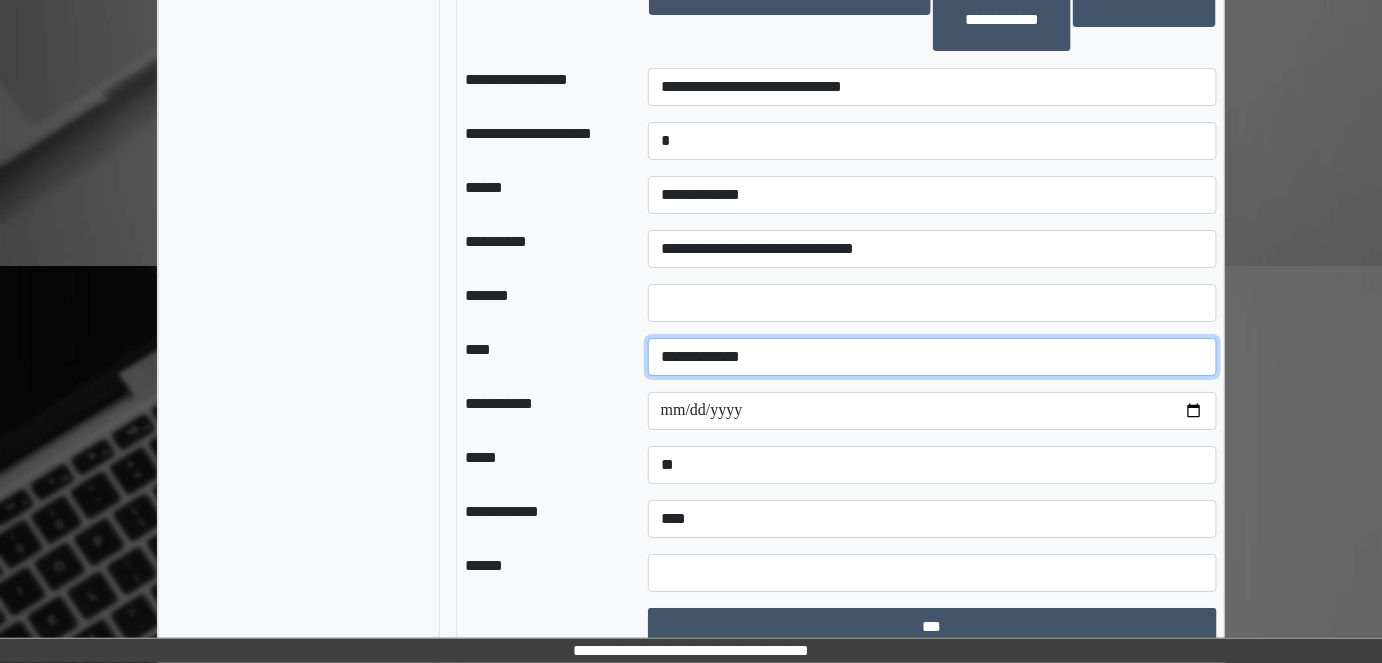 click on "**********" at bounding box center [933, 357] 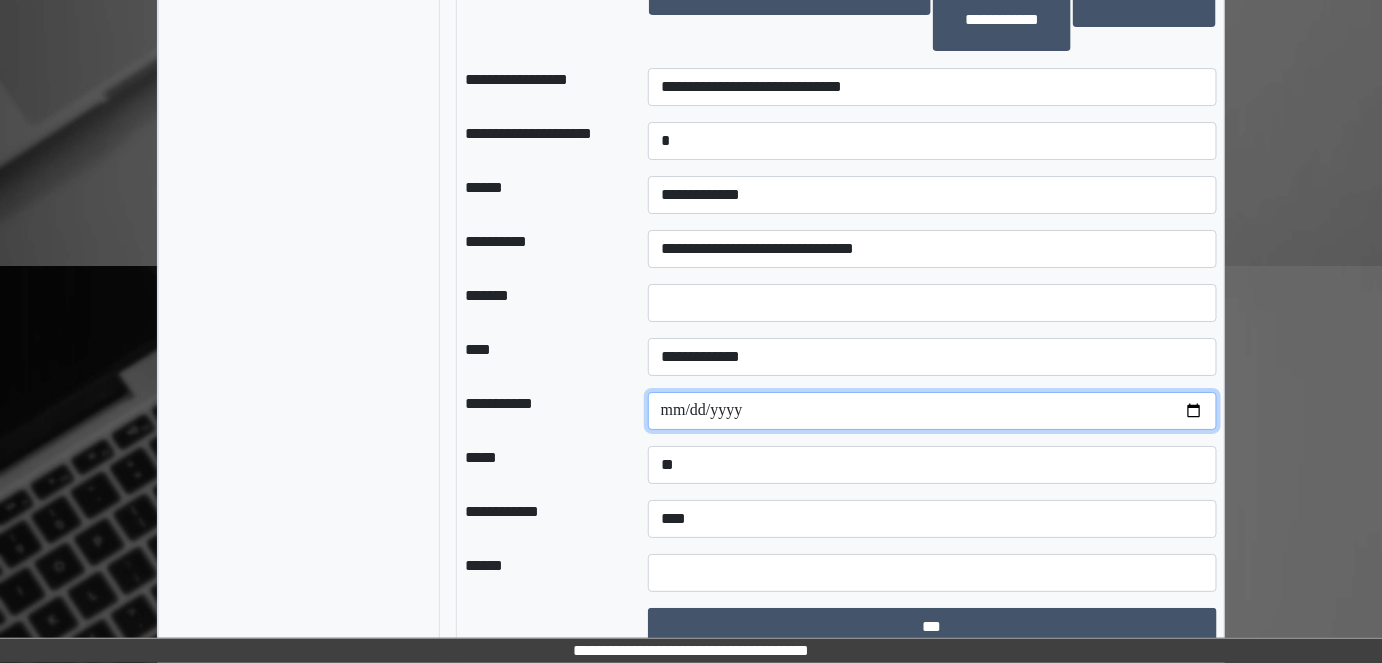 click at bounding box center (933, 411) 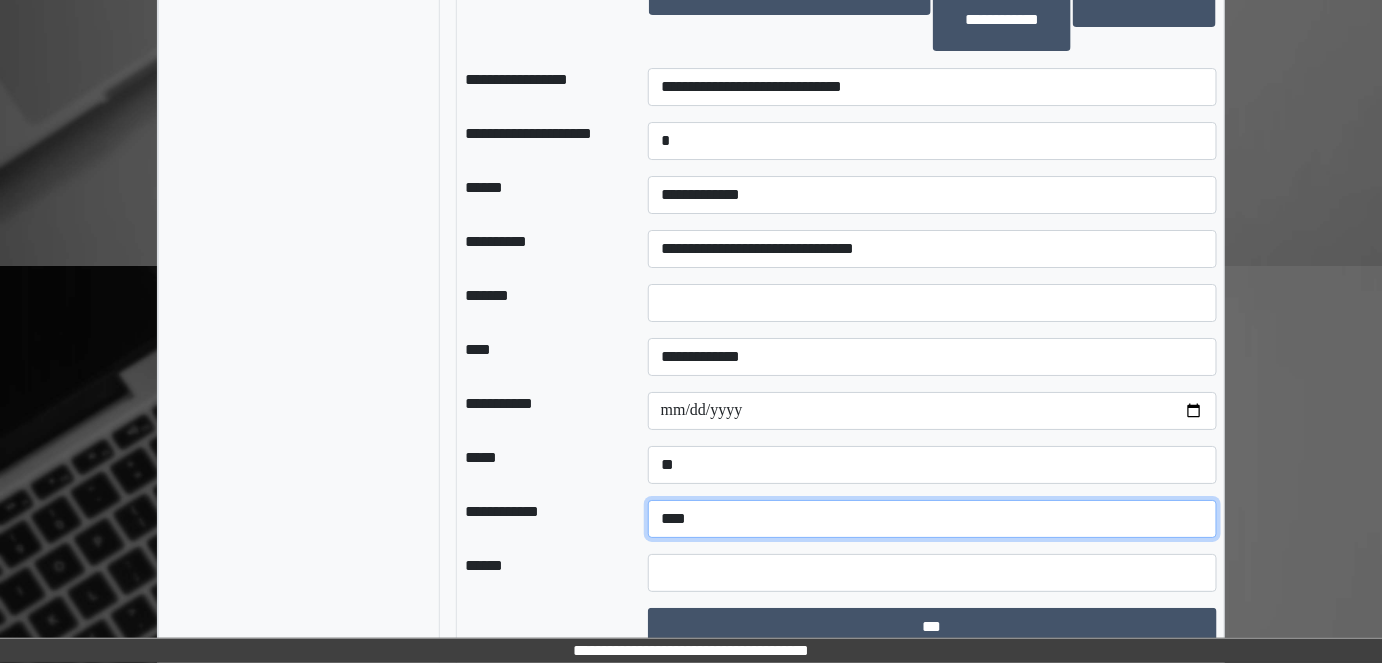 click on "**********" at bounding box center [933, 519] 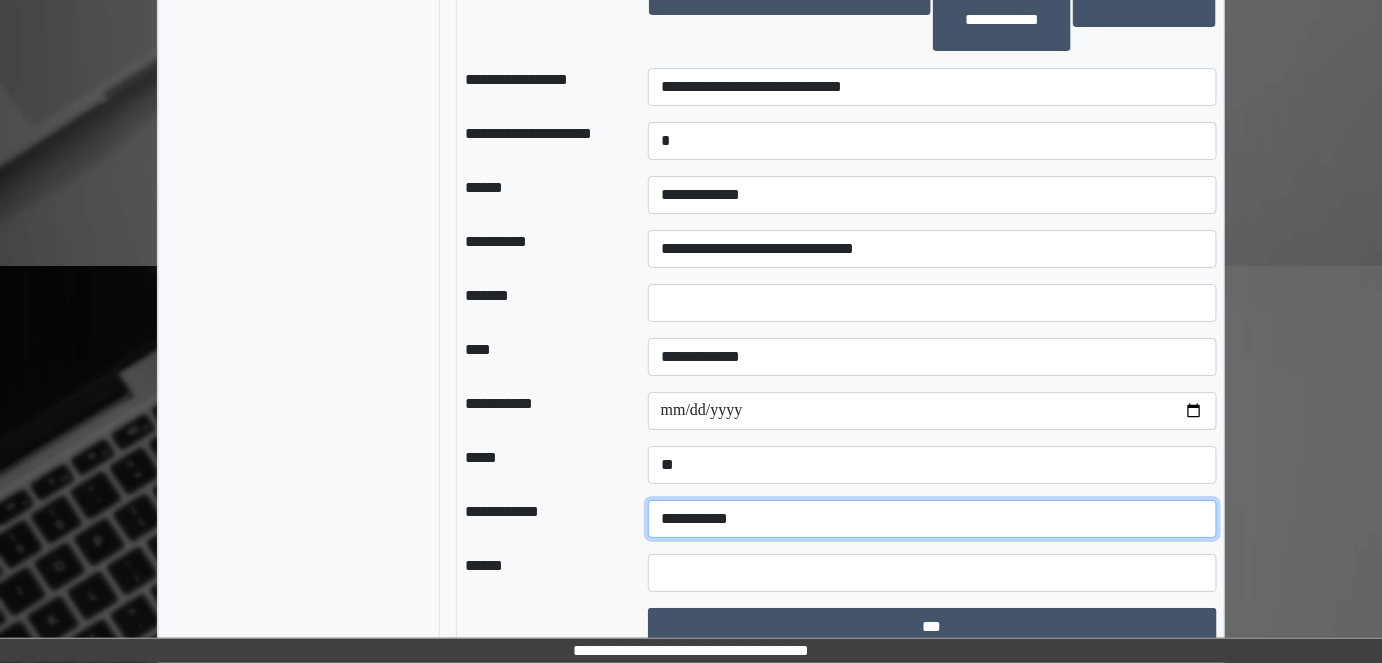 scroll, scrollTop: 2345, scrollLeft: 0, axis: vertical 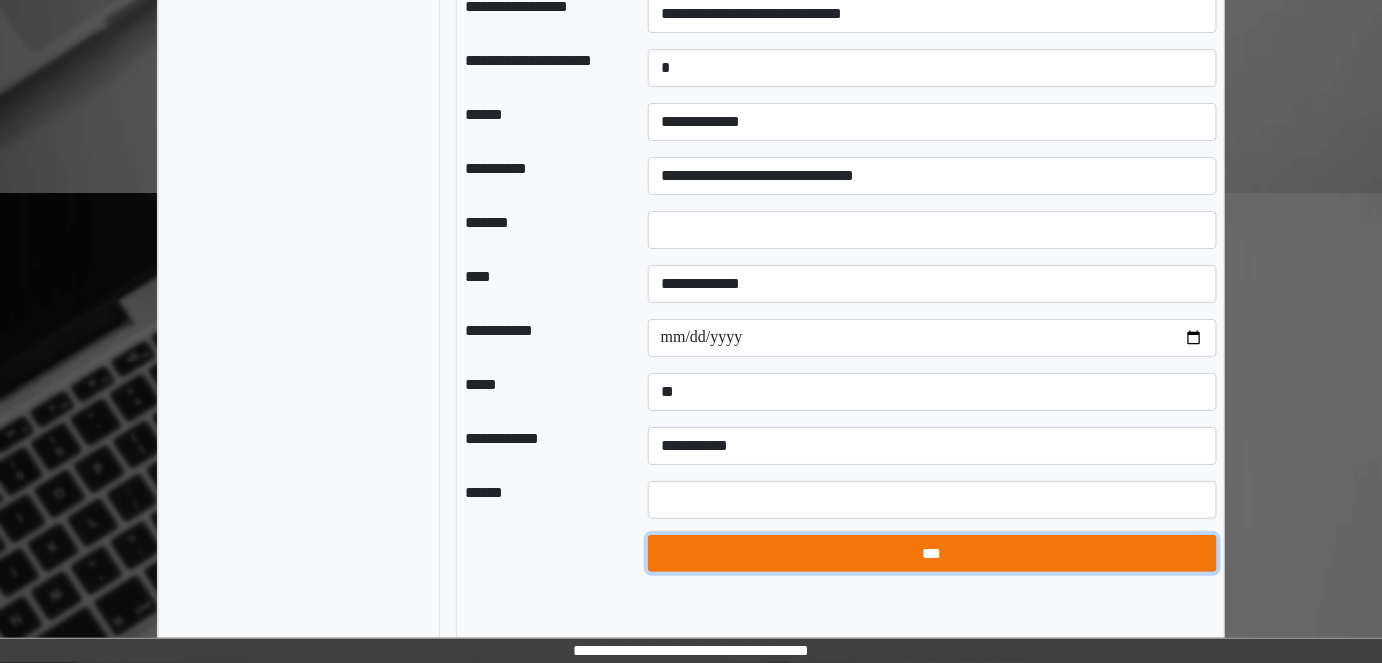 click on "***" at bounding box center (932, 553) 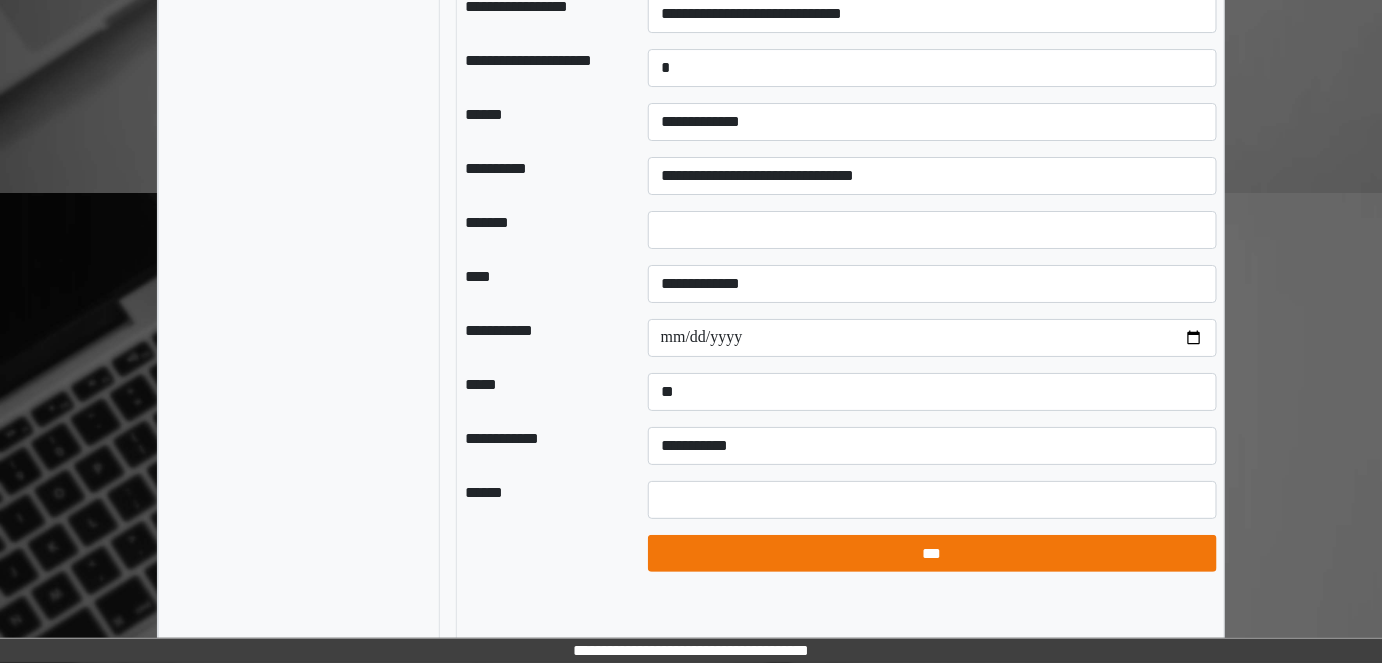 select on "*" 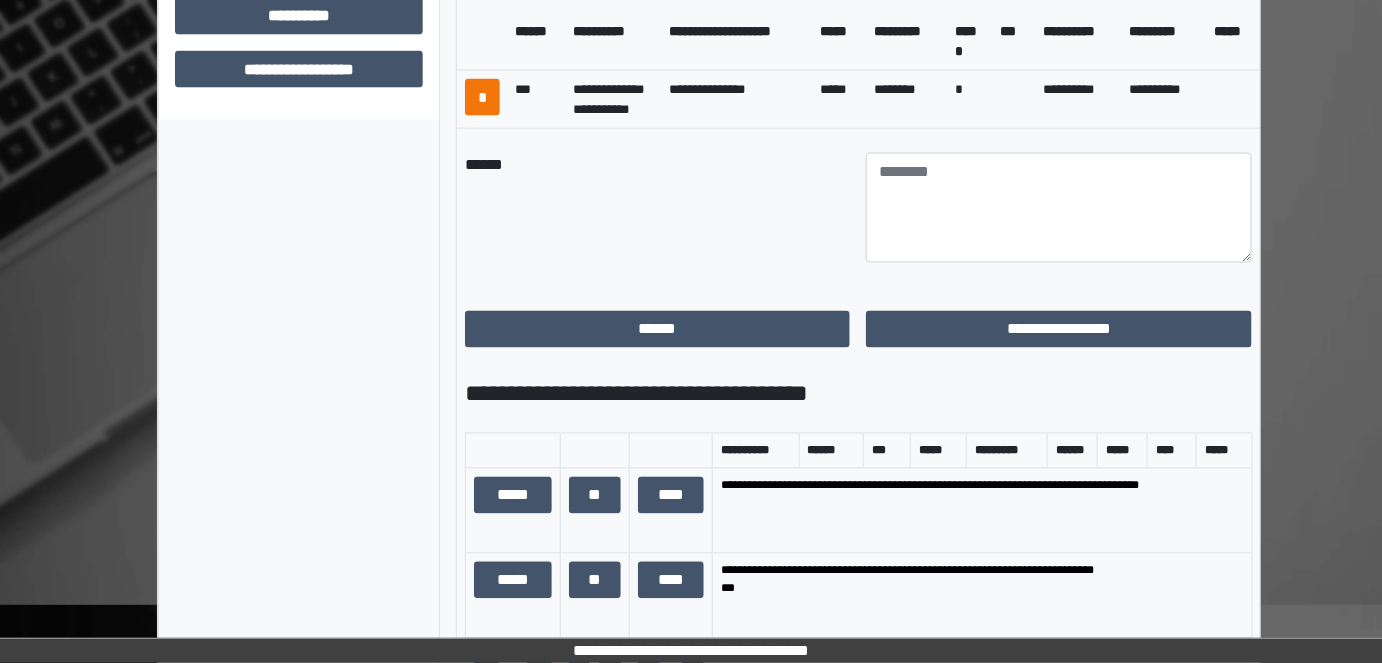 scroll, scrollTop: 970, scrollLeft: 0, axis: vertical 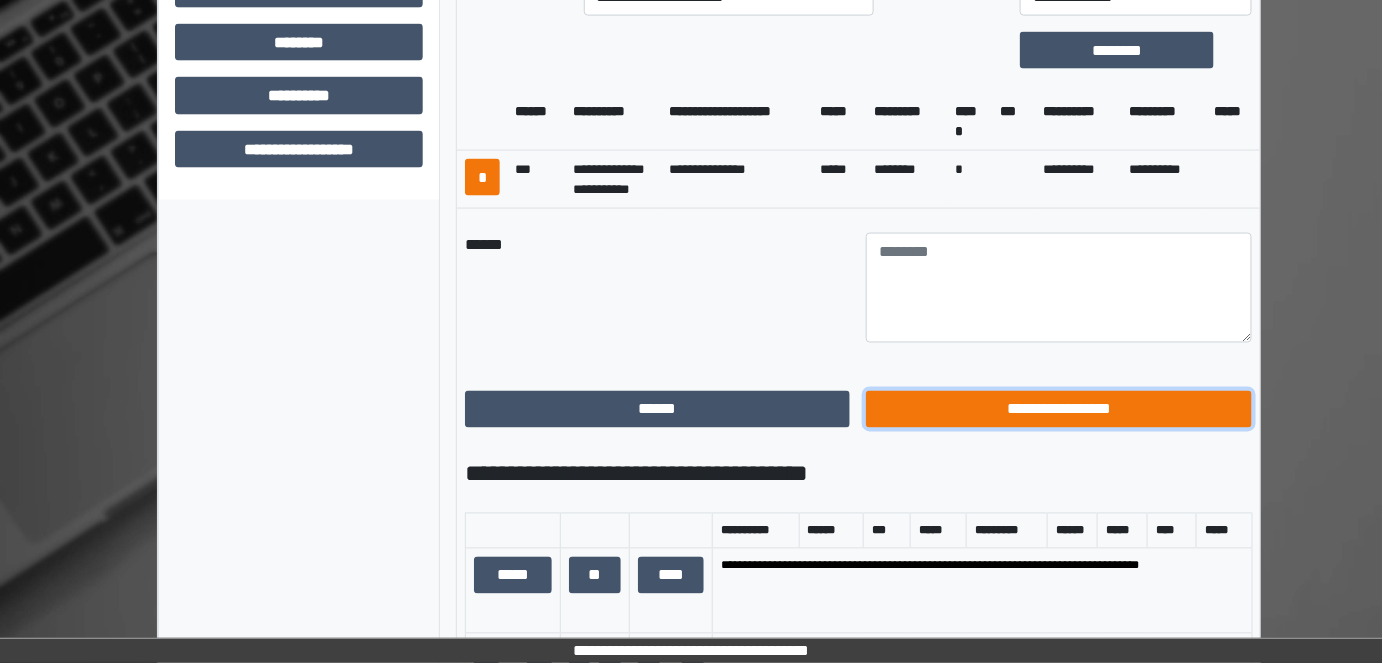 click on "**********" at bounding box center (1059, 409) 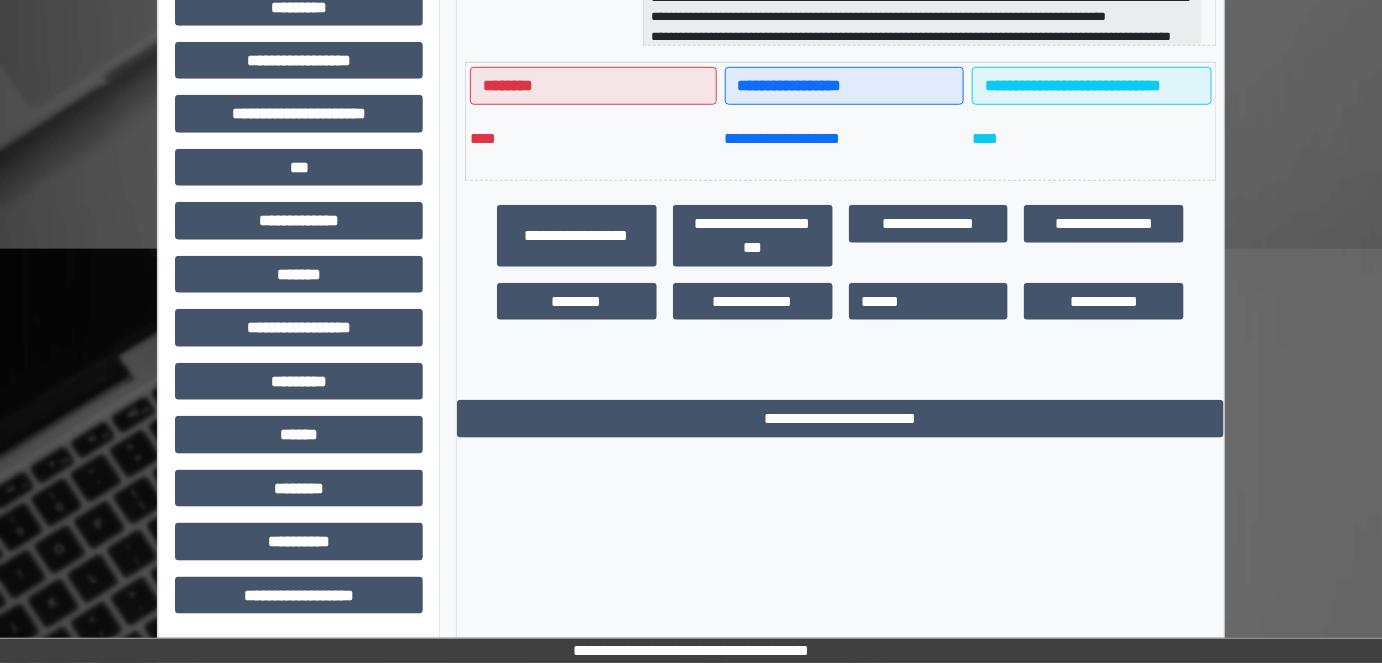 scroll, scrollTop: 523, scrollLeft: 0, axis: vertical 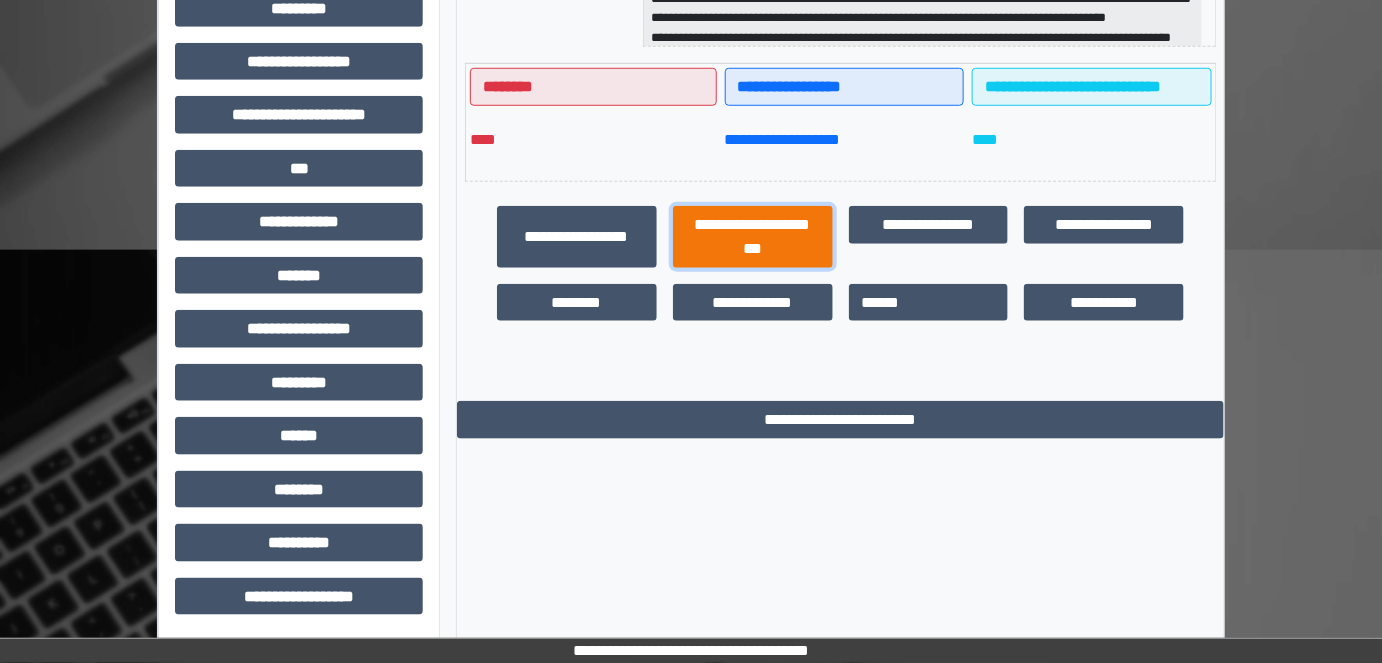 click on "**********" at bounding box center [753, 236] 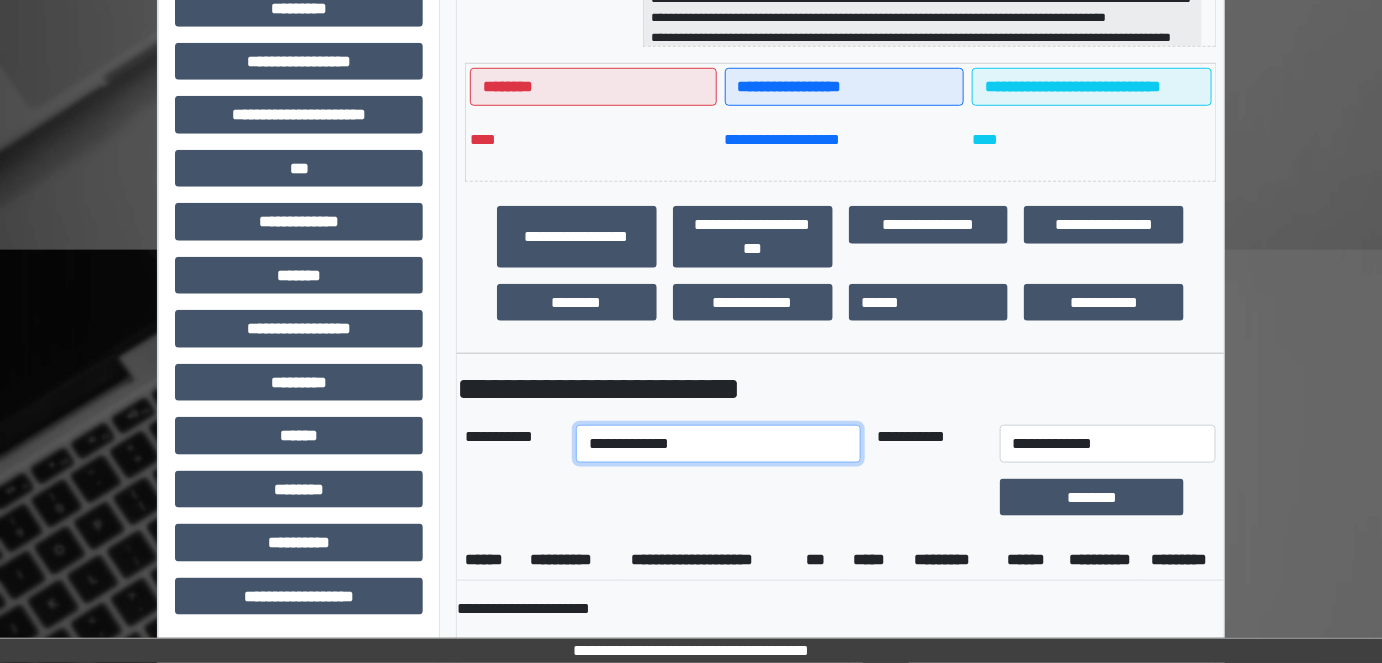 click on "**********" at bounding box center [718, 444] 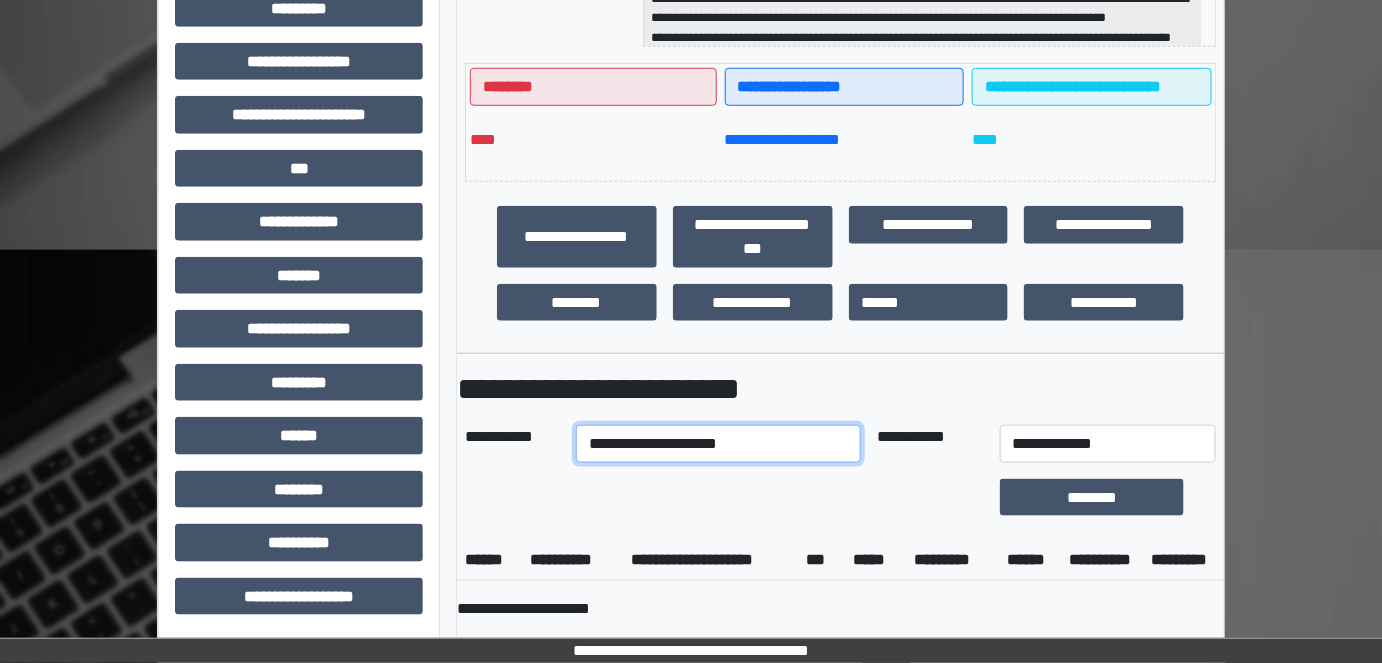 click on "**********" at bounding box center [718, 444] 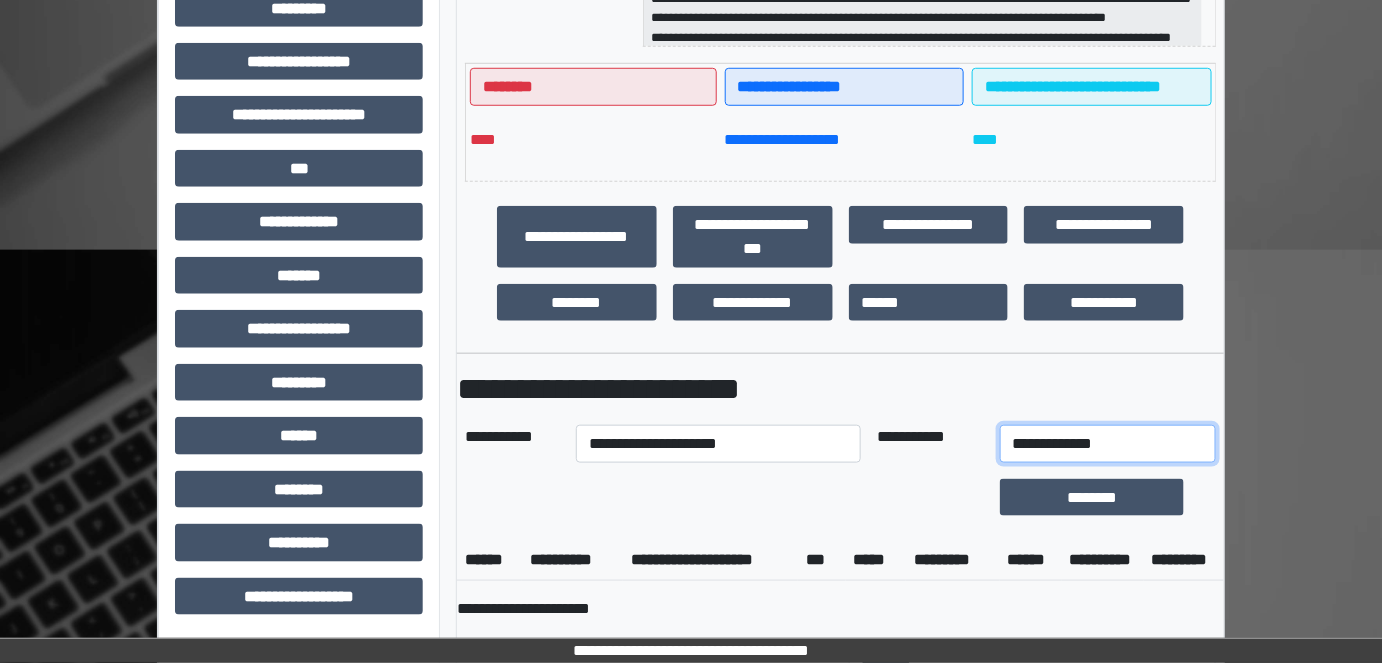 click on "**********" at bounding box center [1108, 444] 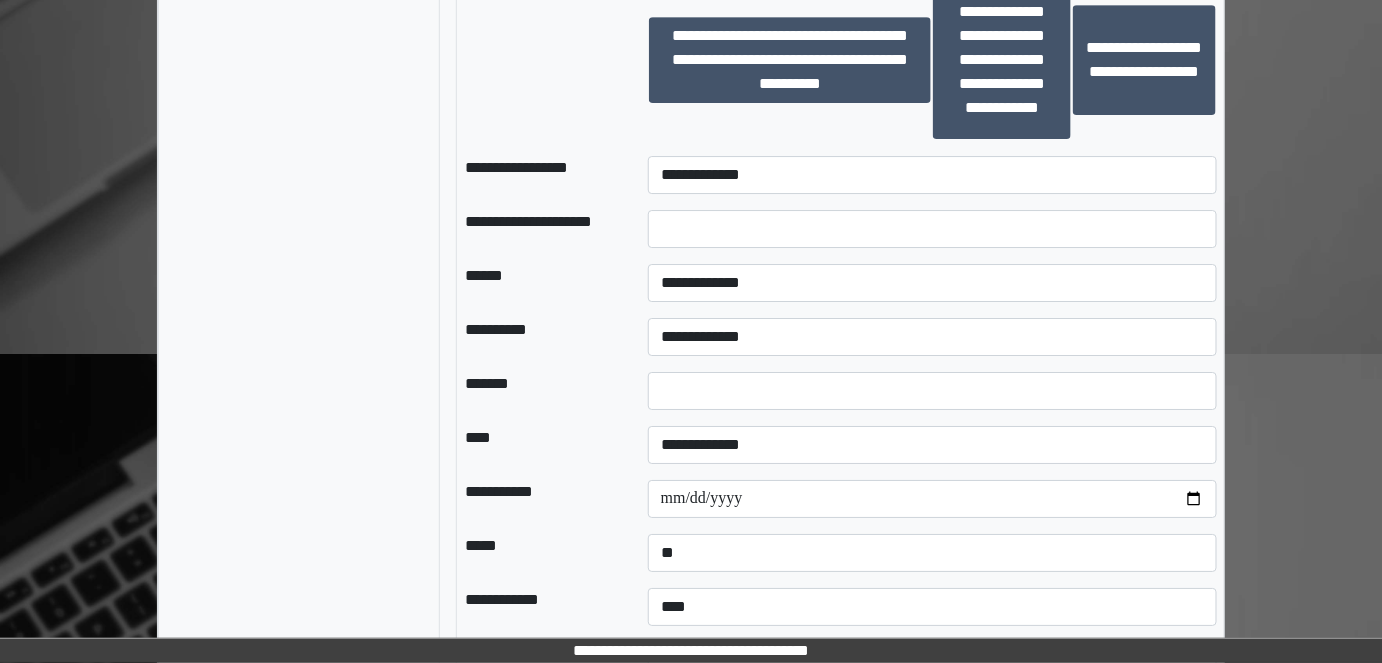 scroll, scrollTop: 2250, scrollLeft: 0, axis: vertical 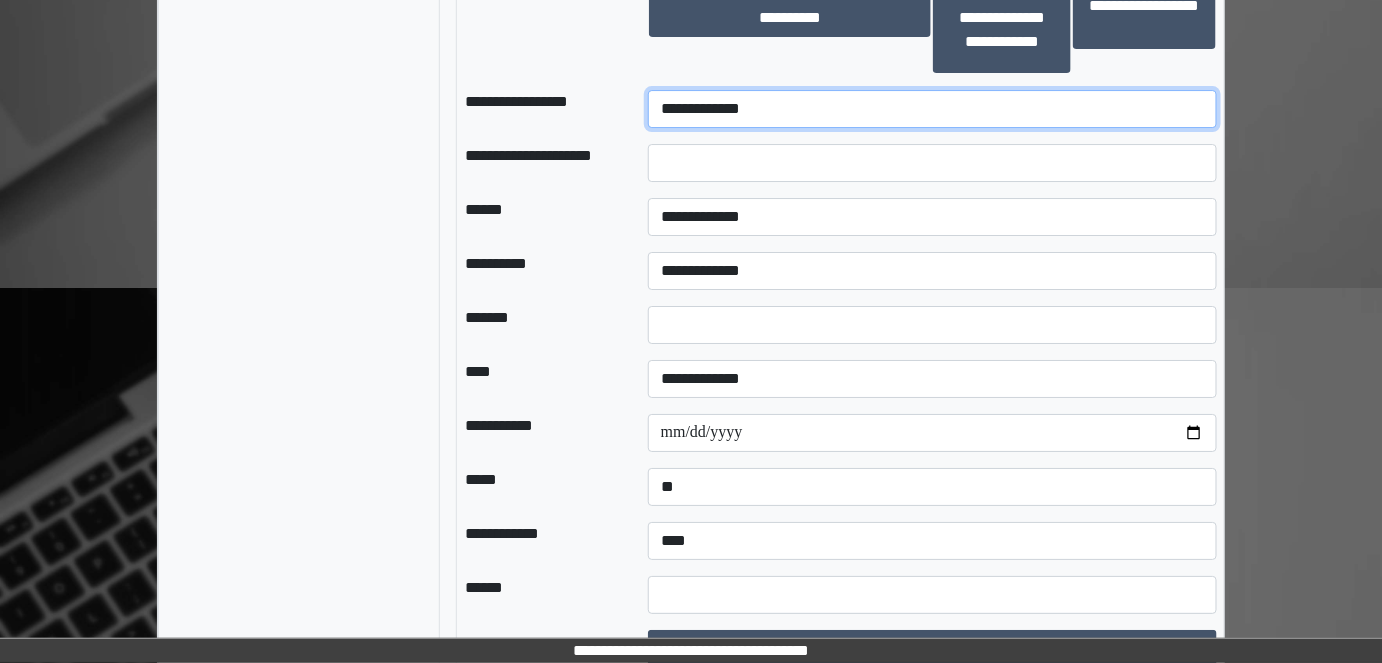 click on "**********" at bounding box center (933, 109) 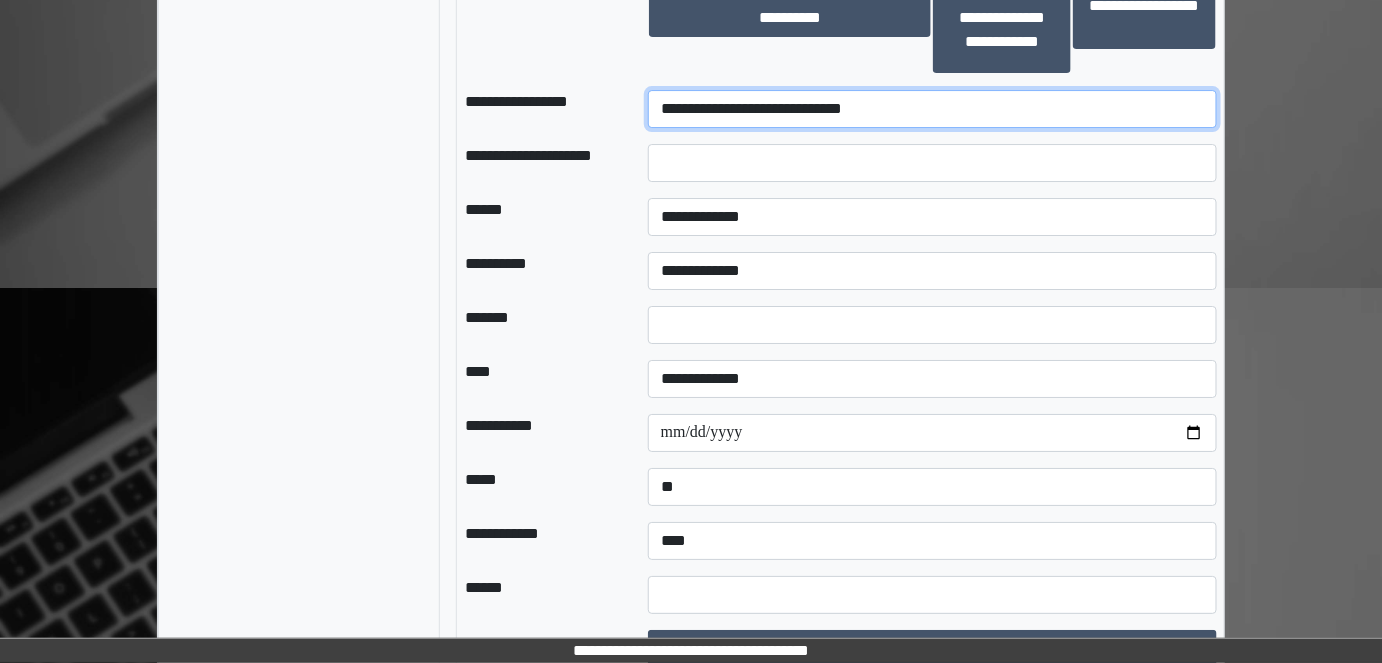 click on "**********" at bounding box center (933, 109) 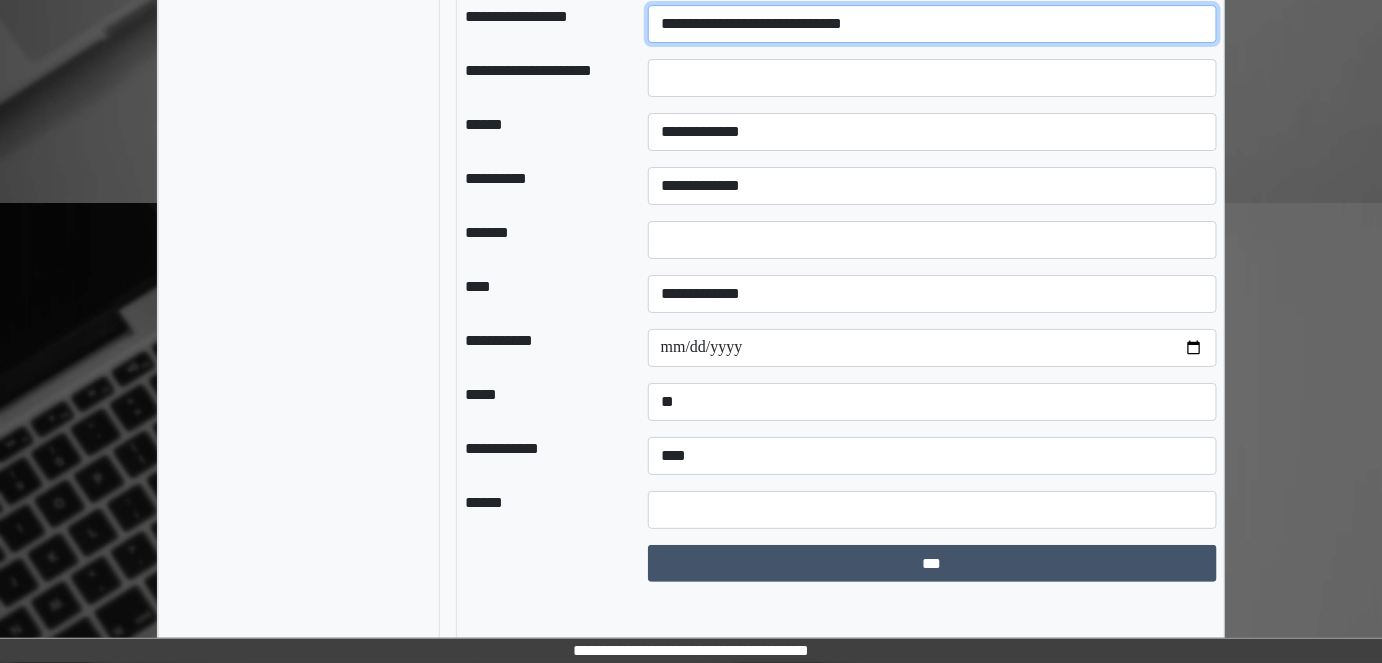scroll, scrollTop: 2341, scrollLeft: 0, axis: vertical 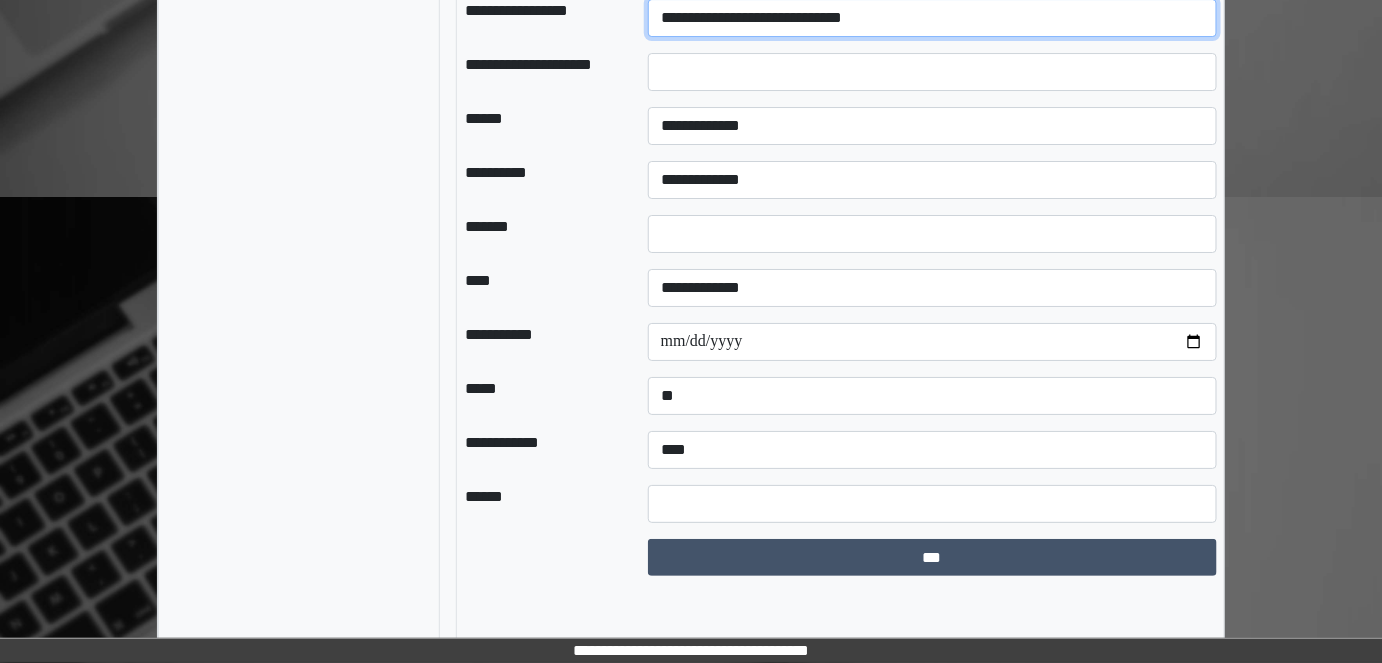 click on "**********" at bounding box center [933, 18] 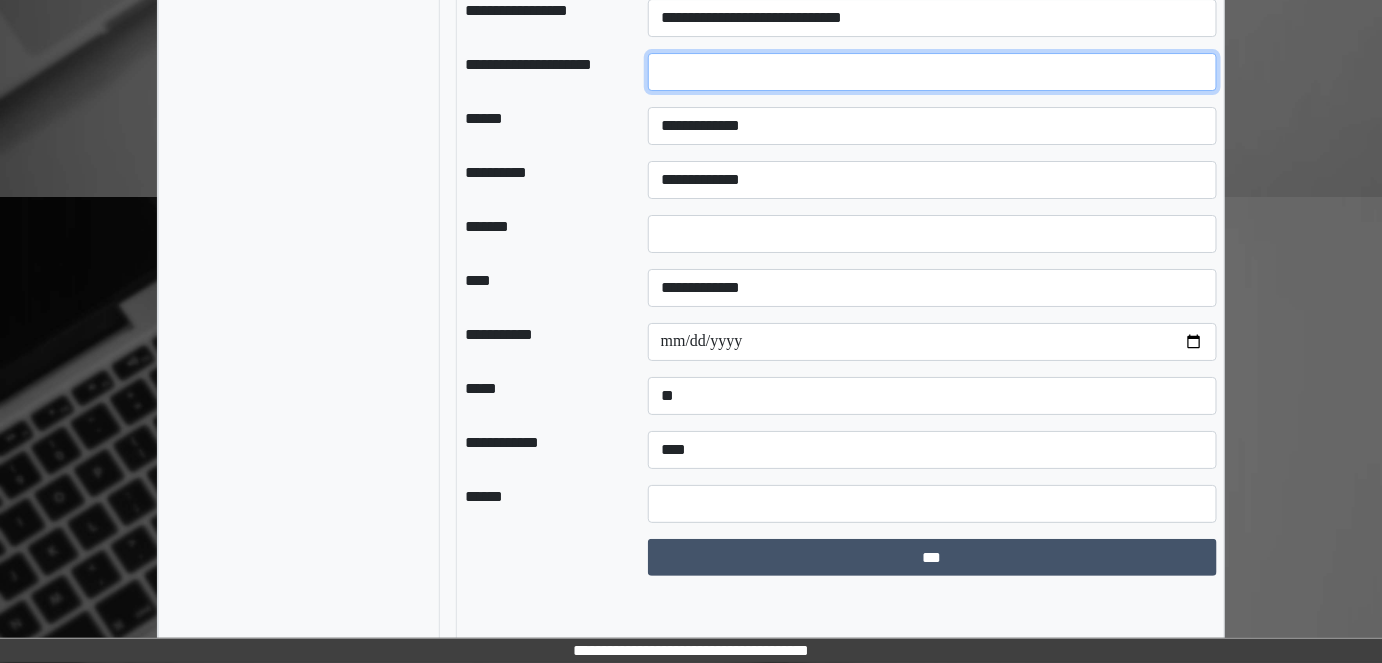click at bounding box center [933, 72] 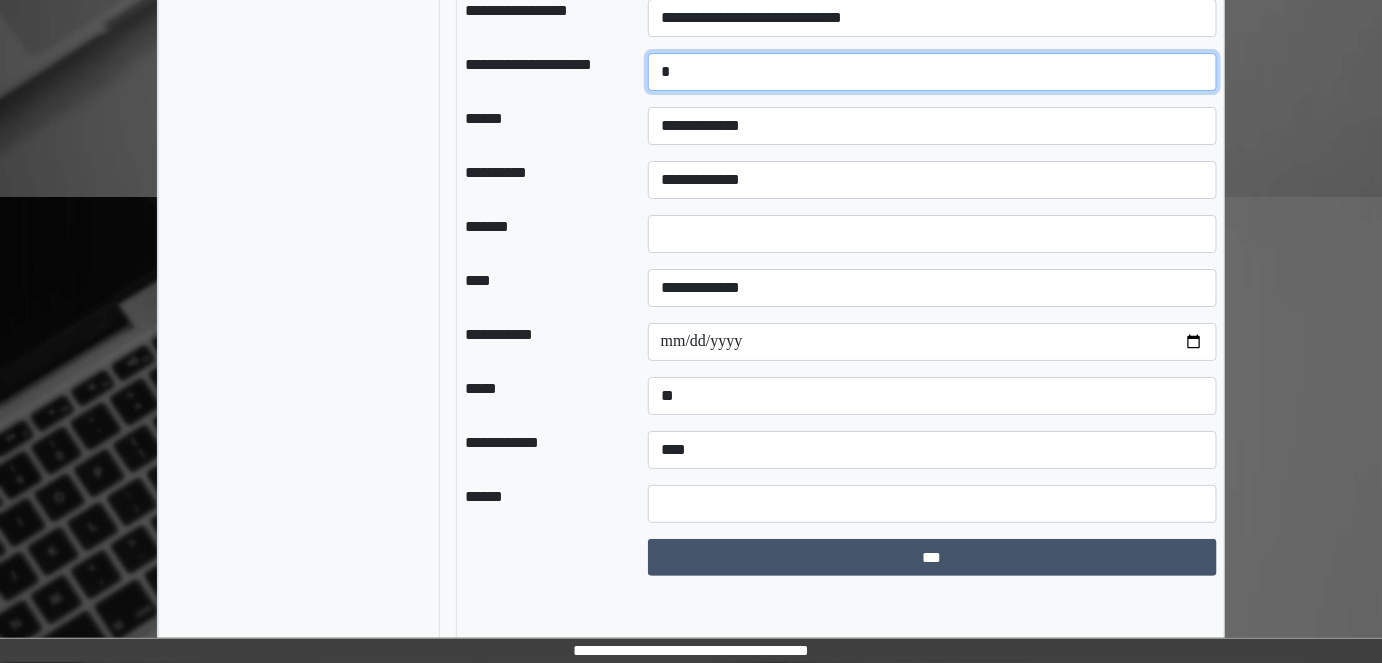 type on "*" 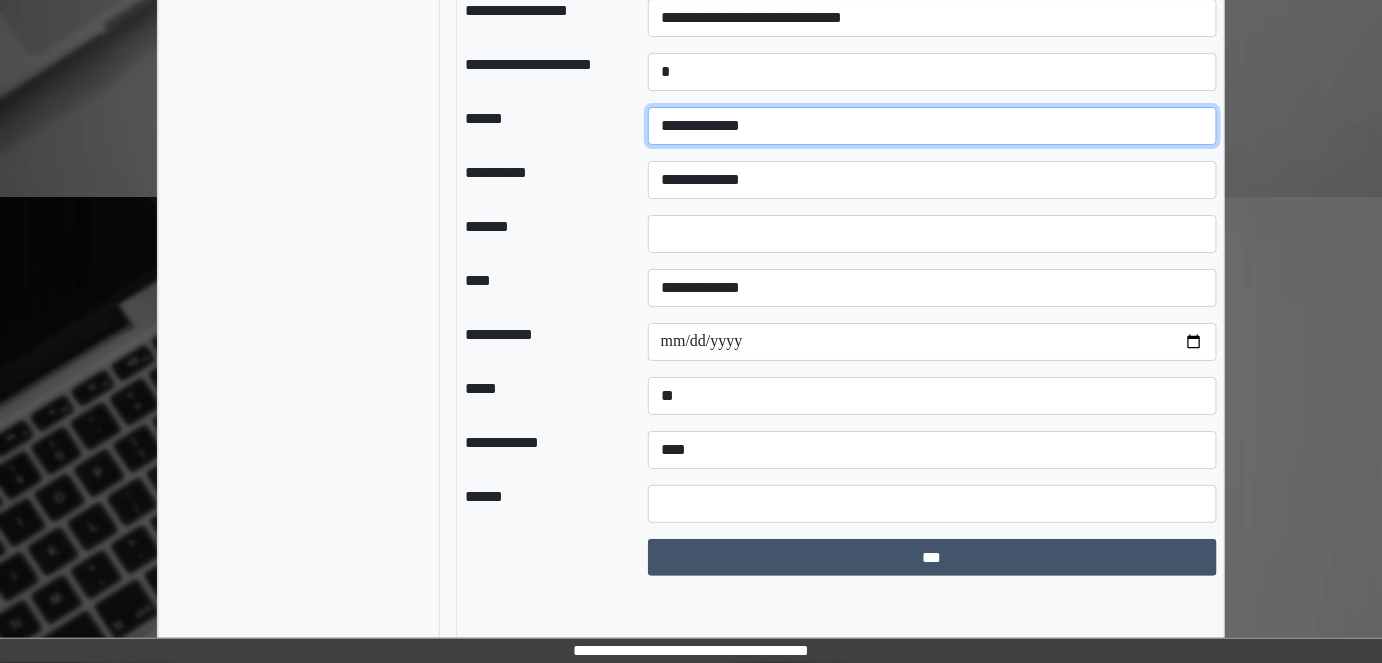 click on "**********" at bounding box center [933, 126] 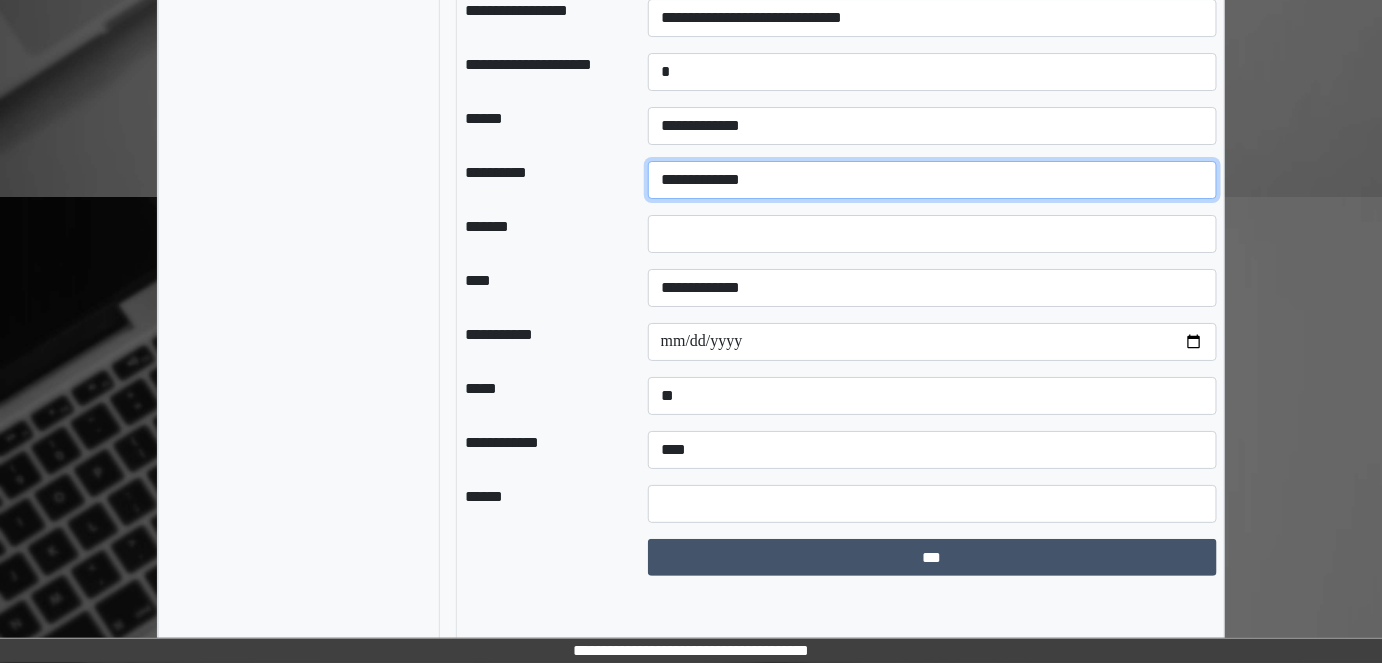 click on "**********" at bounding box center [933, 180] 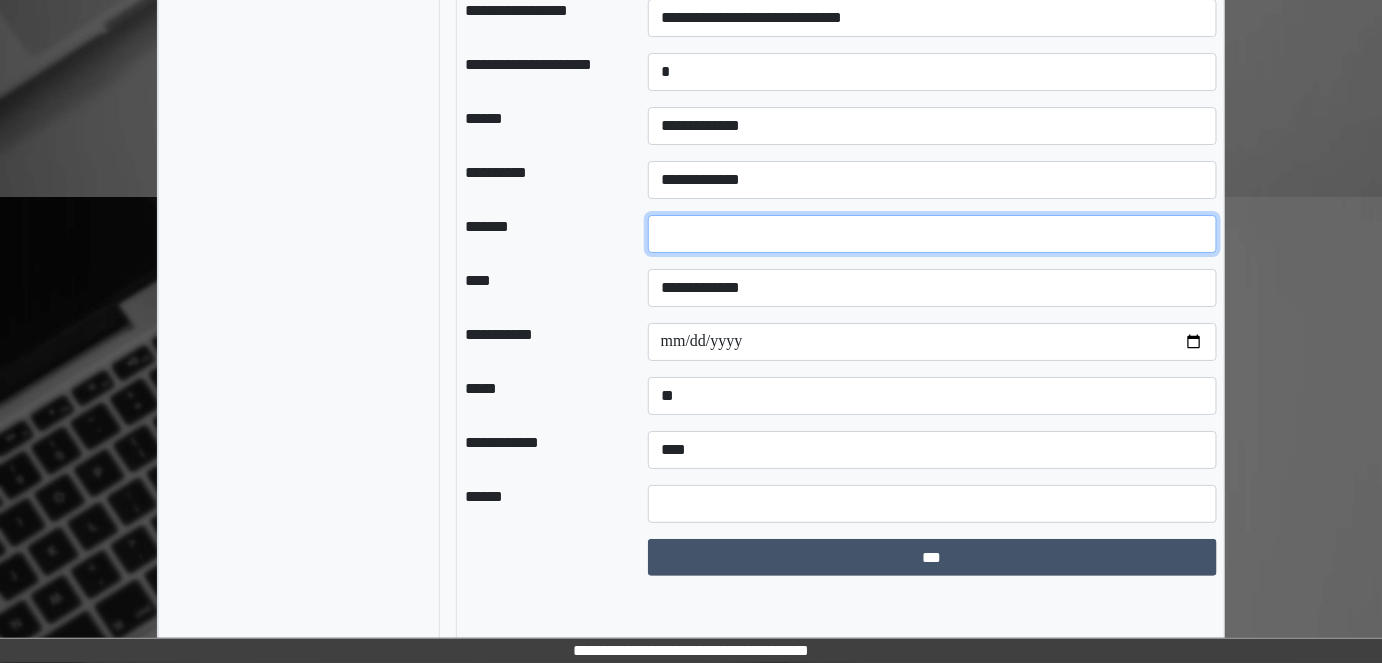 click at bounding box center [933, 234] 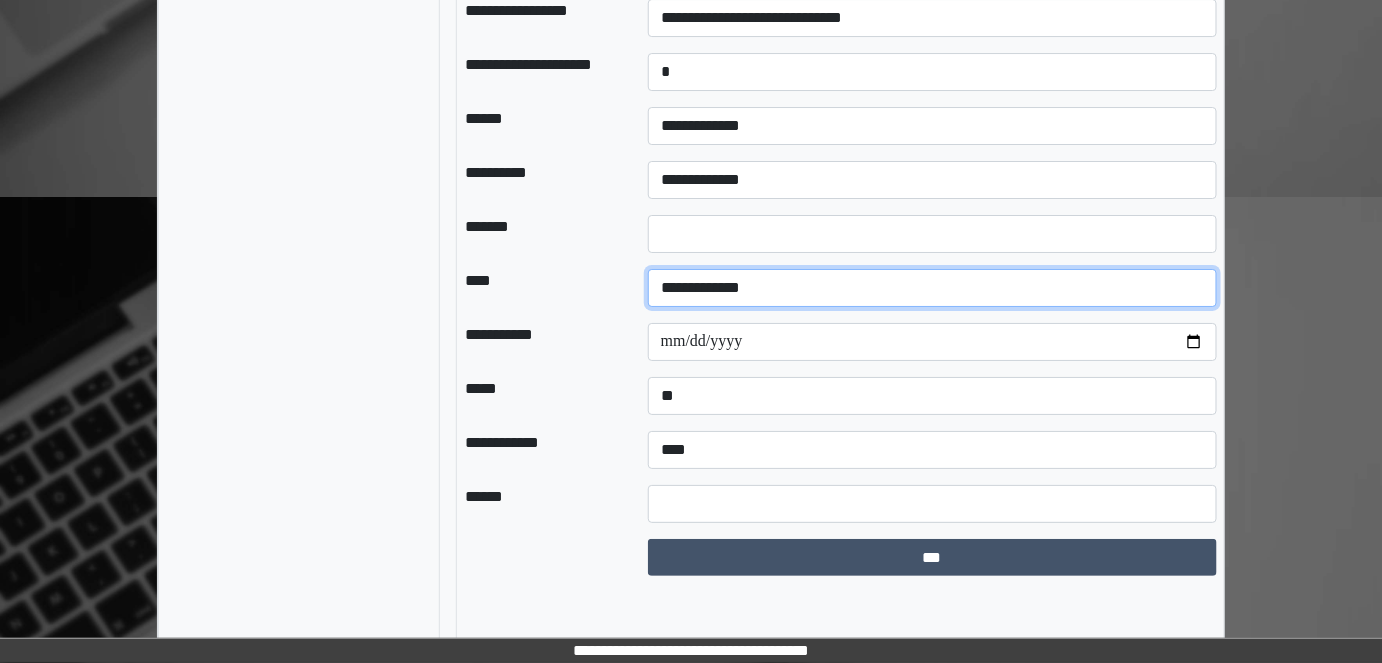 click on "**********" at bounding box center [933, 288] 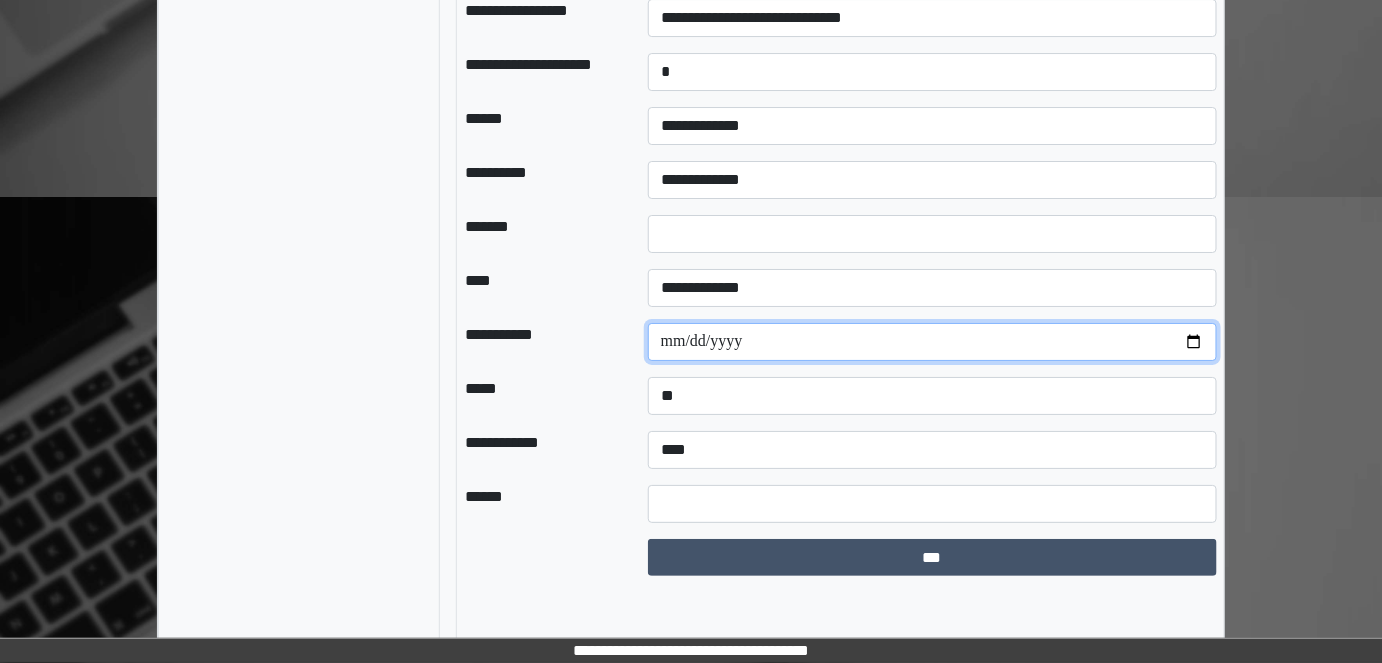 click at bounding box center (933, 342) 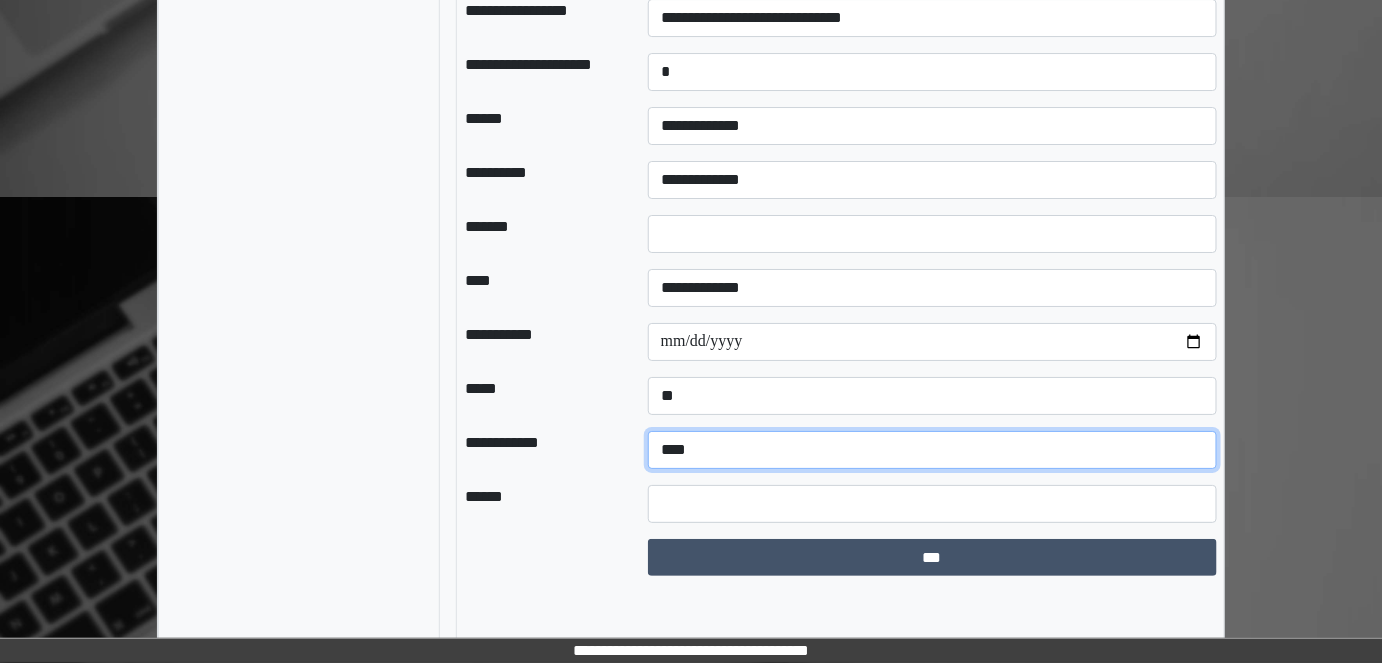 click on "**********" at bounding box center [933, 450] 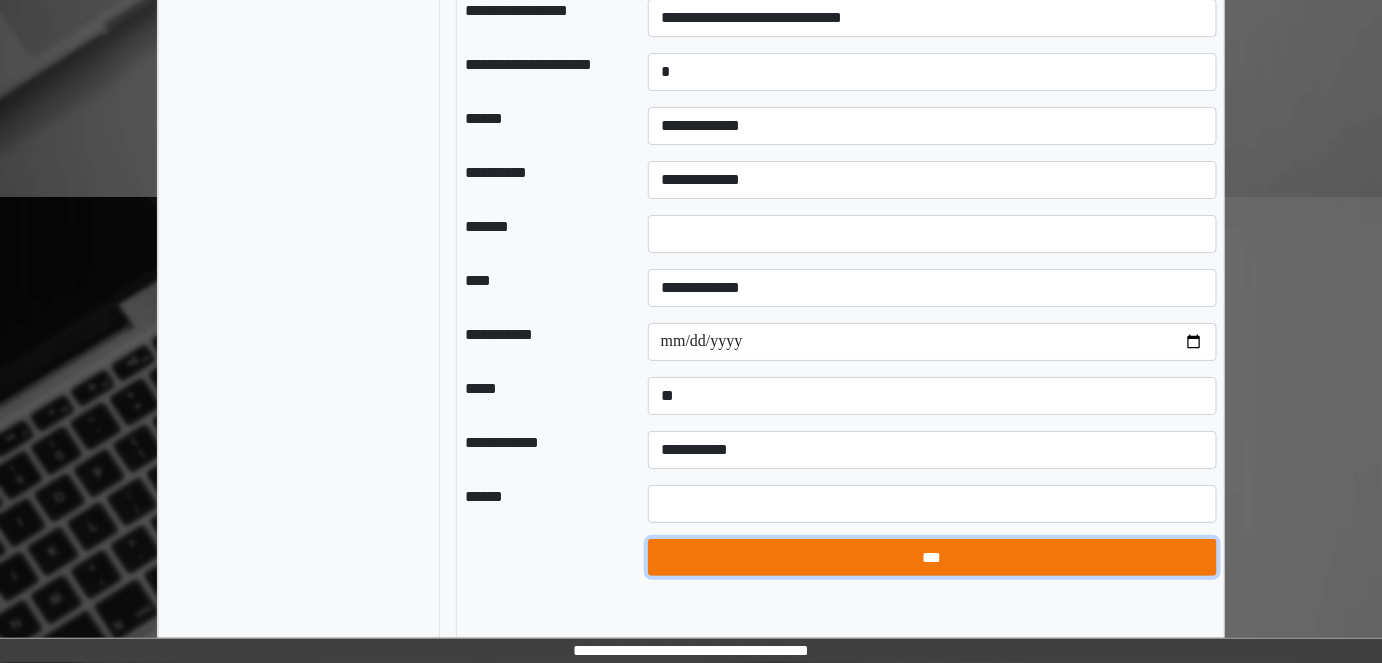 click on "***" at bounding box center [932, 557] 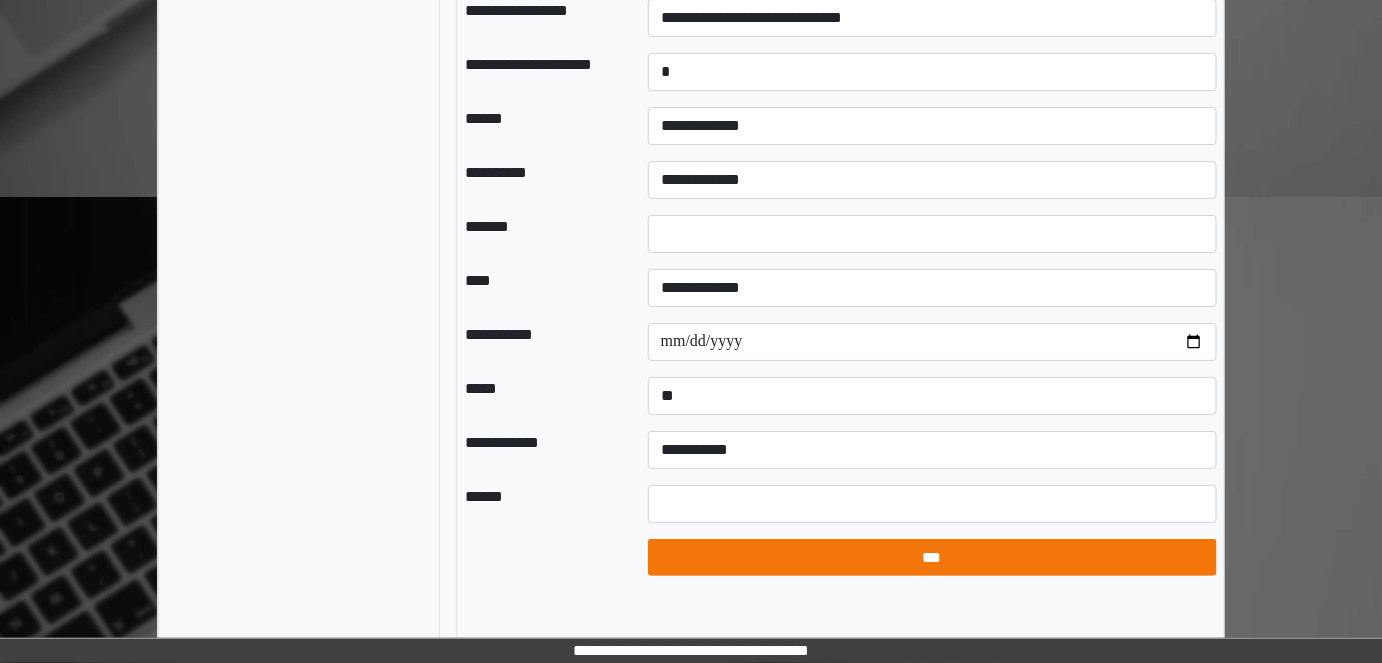 select on "*" 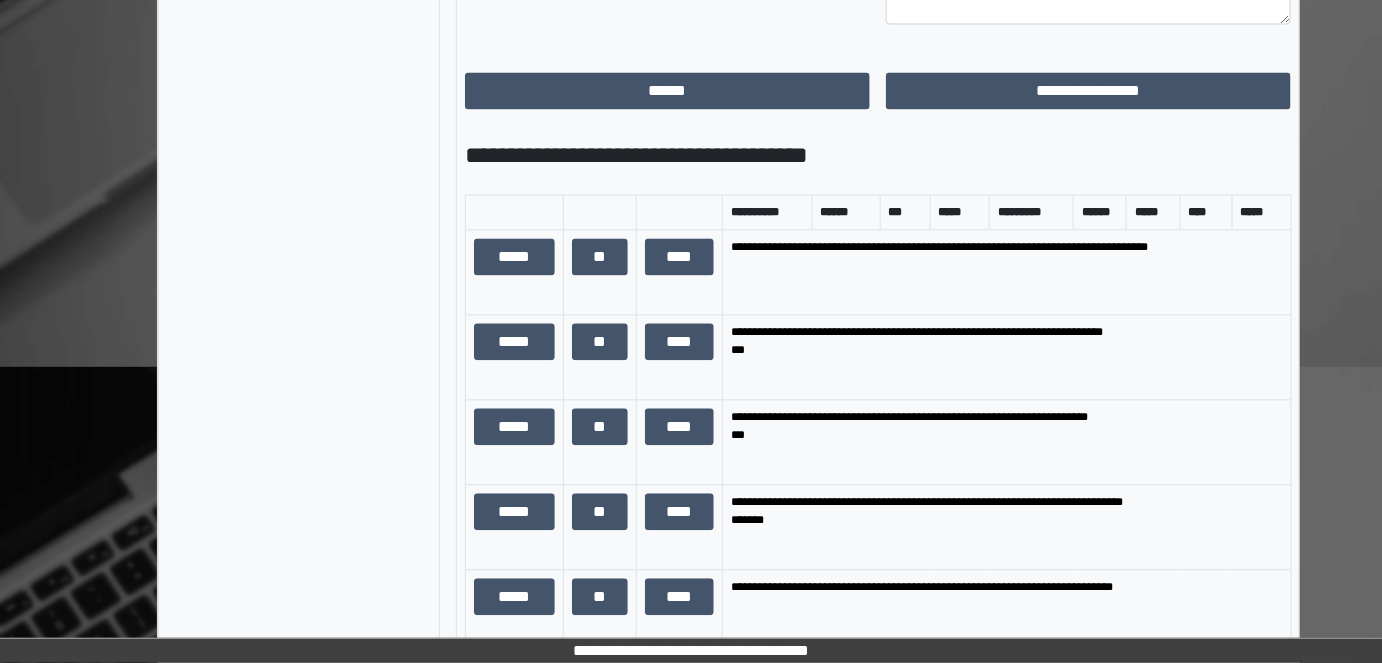 scroll, scrollTop: 1242, scrollLeft: 0, axis: vertical 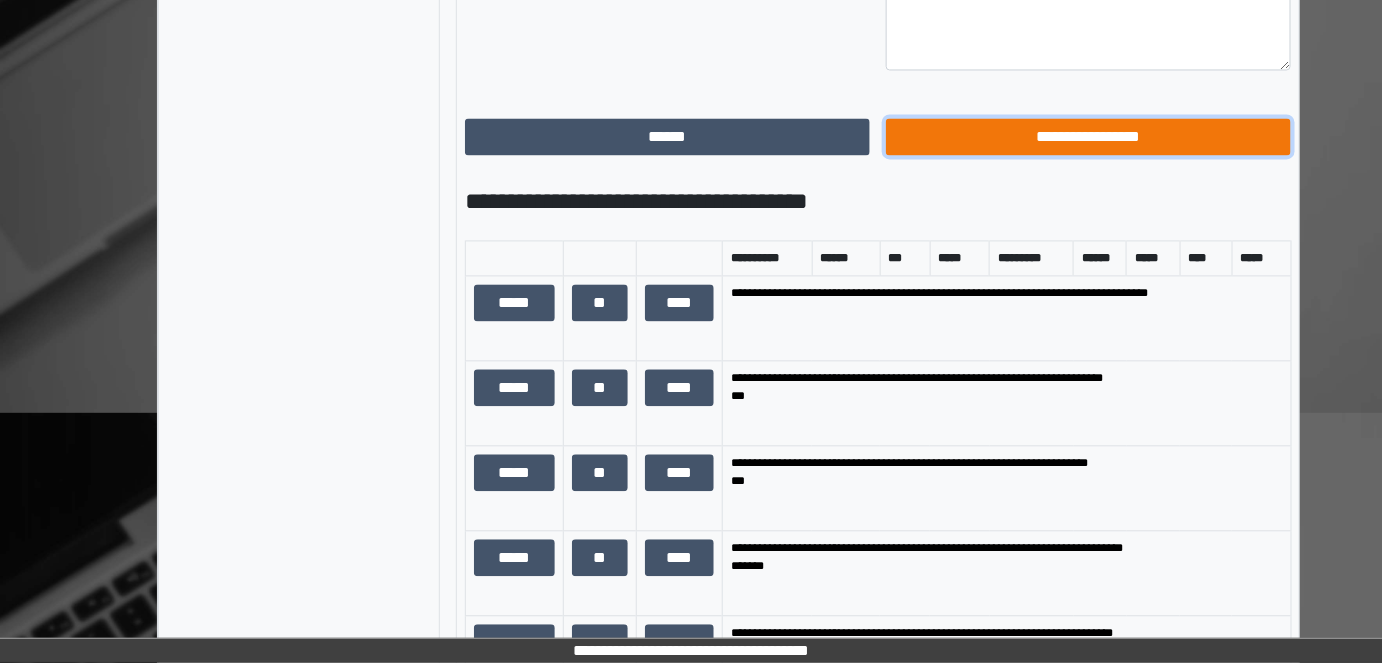 click on "**********" at bounding box center (1088, 137) 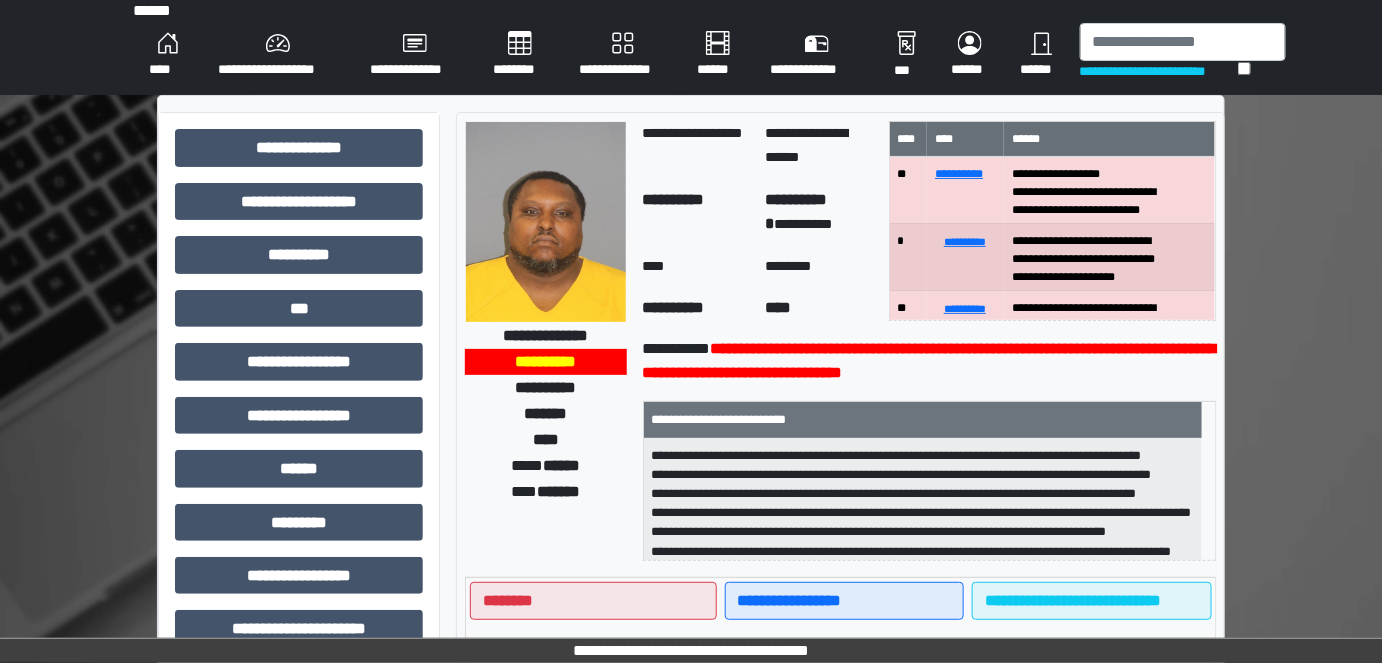 scroll, scrollTop: 0, scrollLeft: 0, axis: both 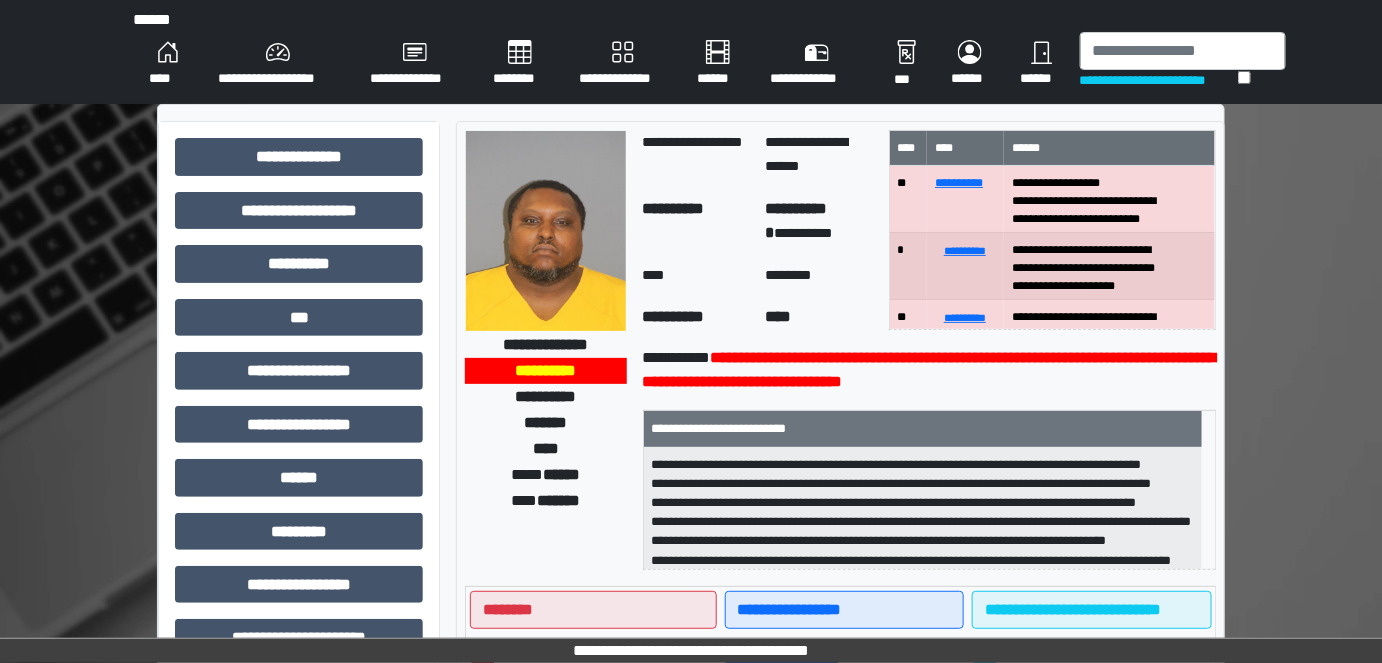 click on "****" at bounding box center (167, 64) 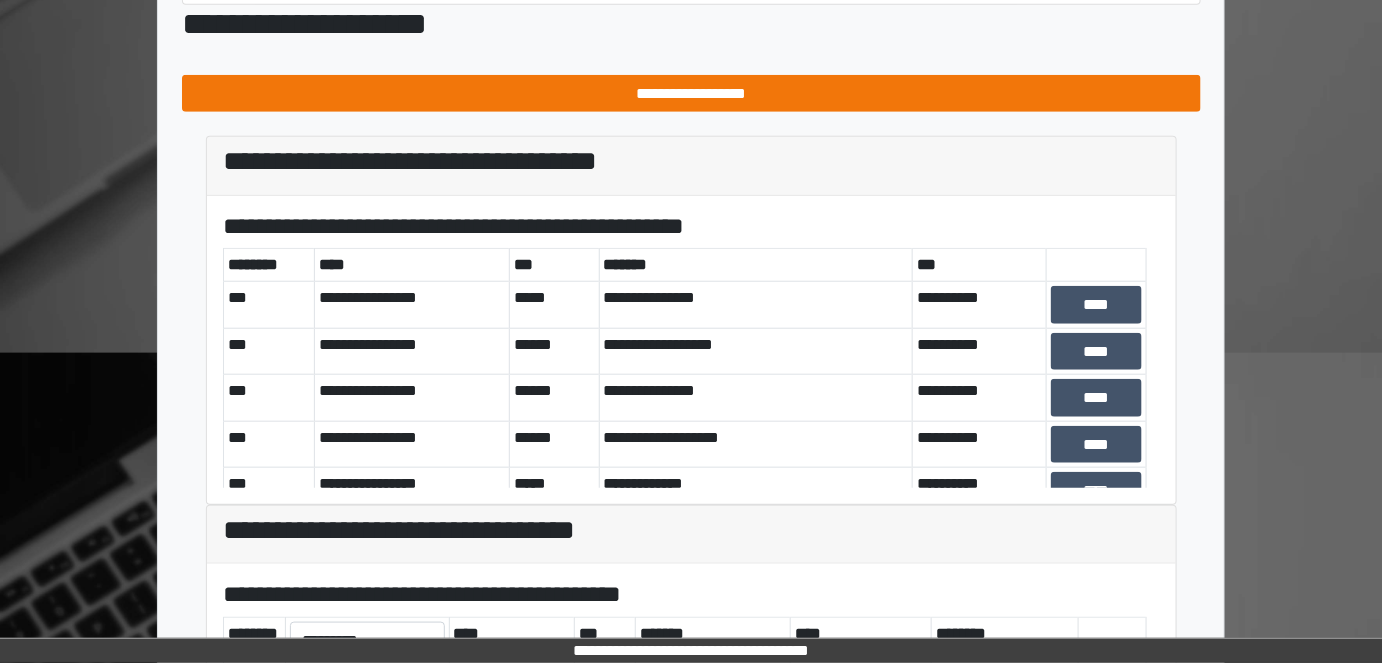 scroll, scrollTop: 454, scrollLeft: 0, axis: vertical 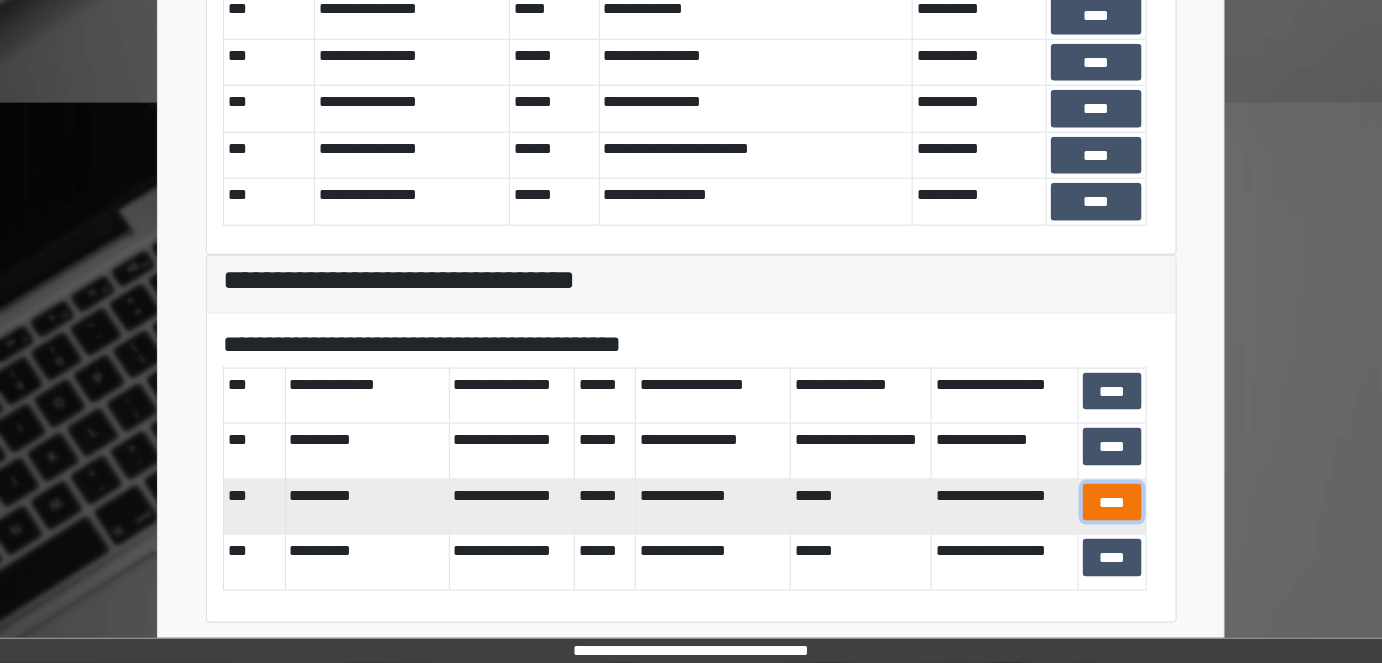click on "****" at bounding box center (1112, 502) 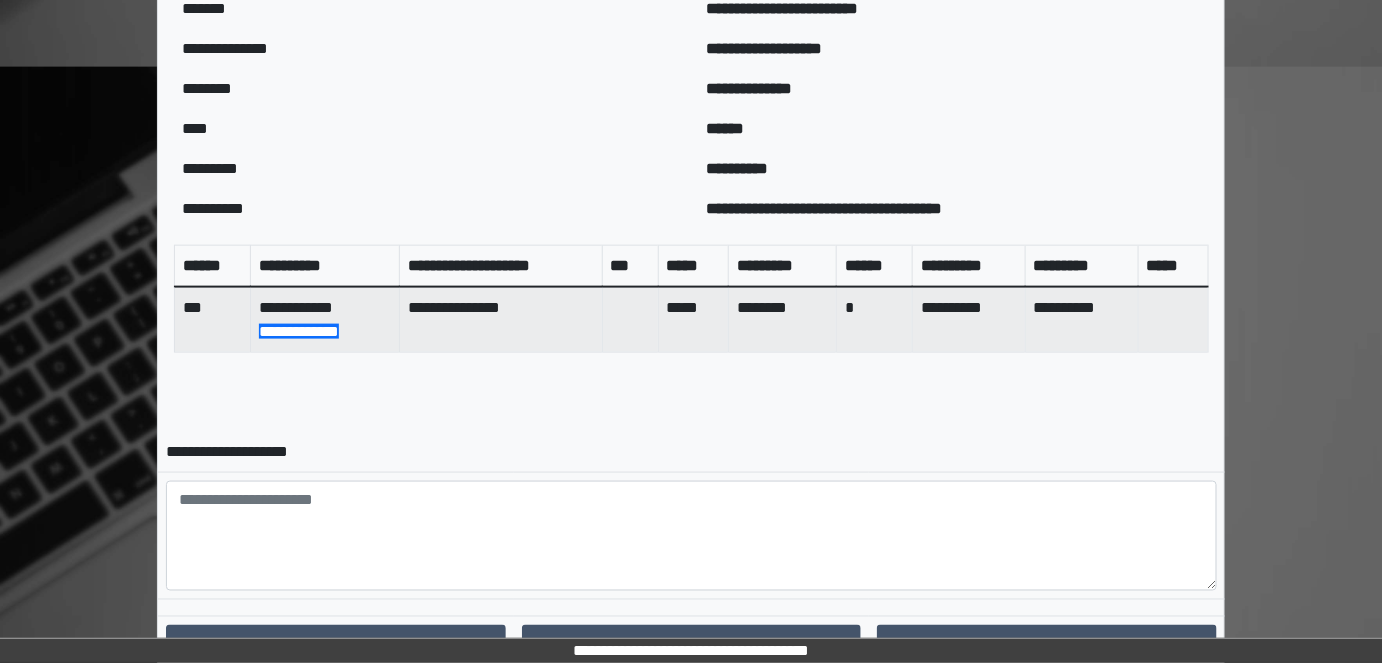 scroll, scrollTop: 792, scrollLeft: 0, axis: vertical 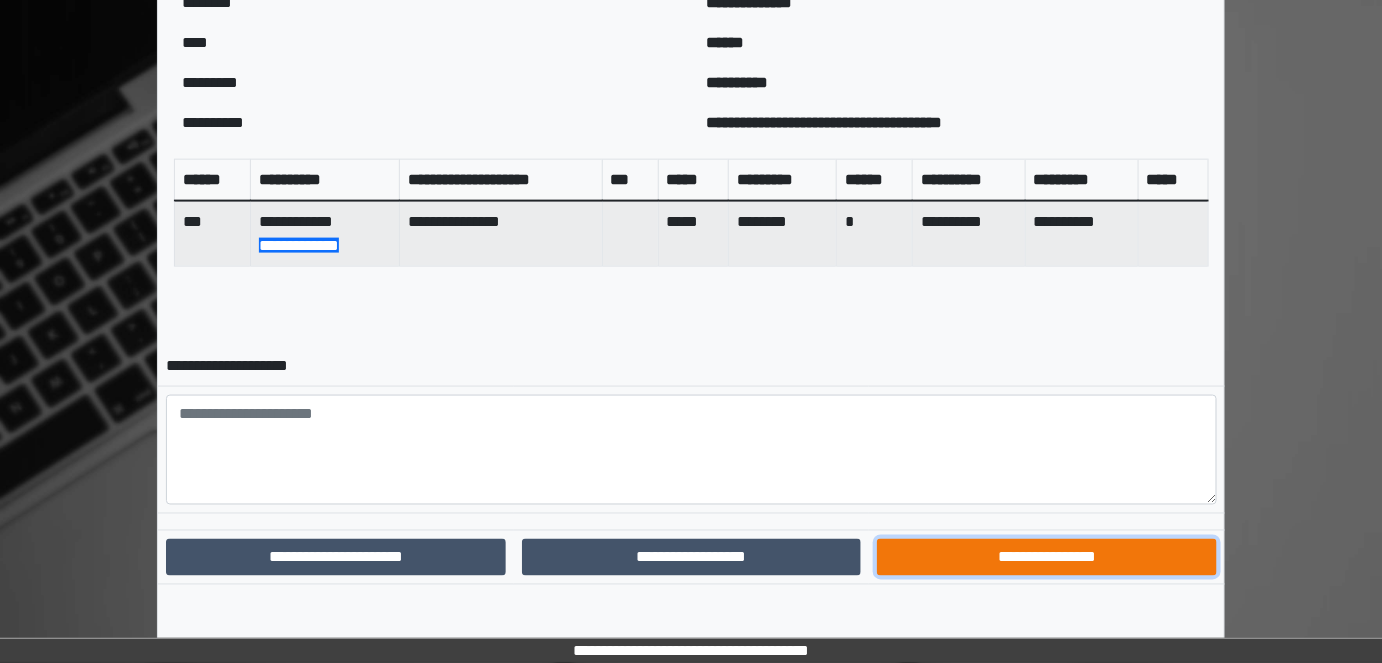 click on "**********" at bounding box center (1047, 557) 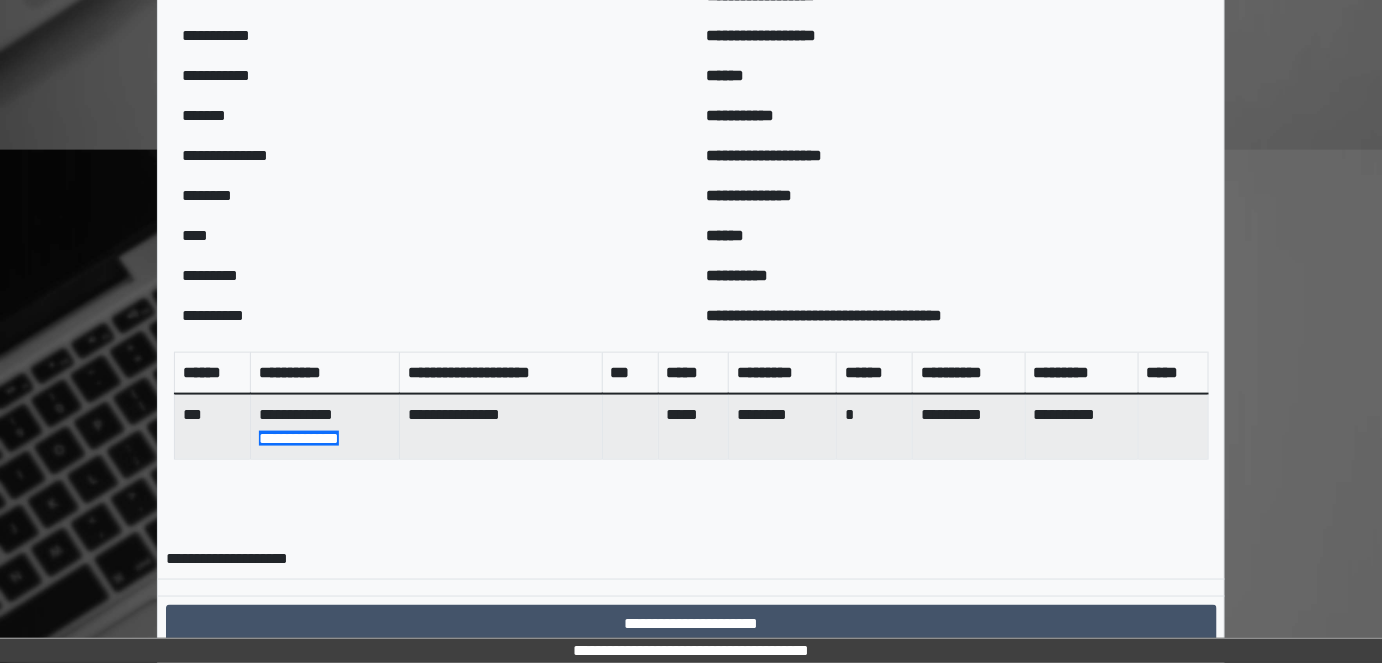 scroll, scrollTop: 690, scrollLeft: 0, axis: vertical 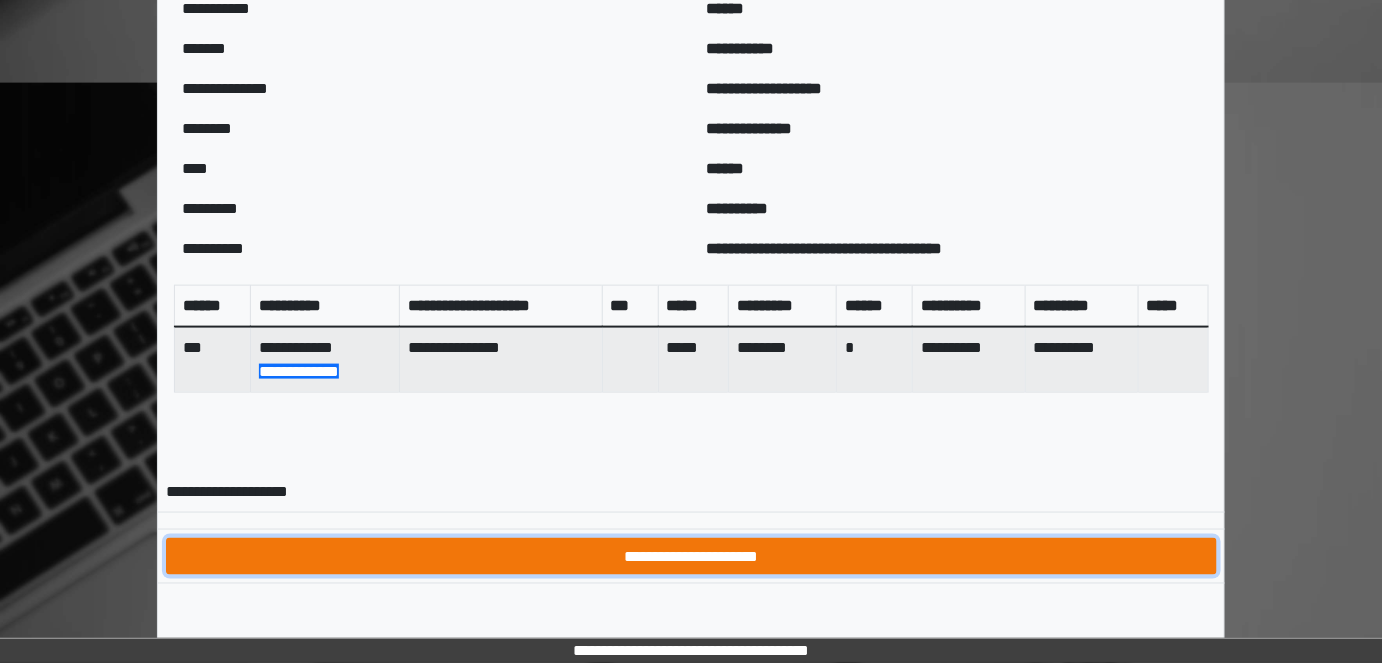 click on "**********" at bounding box center [691, 556] 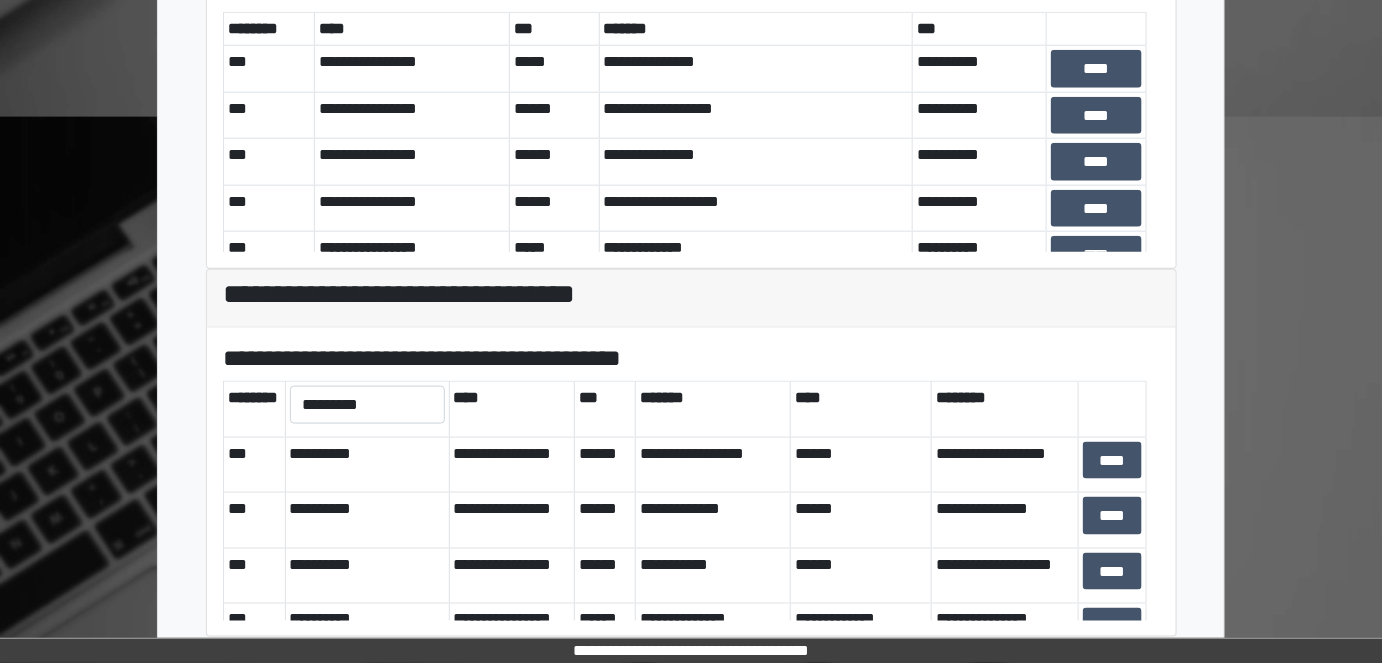 scroll, scrollTop: 670, scrollLeft: 0, axis: vertical 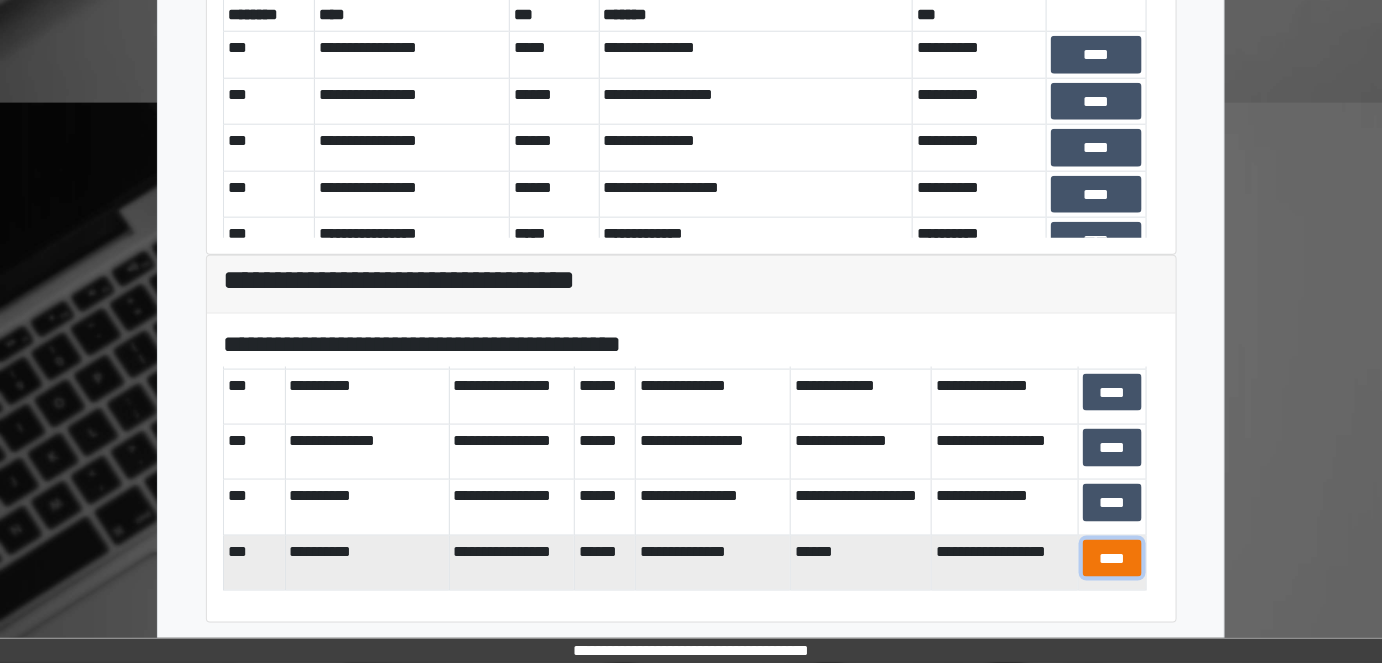 click on "****" at bounding box center (1112, 558) 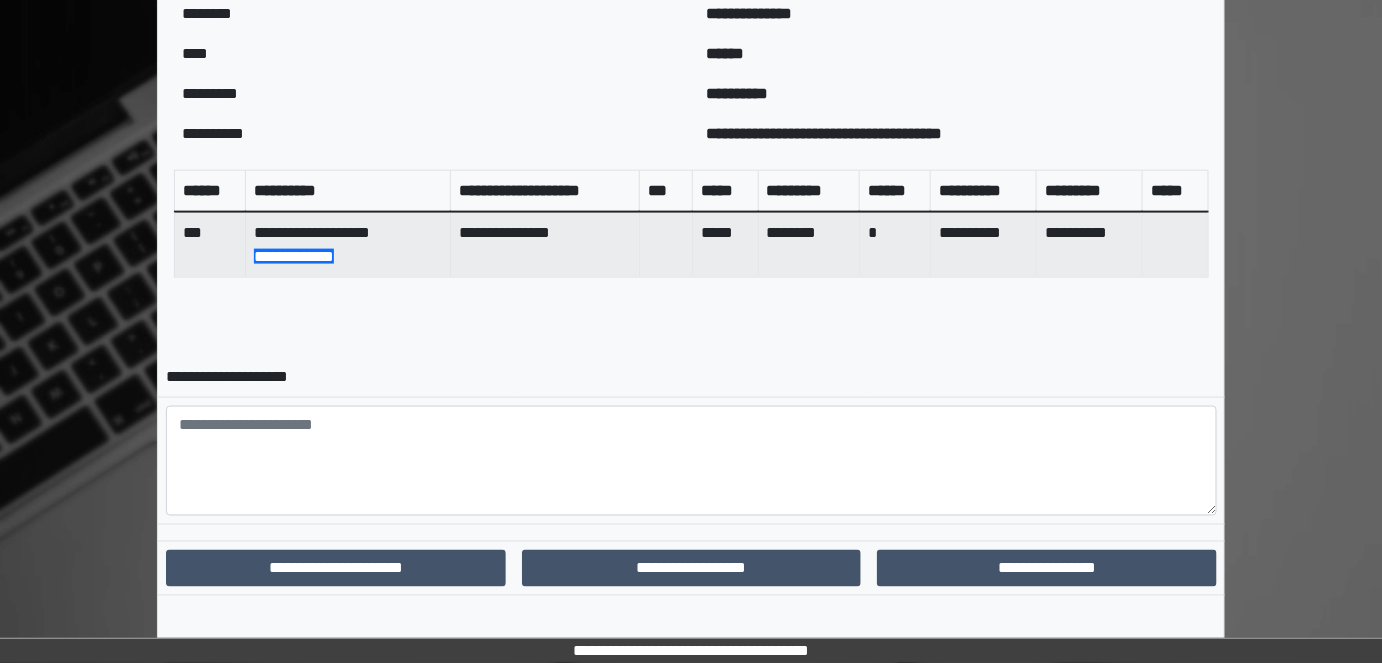 scroll, scrollTop: 792, scrollLeft: 0, axis: vertical 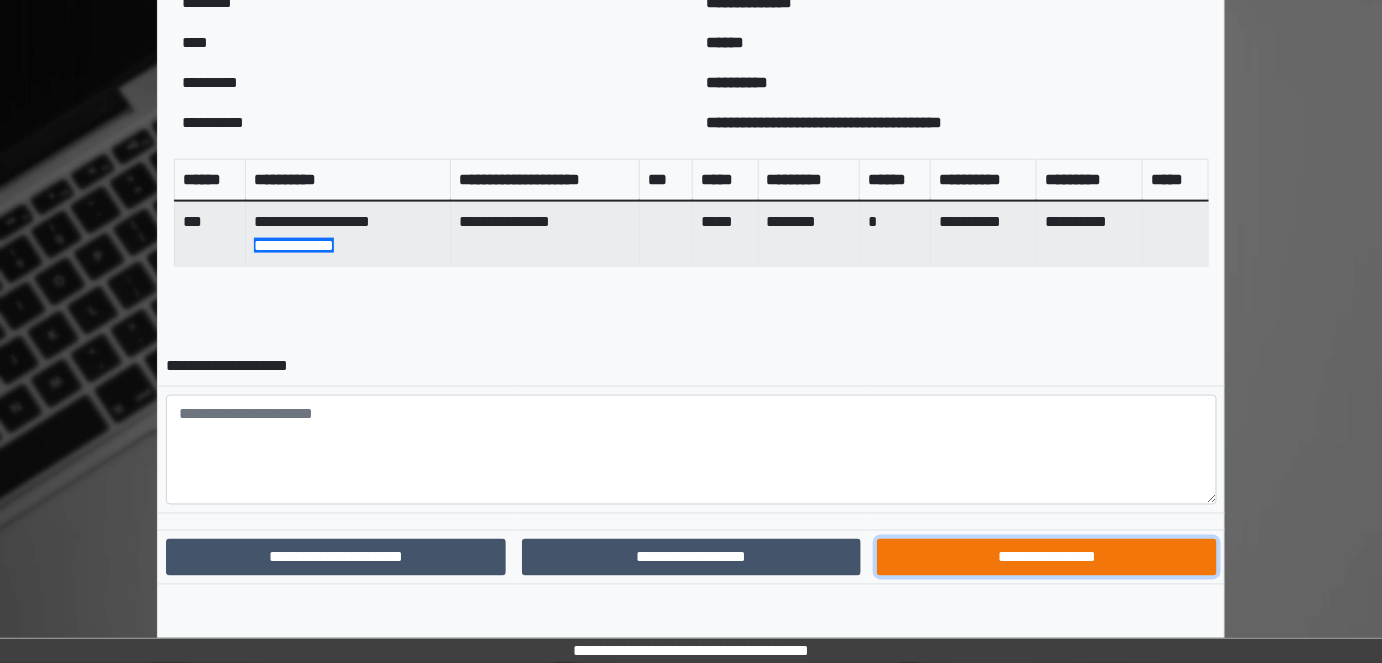 click on "**********" at bounding box center [1047, 557] 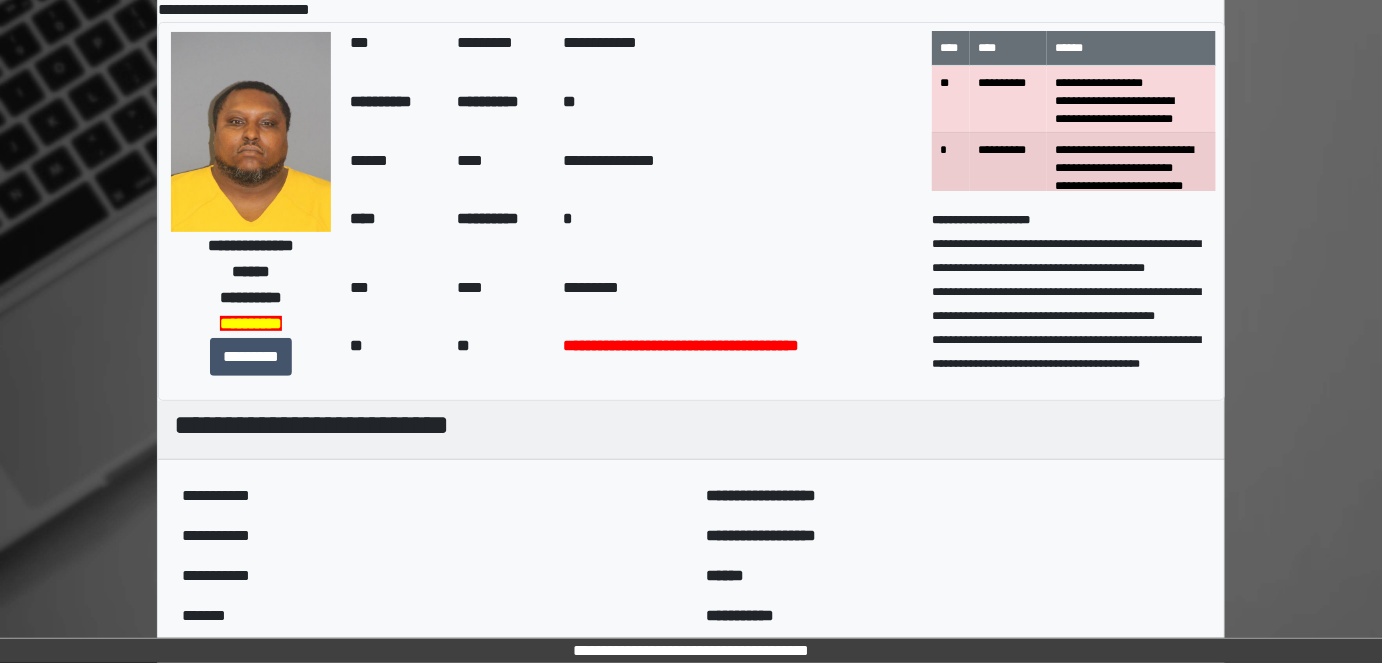 scroll, scrollTop: 0, scrollLeft: 0, axis: both 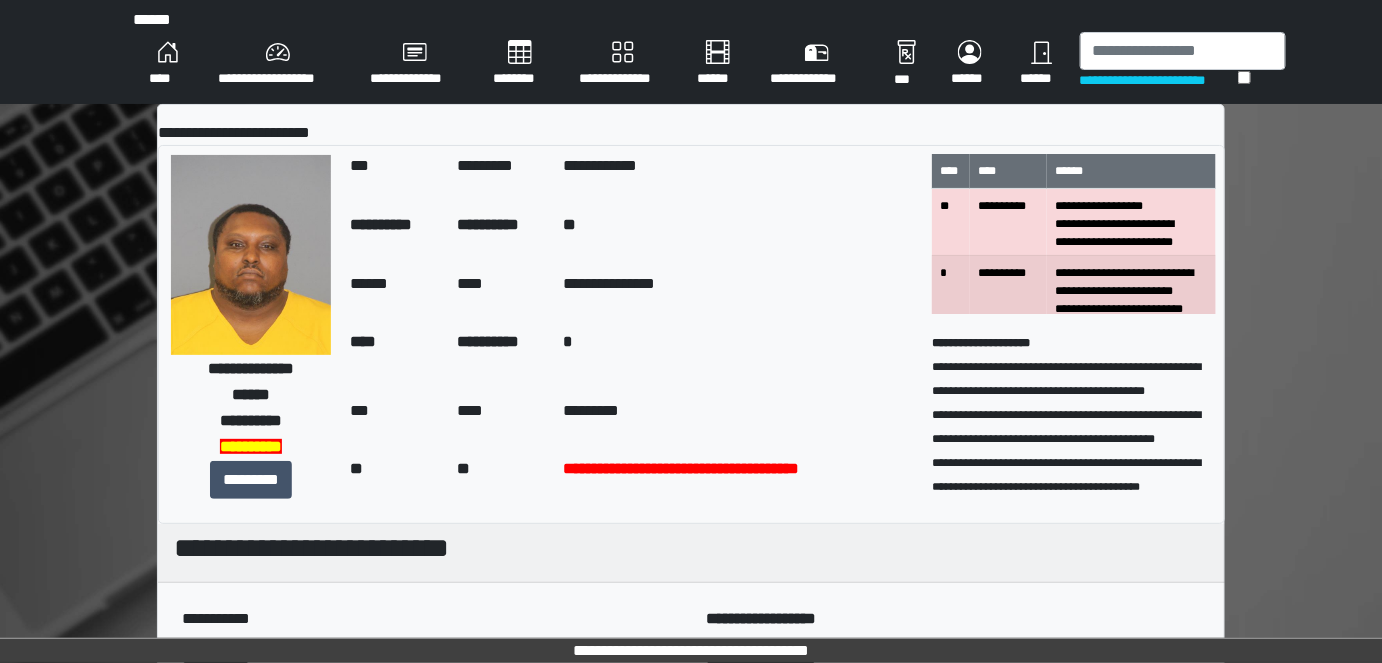 click on "****" at bounding box center [167, 64] 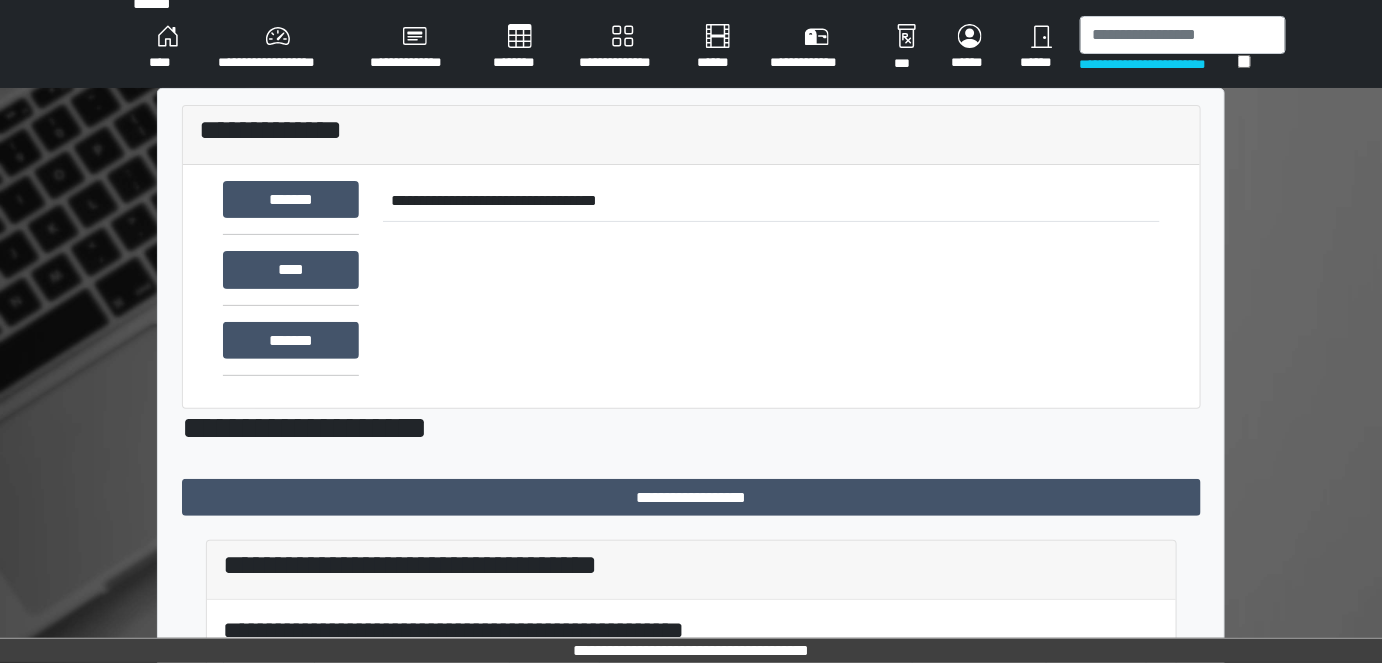scroll, scrollTop: 0, scrollLeft: 0, axis: both 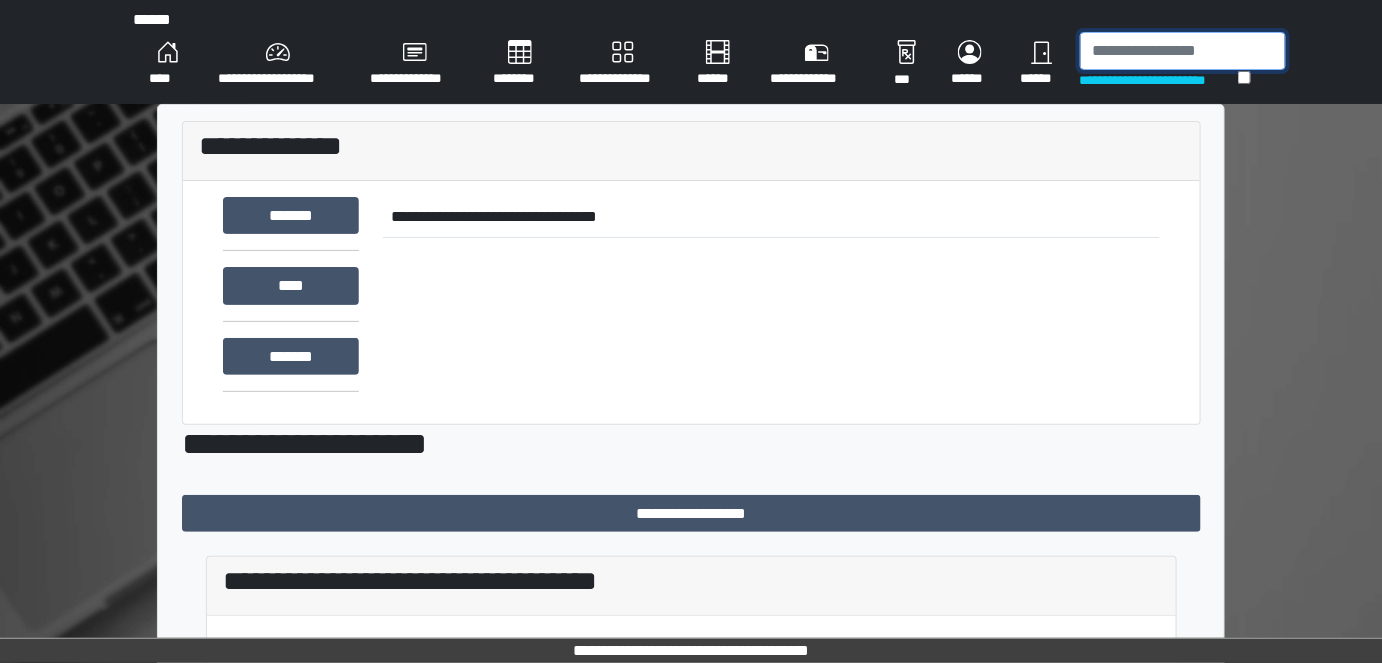 click at bounding box center [1183, 51] 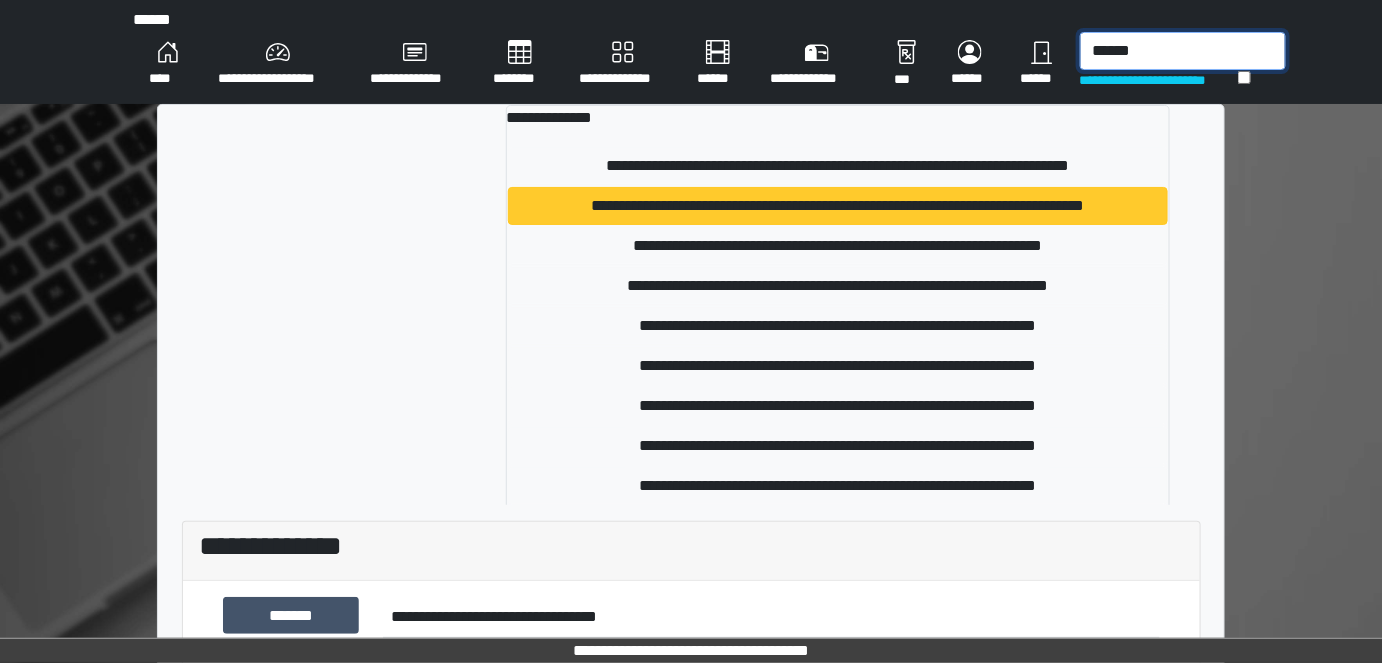 type on "******" 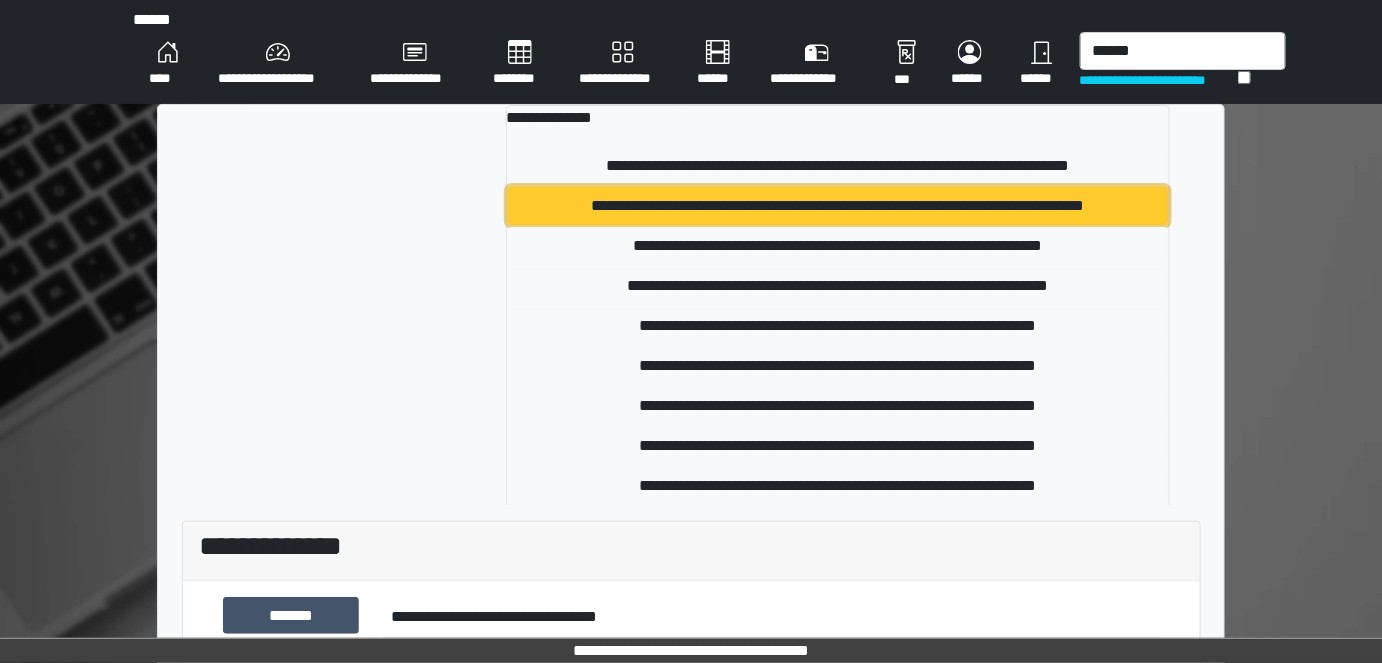 click on "**********" at bounding box center [838, 206] 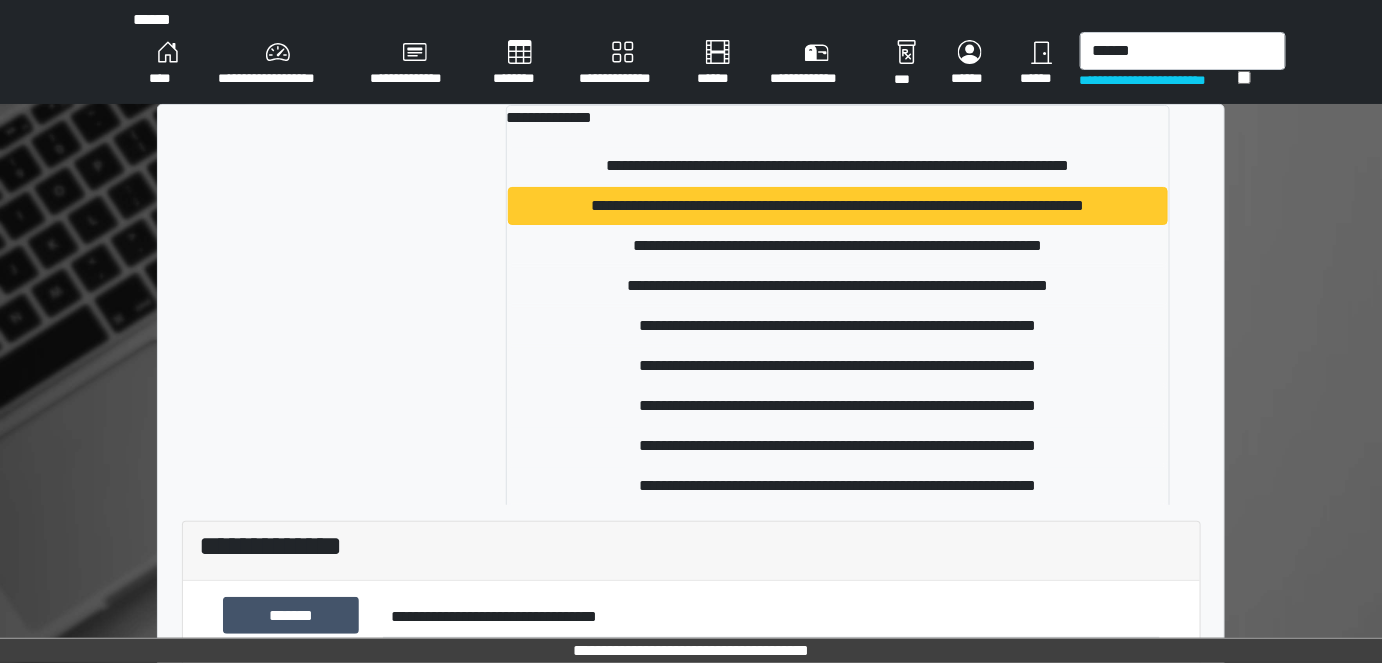 type 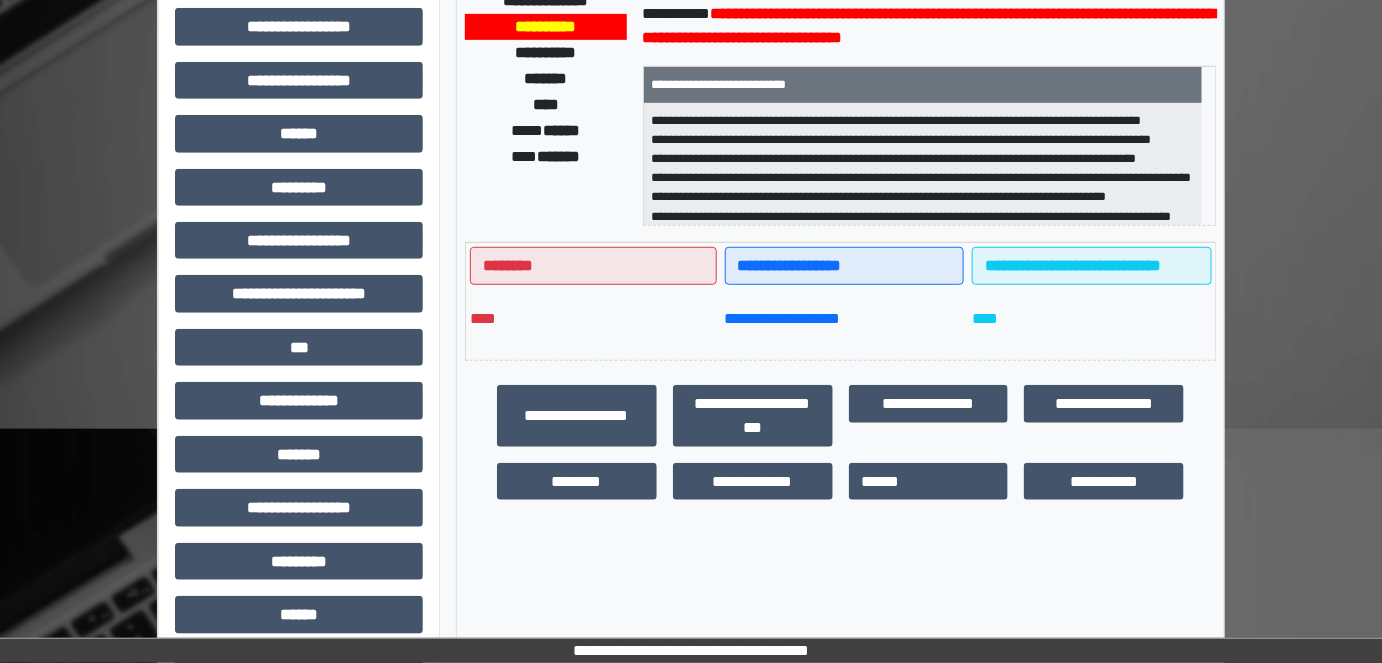 scroll, scrollTop: 363, scrollLeft: 0, axis: vertical 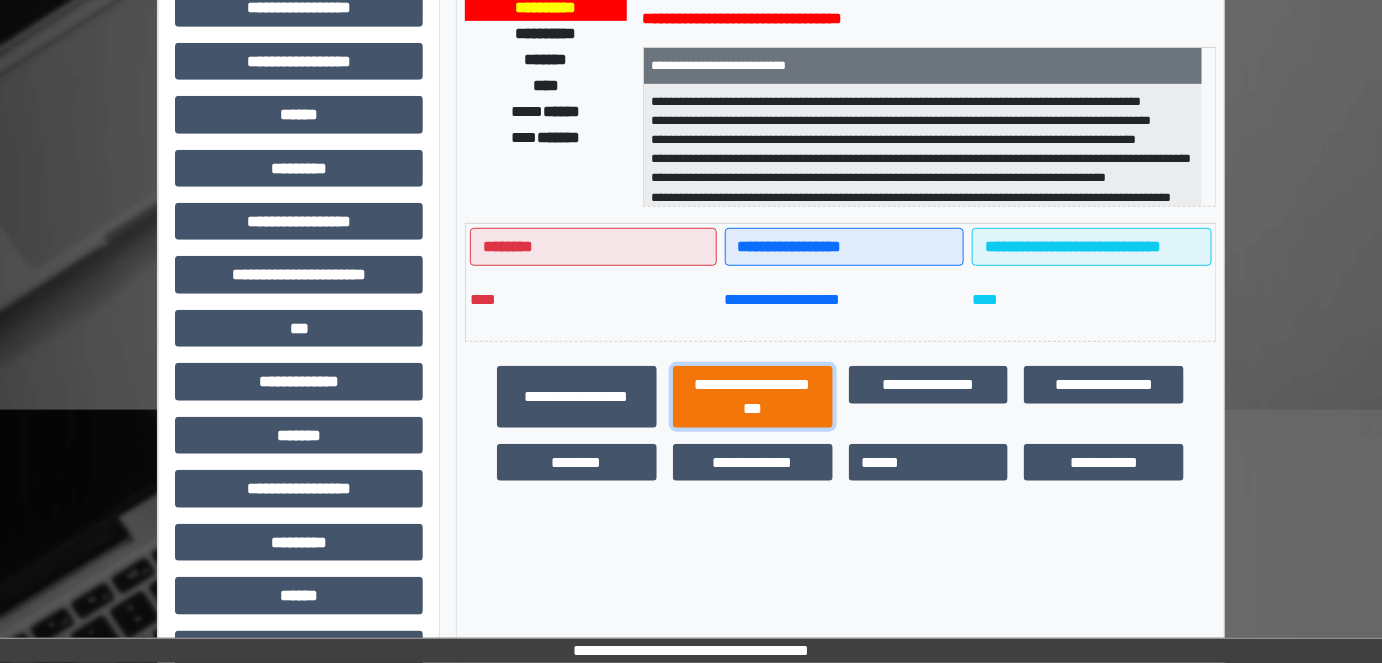 click on "**********" at bounding box center [753, 396] 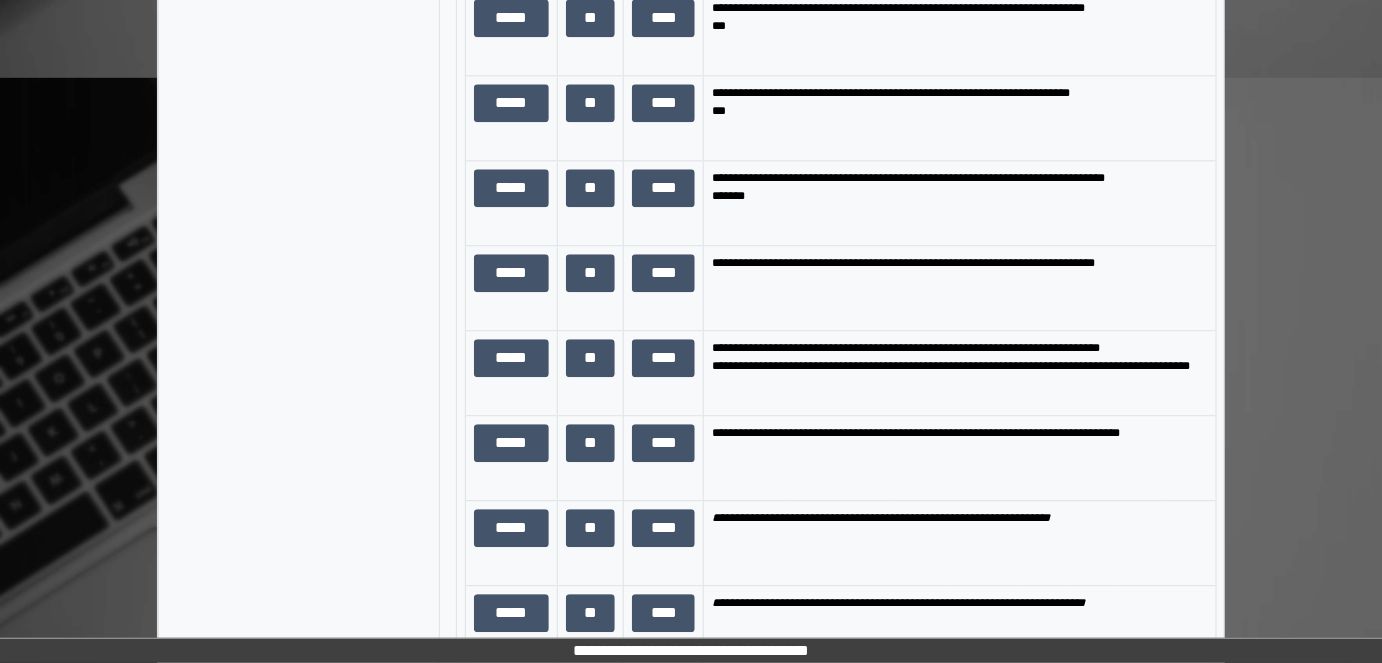 scroll, scrollTop: 1545, scrollLeft: 0, axis: vertical 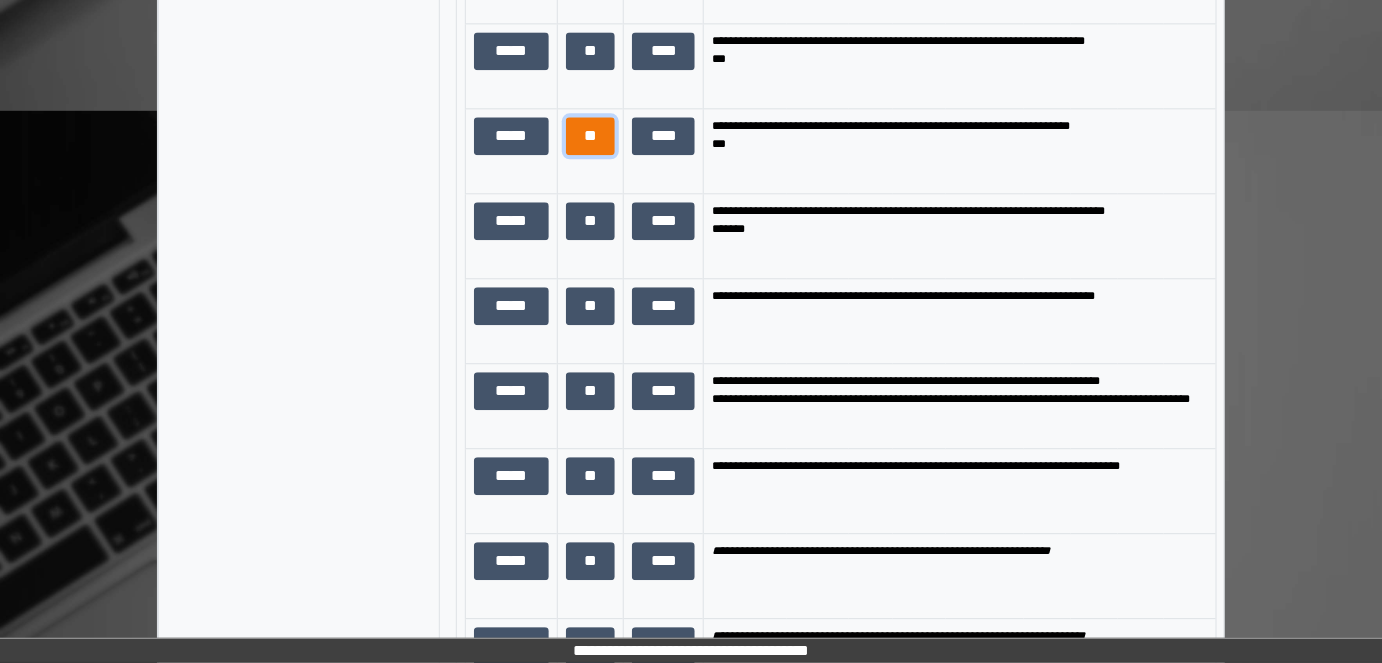 click on "**" at bounding box center [591, 135] 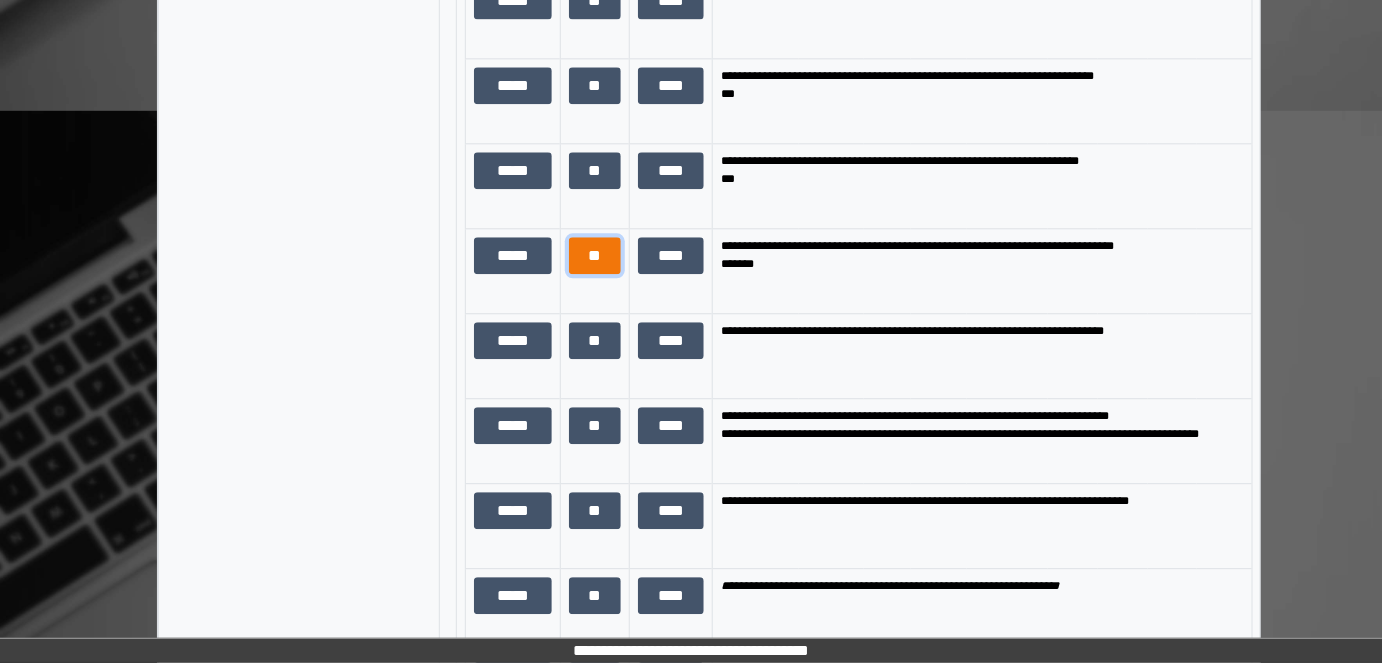 click on "**" at bounding box center (595, 255) 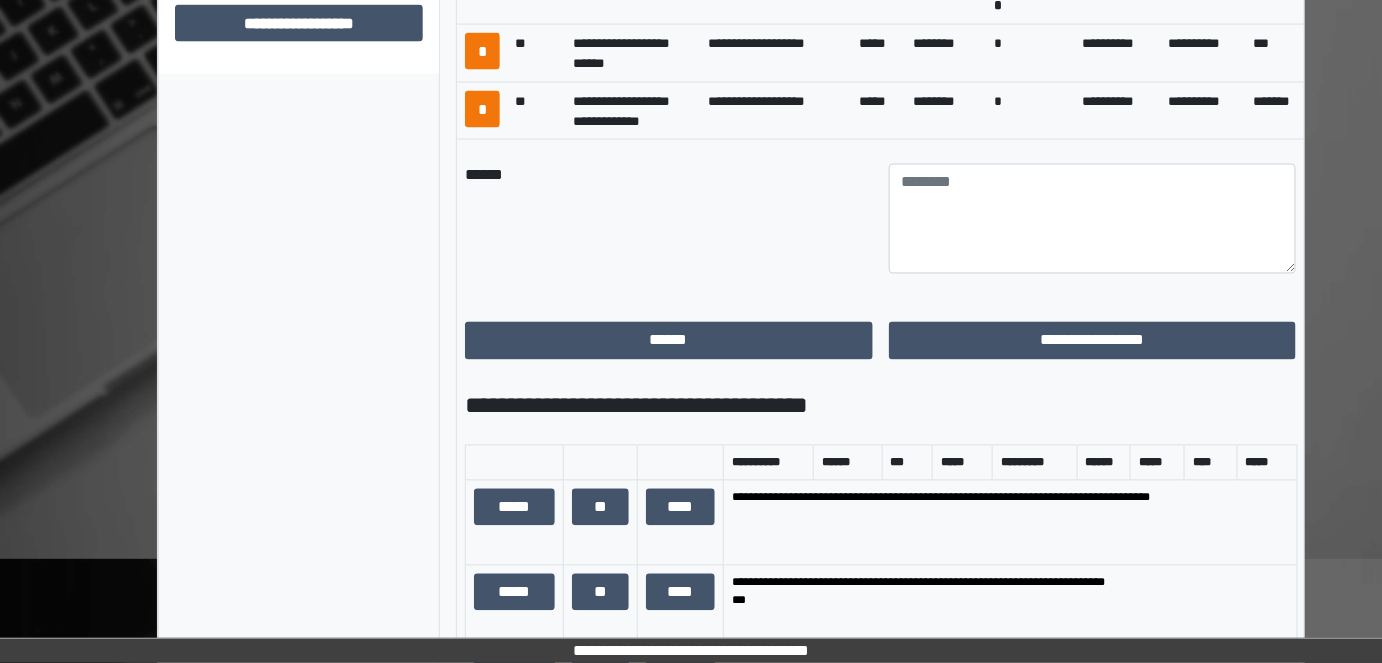 scroll, scrollTop: 1090, scrollLeft: 0, axis: vertical 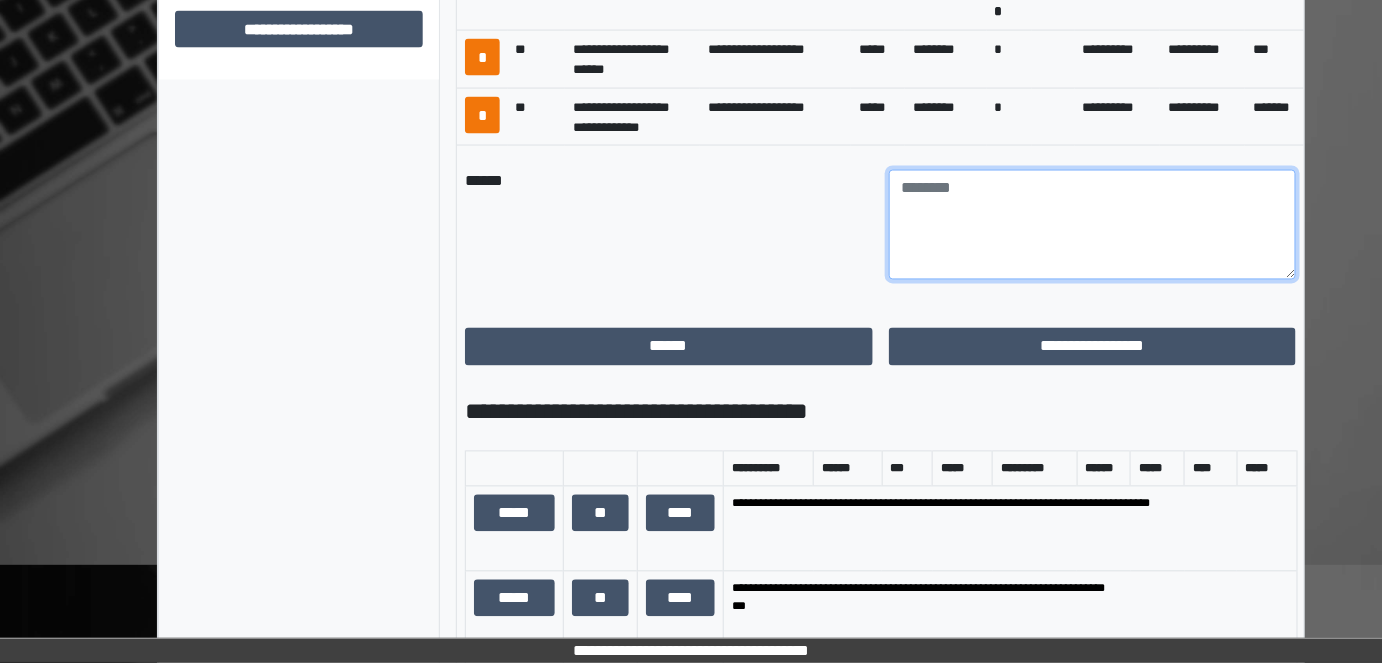 click at bounding box center [1093, 225] 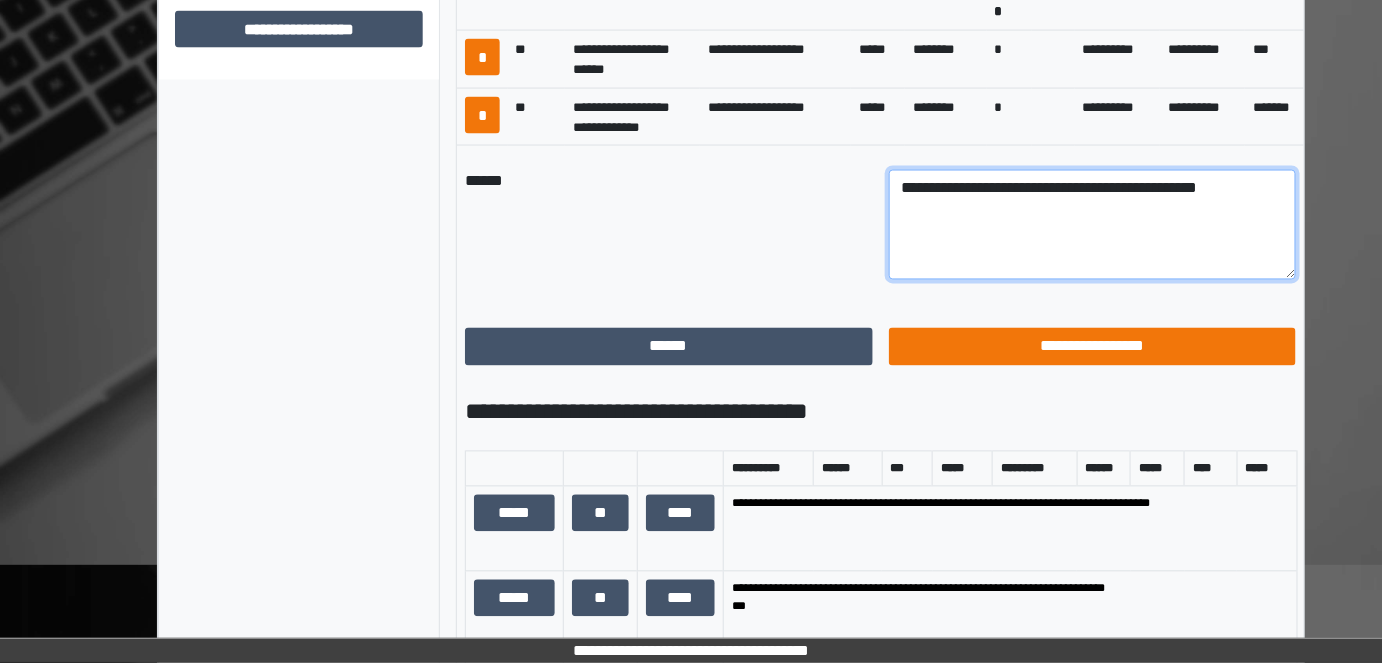 type on "**********" 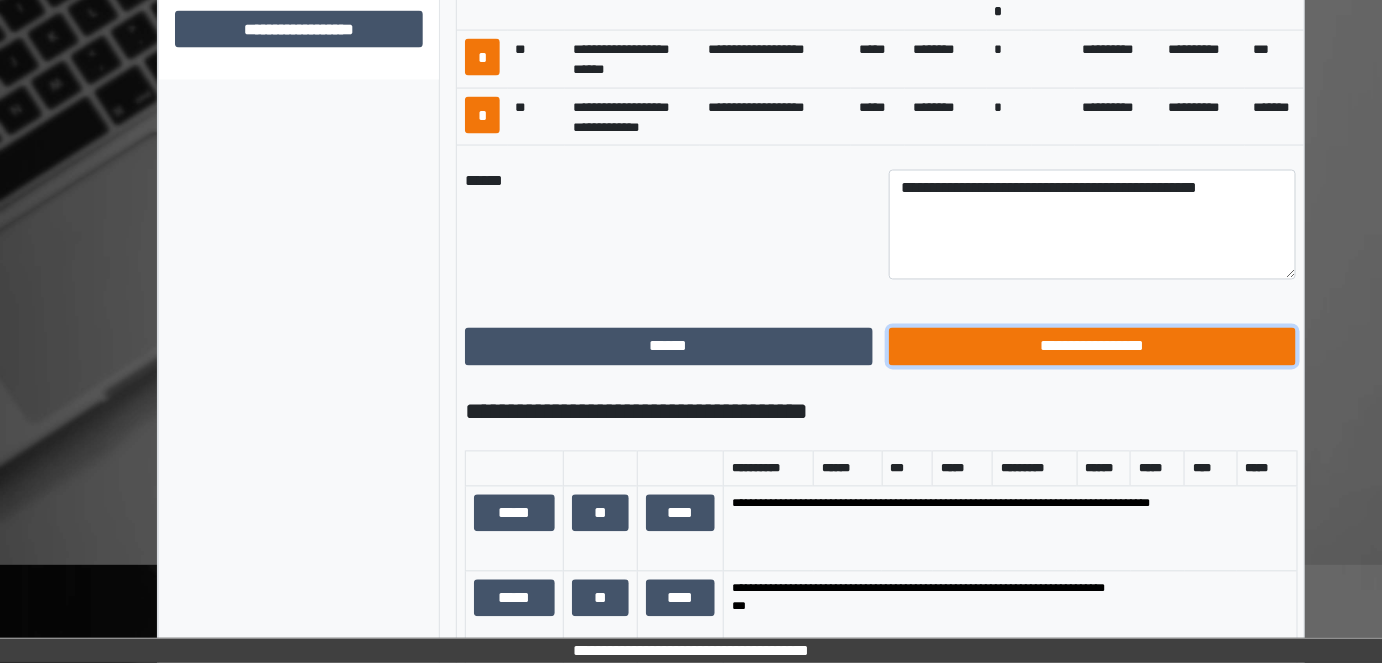 click on "**********" at bounding box center (1093, 346) 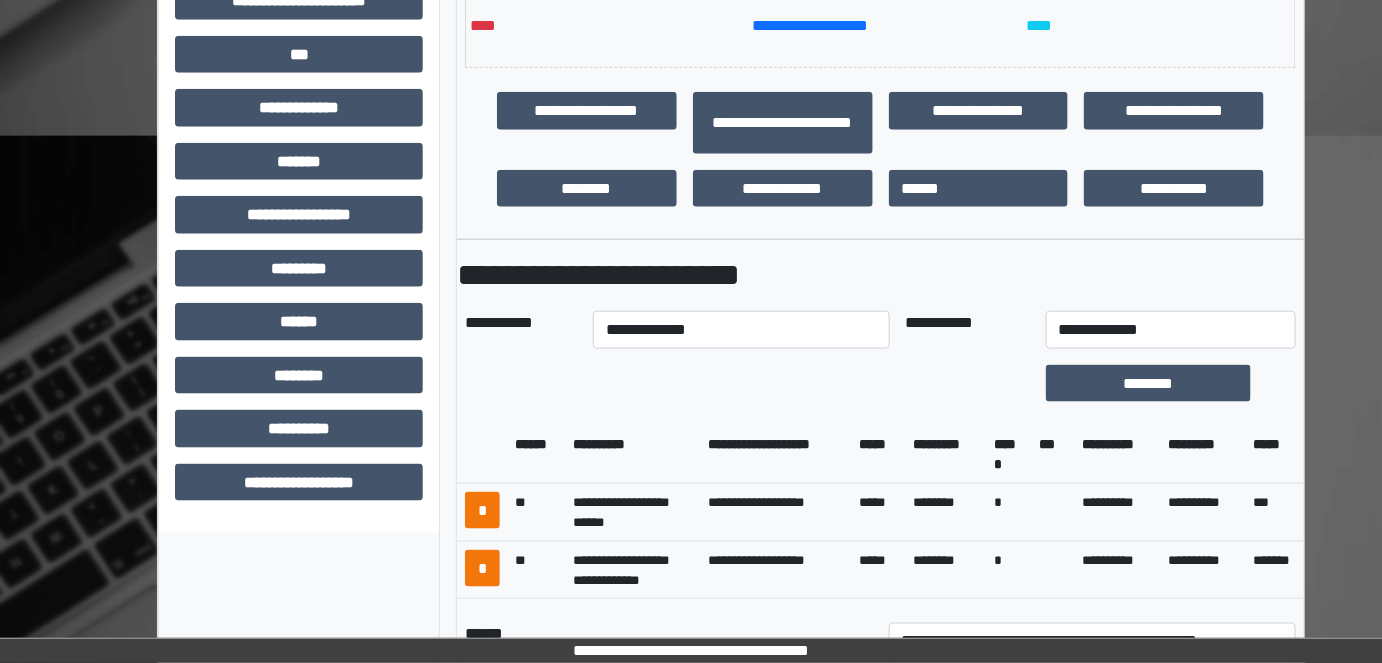 scroll, scrollTop: 545, scrollLeft: 0, axis: vertical 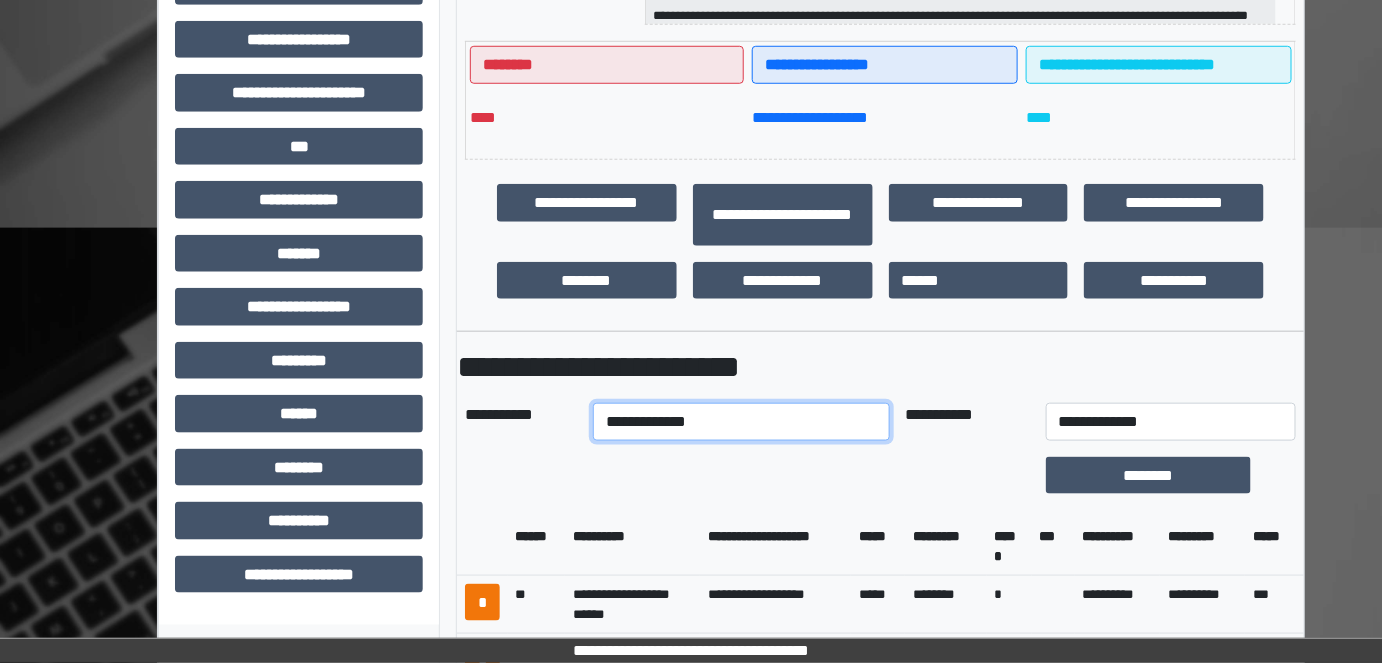 click on "**********" at bounding box center [741, 422] 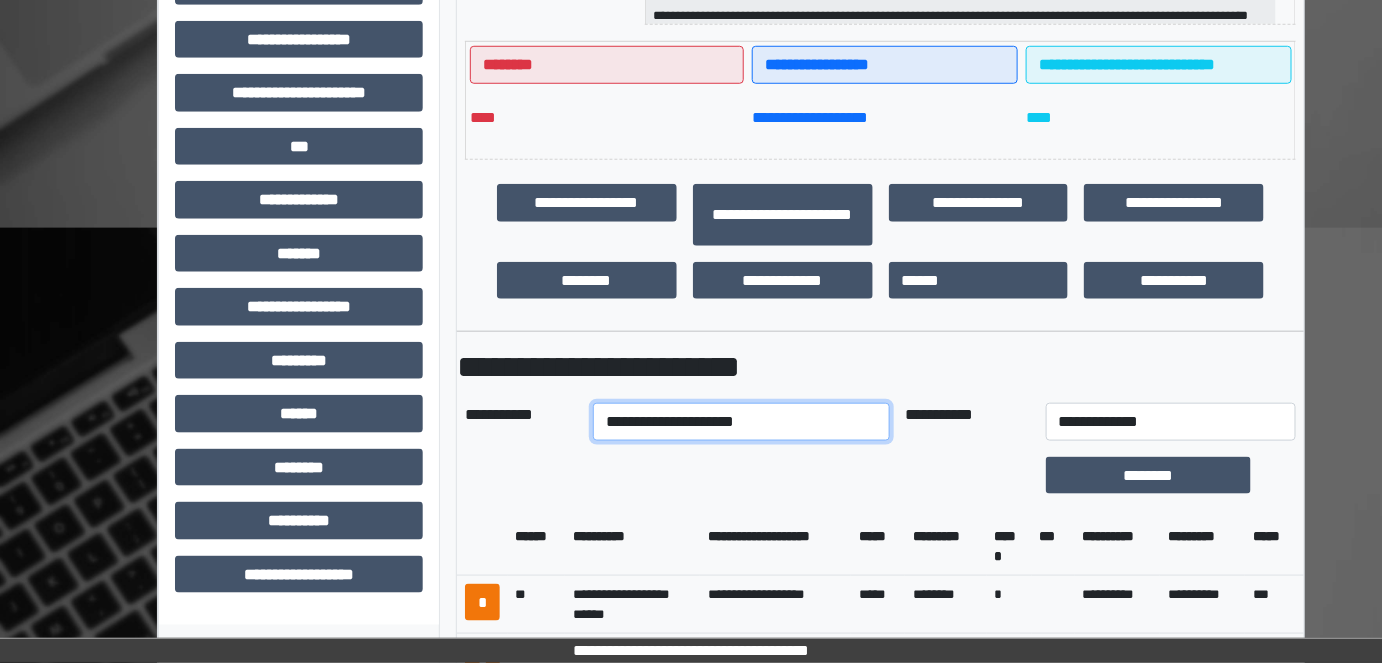 click on "**********" at bounding box center (741, 422) 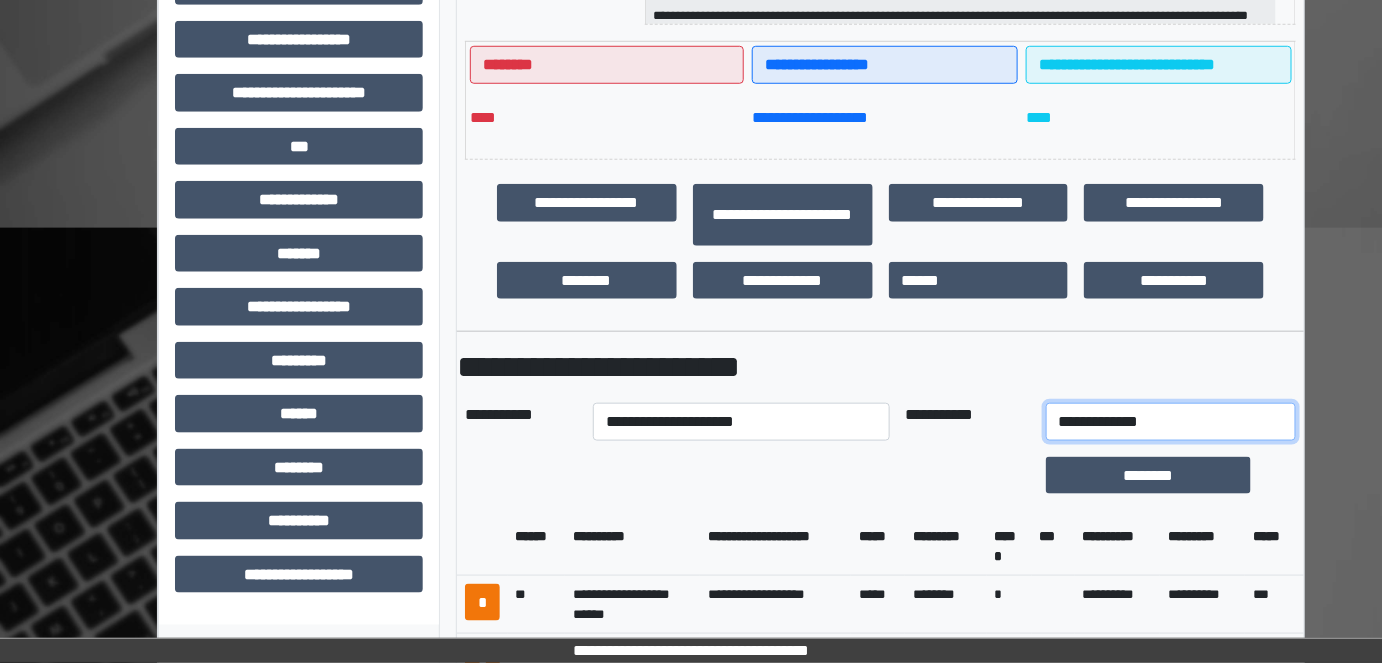 click on "**********" at bounding box center [1171, 422] 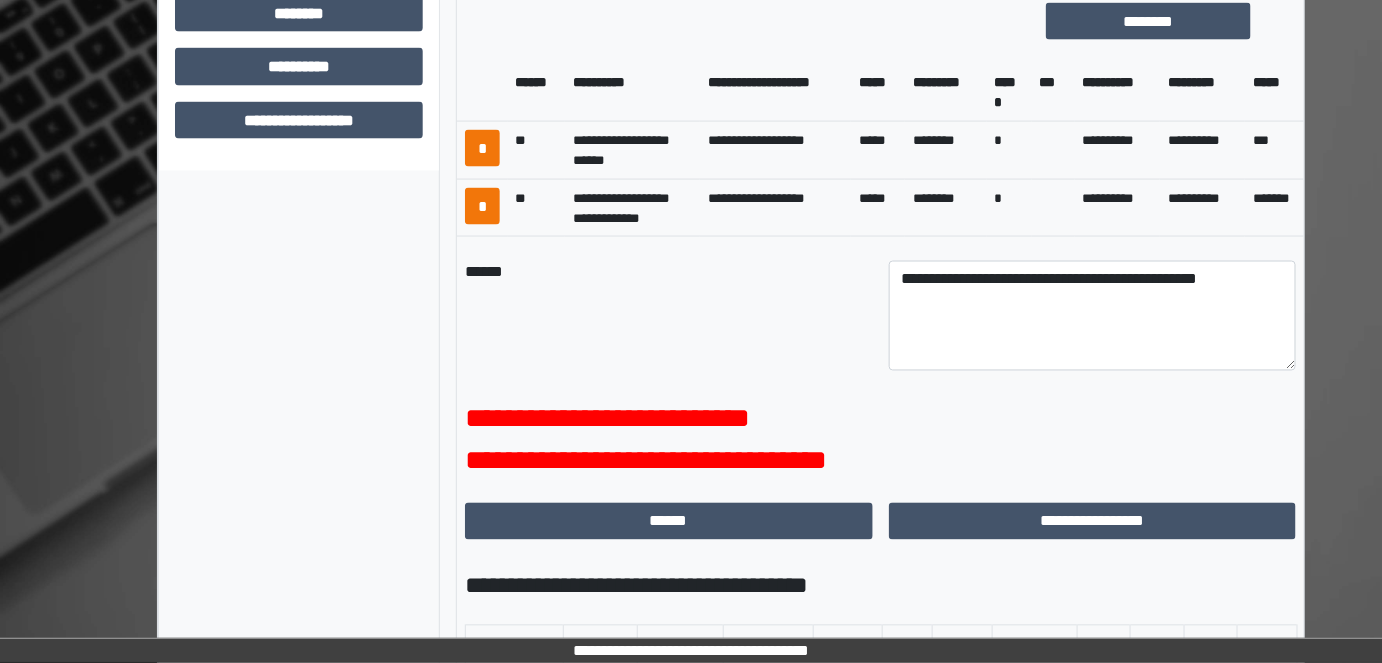 scroll, scrollTop: 1000, scrollLeft: 0, axis: vertical 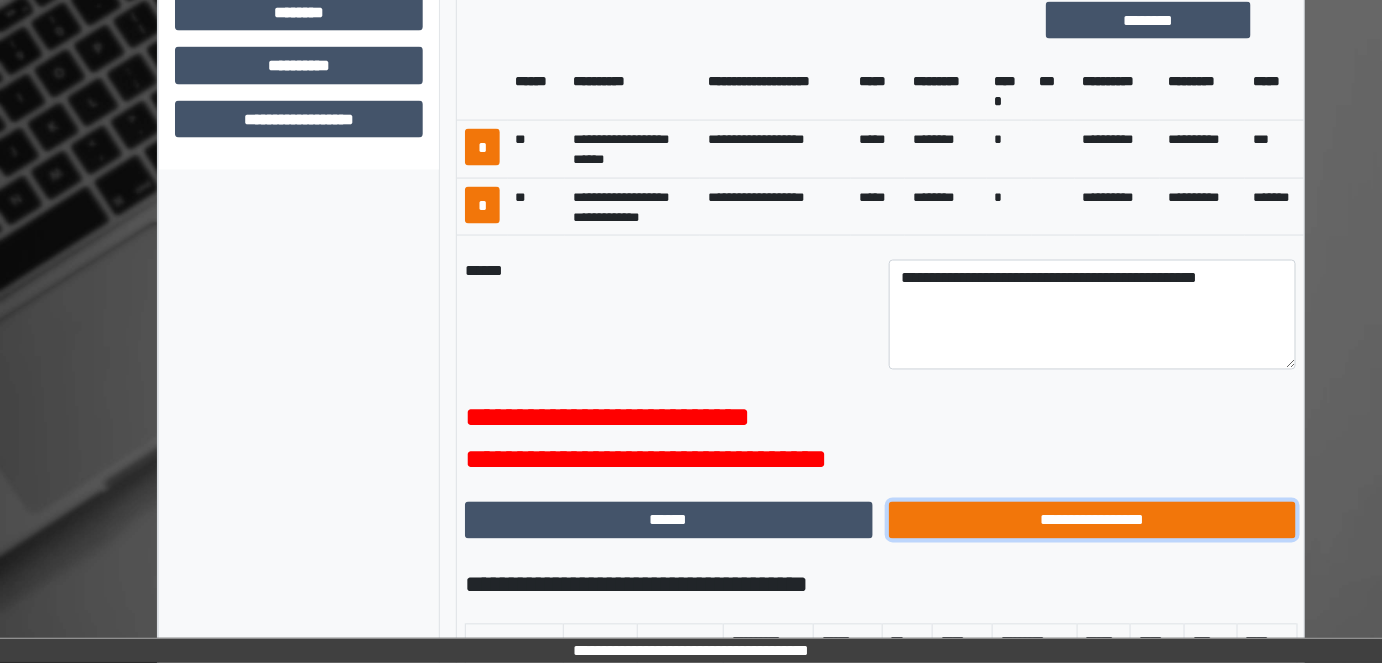 click on "**********" at bounding box center (1093, 520) 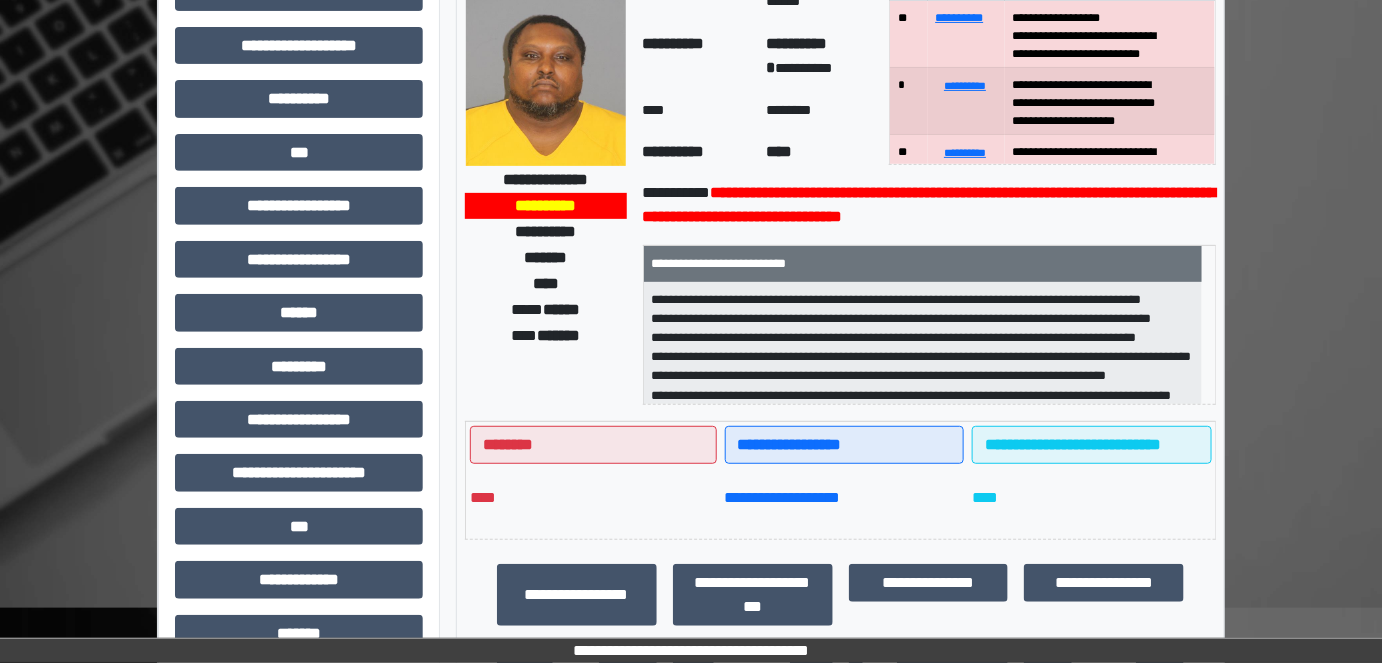 scroll, scrollTop: 160, scrollLeft: 0, axis: vertical 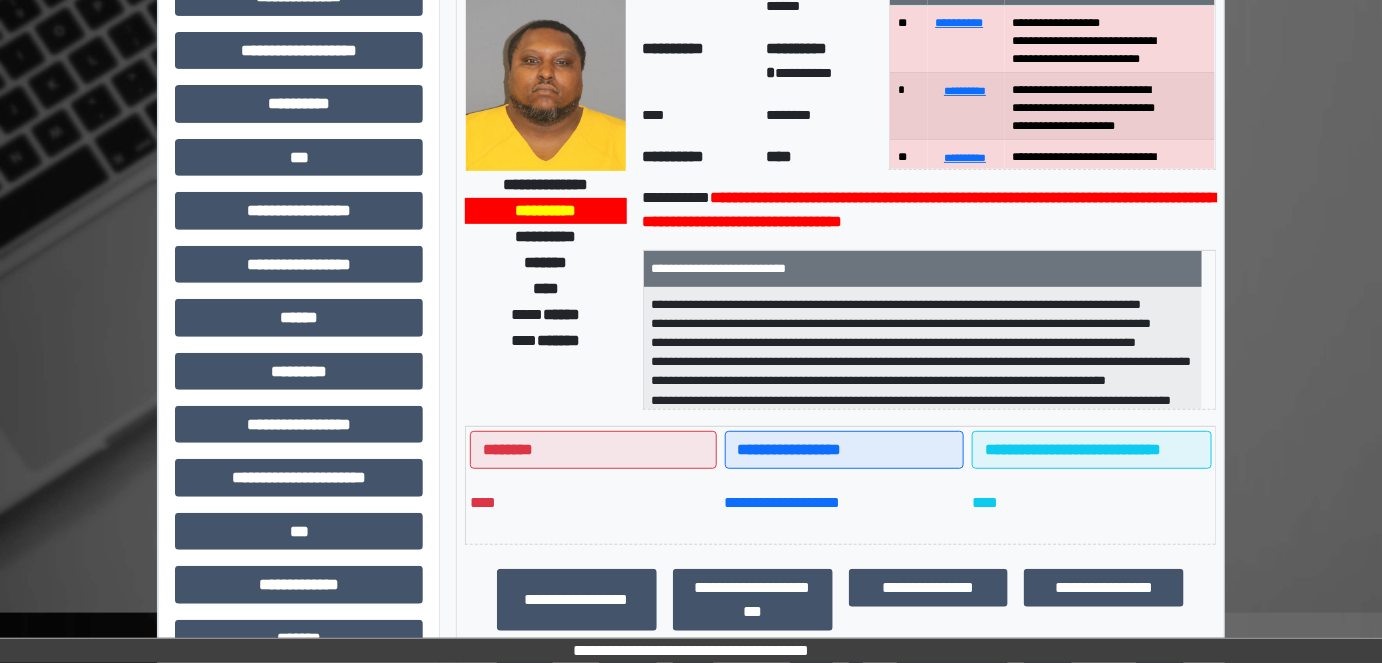 click at bounding box center [546, 71] 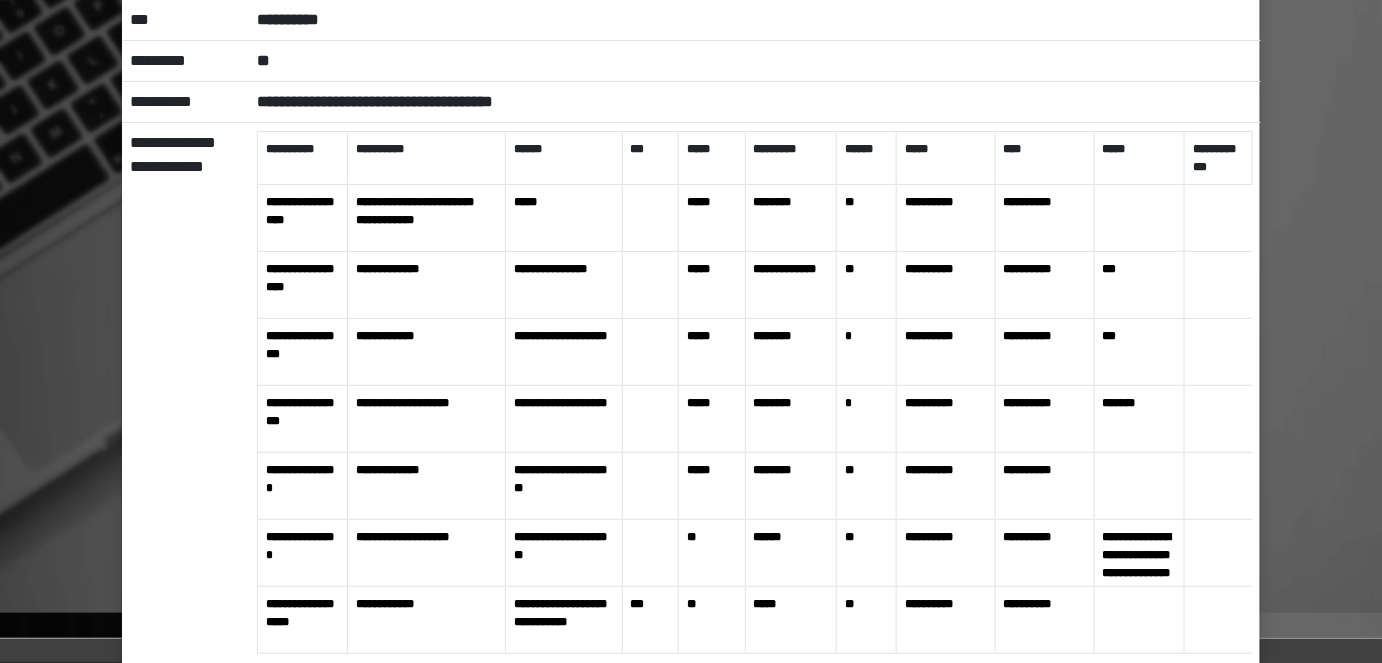 scroll, scrollTop: 535, scrollLeft: 0, axis: vertical 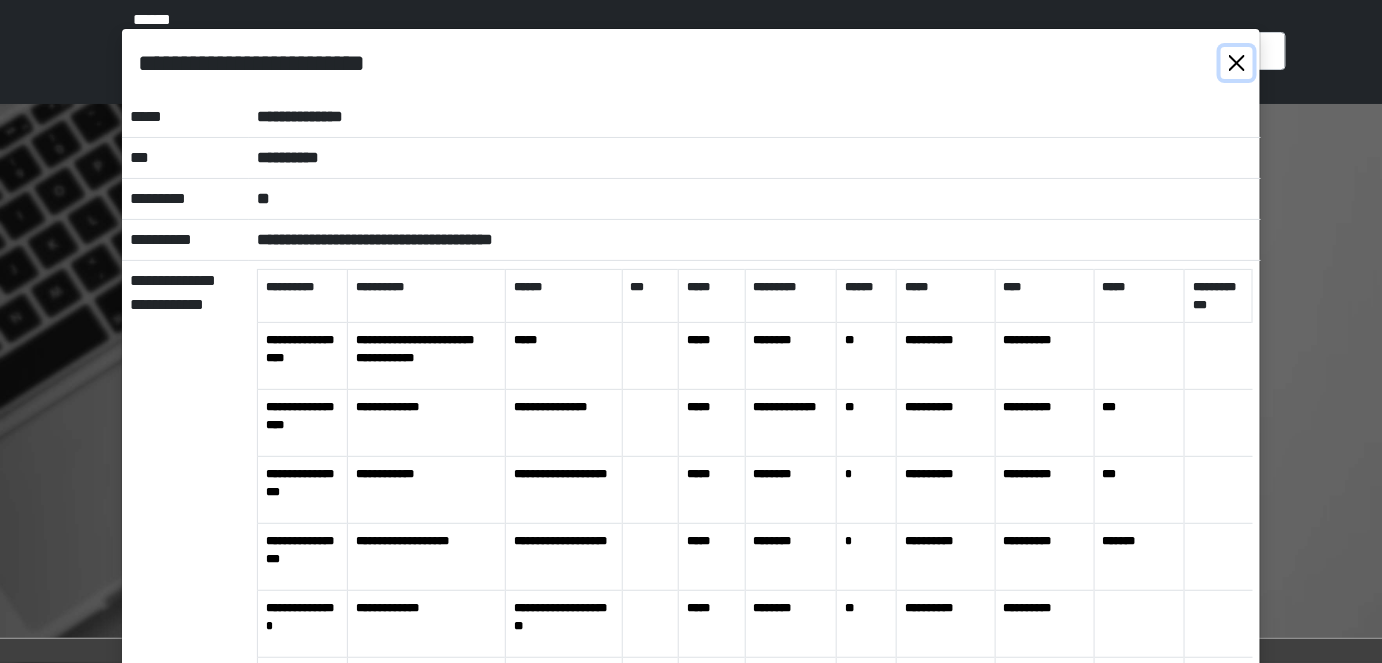 click at bounding box center (1237, 63) 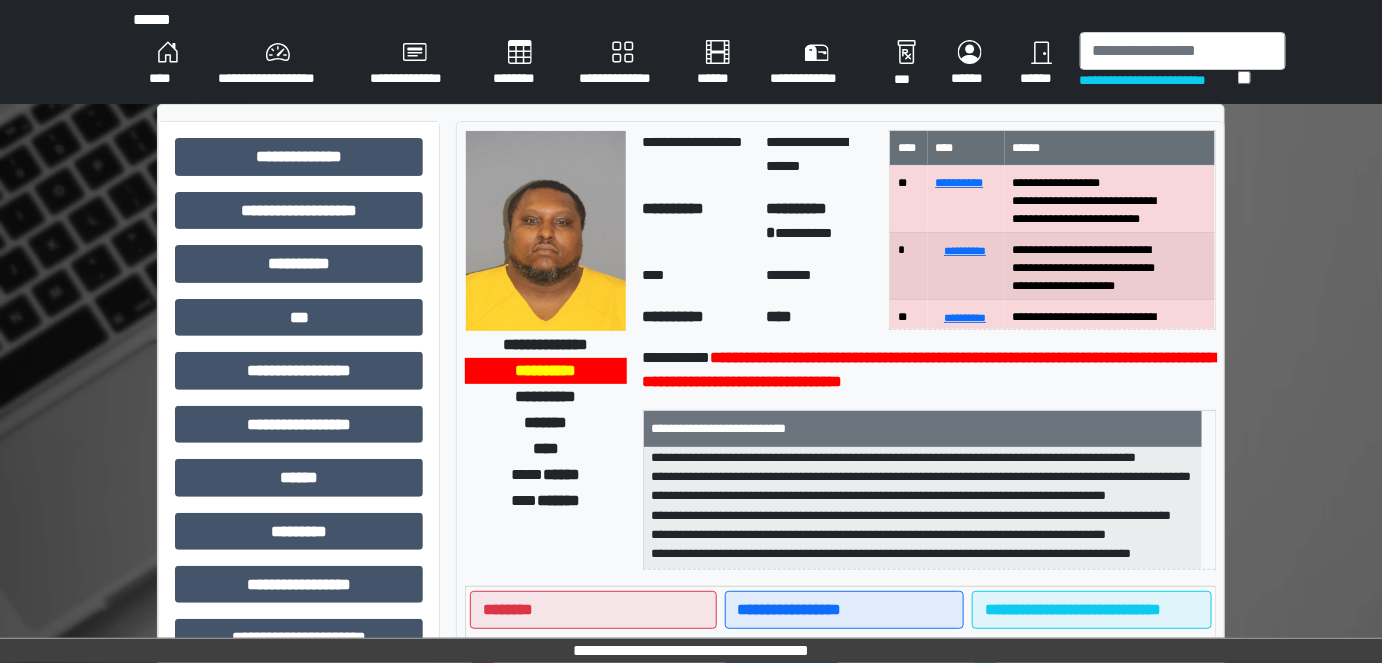 scroll, scrollTop: 178, scrollLeft: 0, axis: vertical 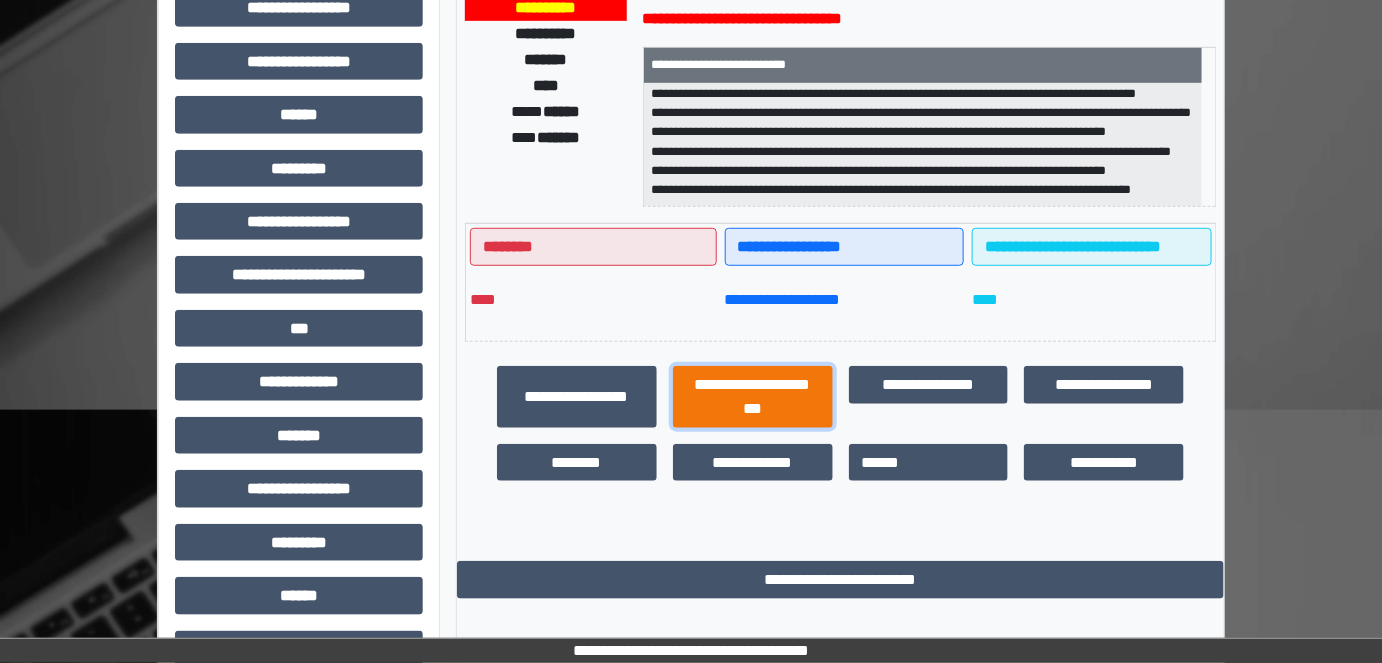 click on "**********" at bounding box center (753, 396) 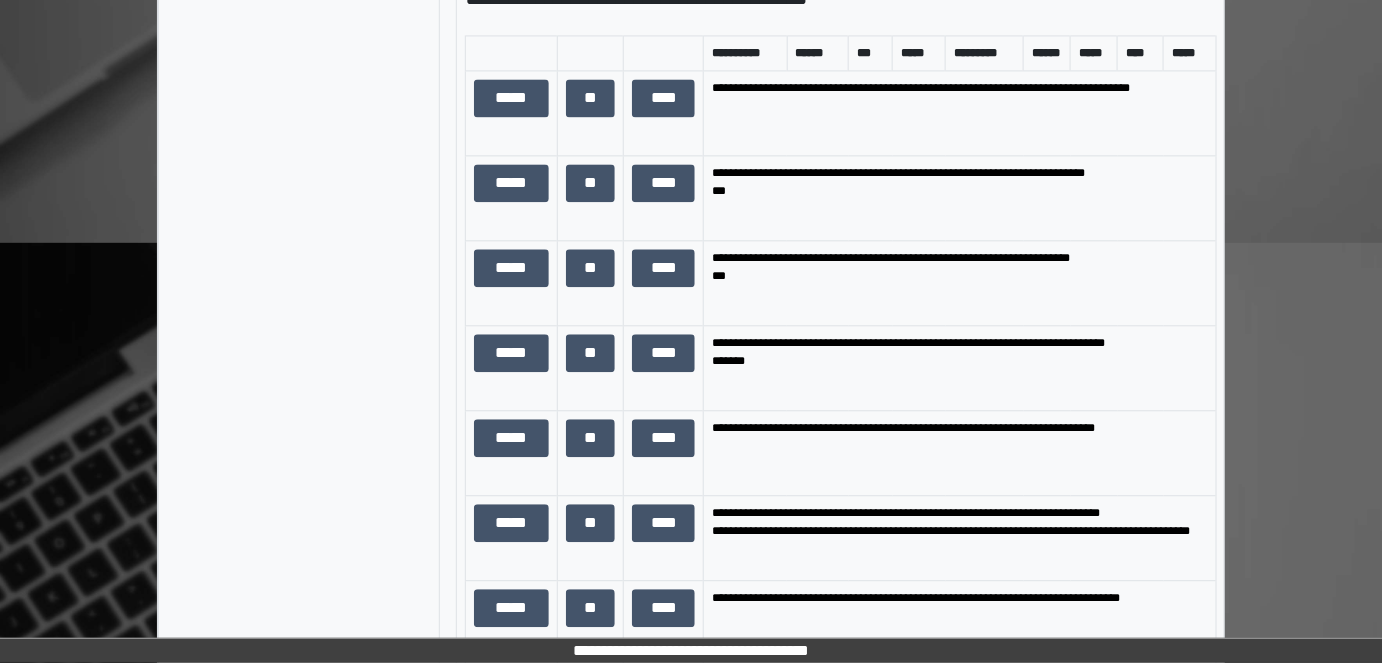 scroll, scrollTop: 1454, scrollLeft: 0, axis: vertical 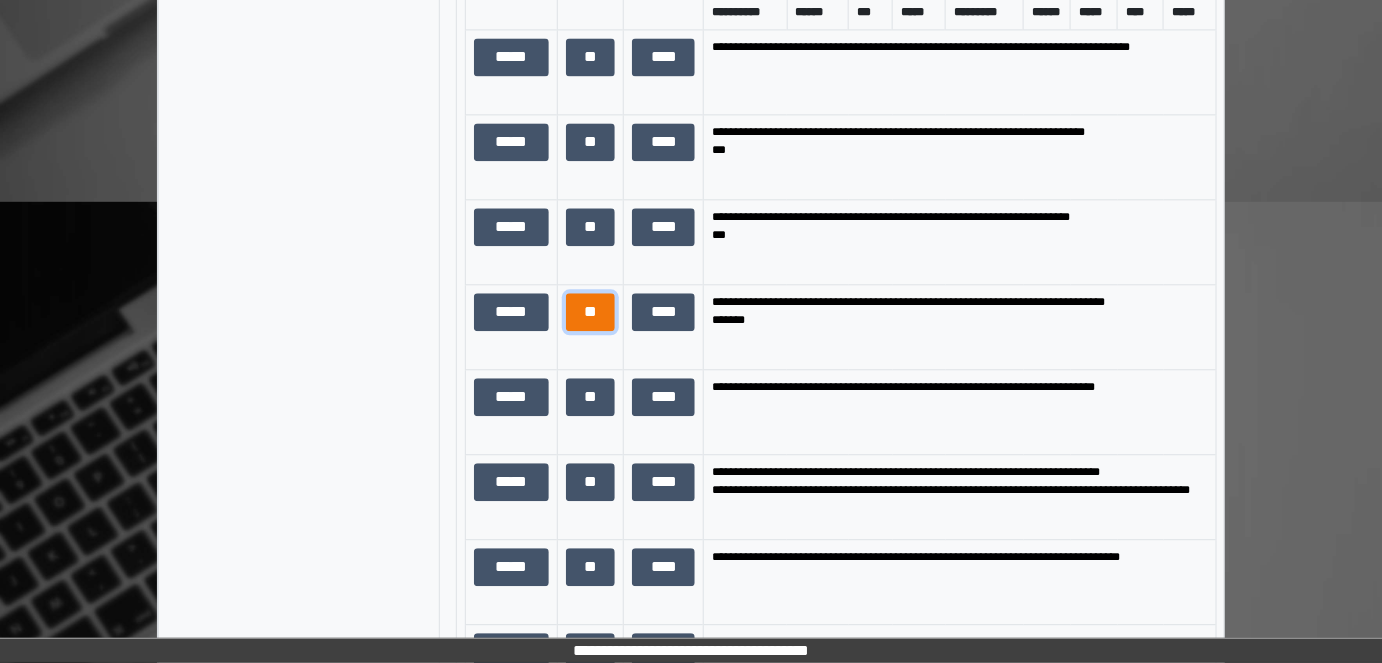 click on "**" at bounding box center [591, 311] 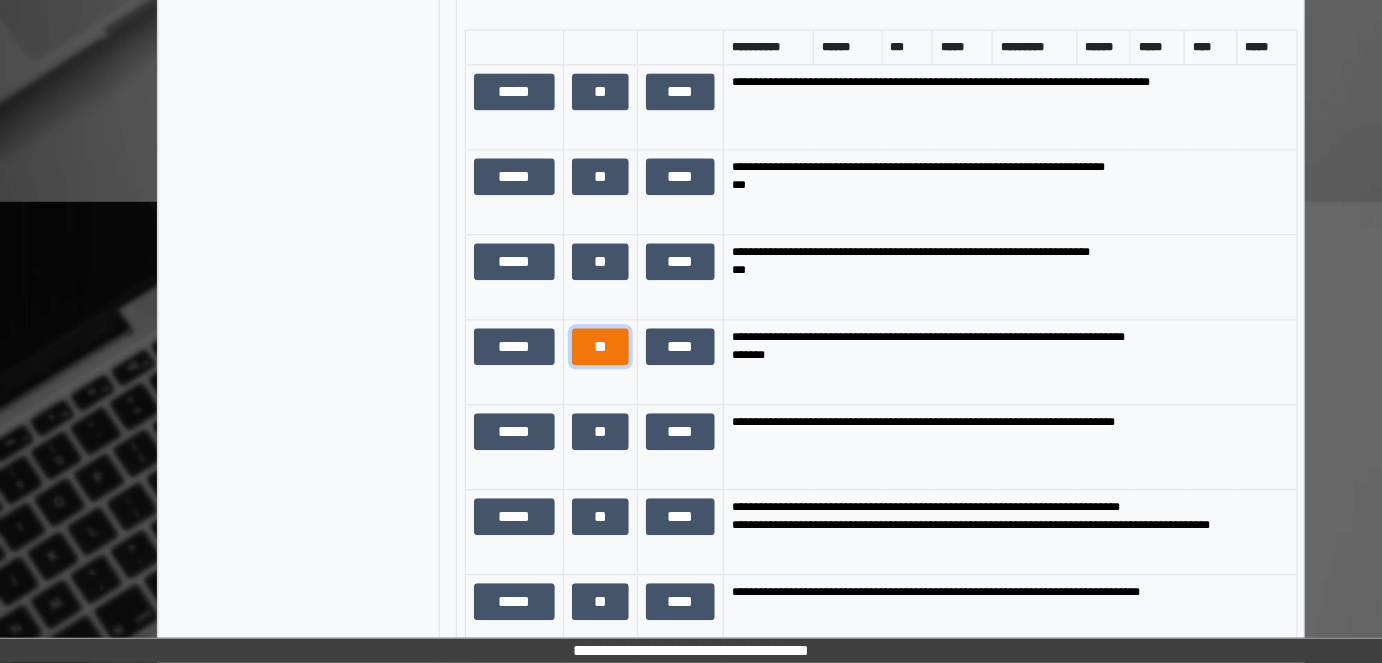 scroll, scrollTop: 82, scrollLeft: 0, axis: vertical 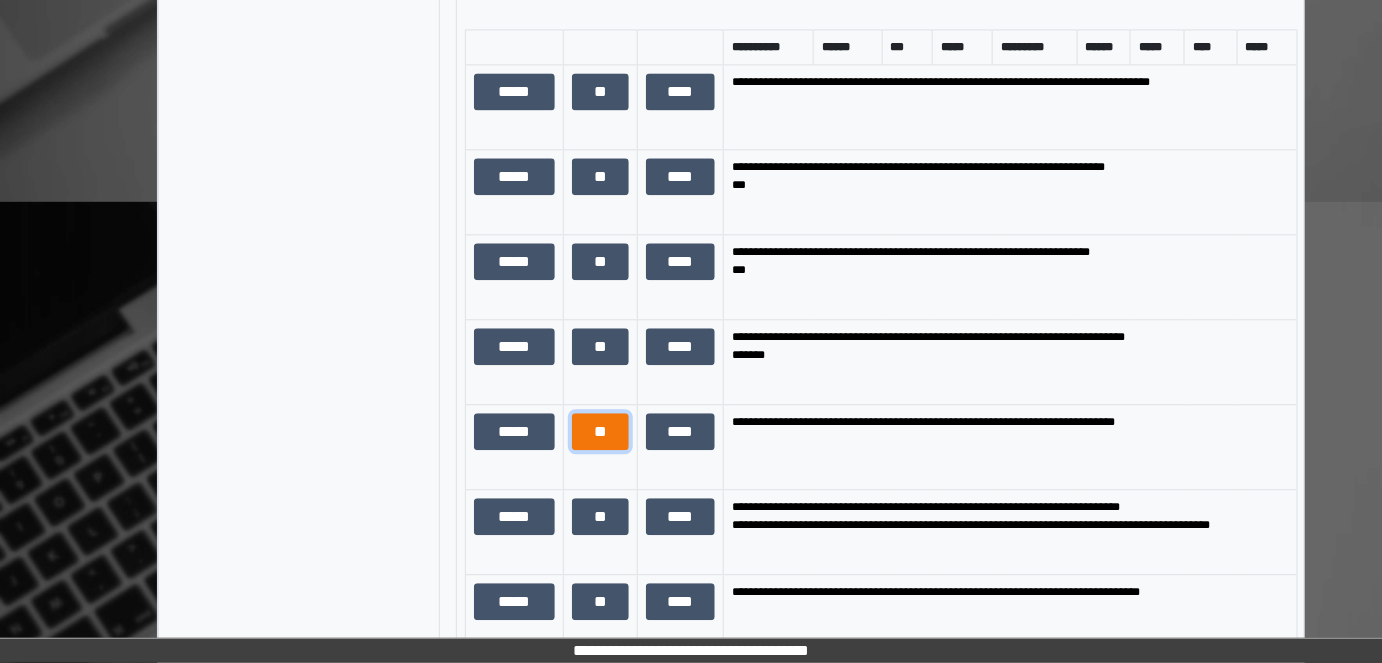 click on "**" at bounding box center (600, 431) 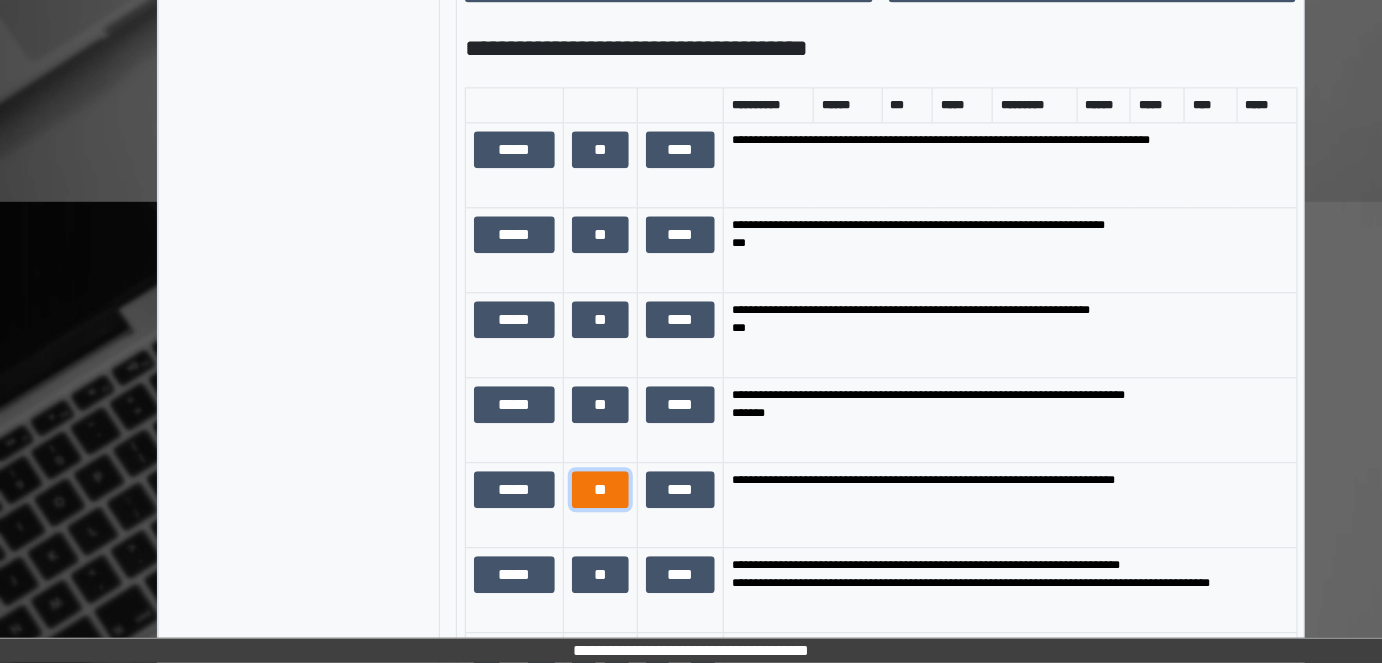 click on "**" at bounding box center [600, 489] 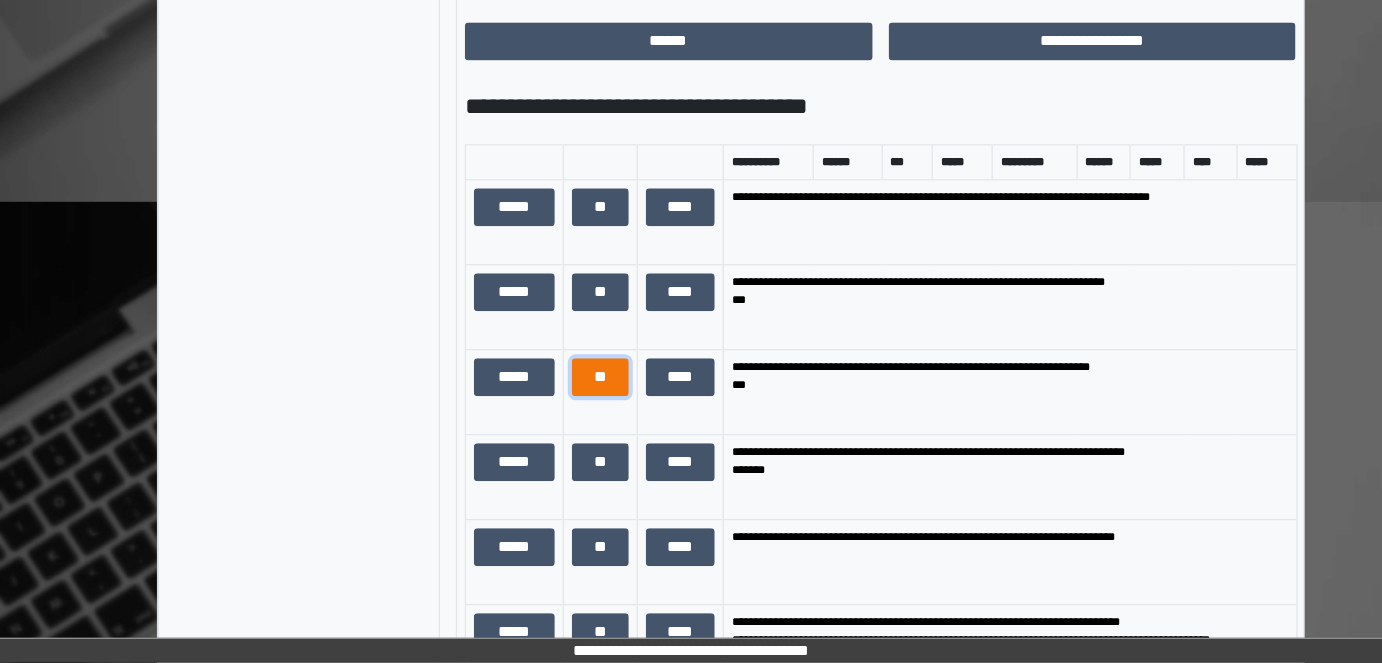 click on "**" at bounding box center [600, 376] 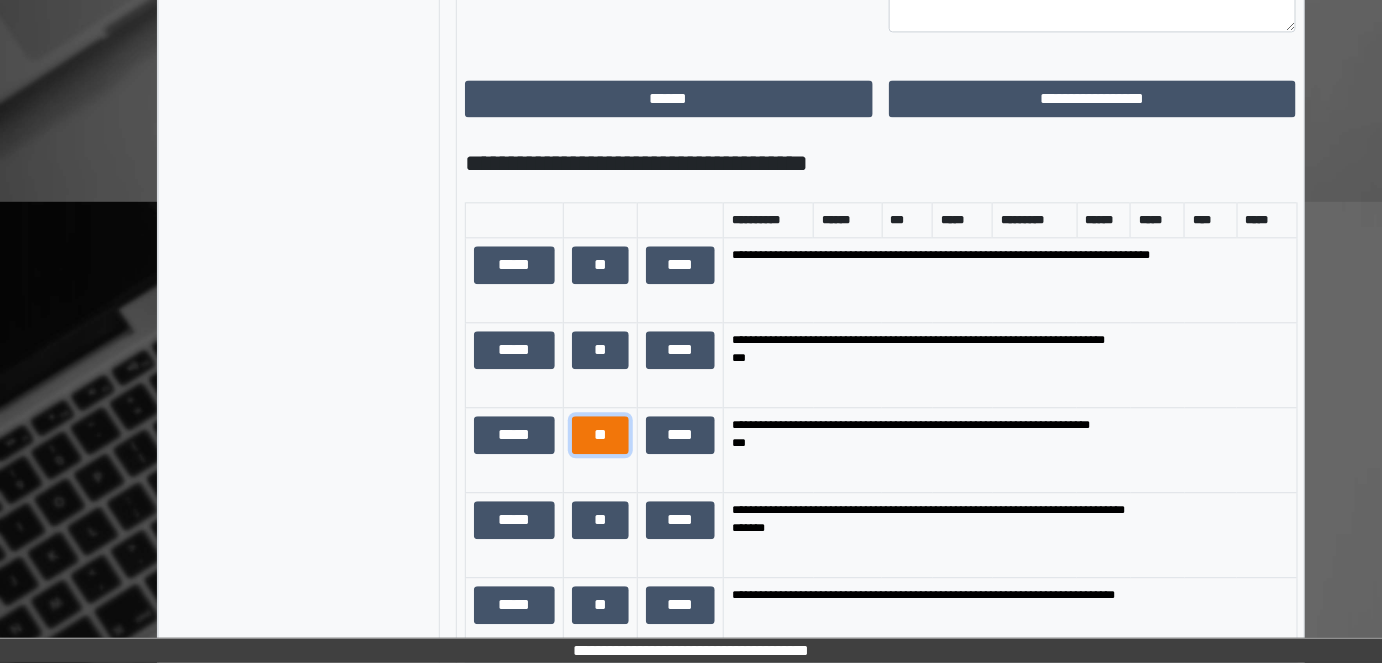 click on "**" at bounding box center (600, 434) 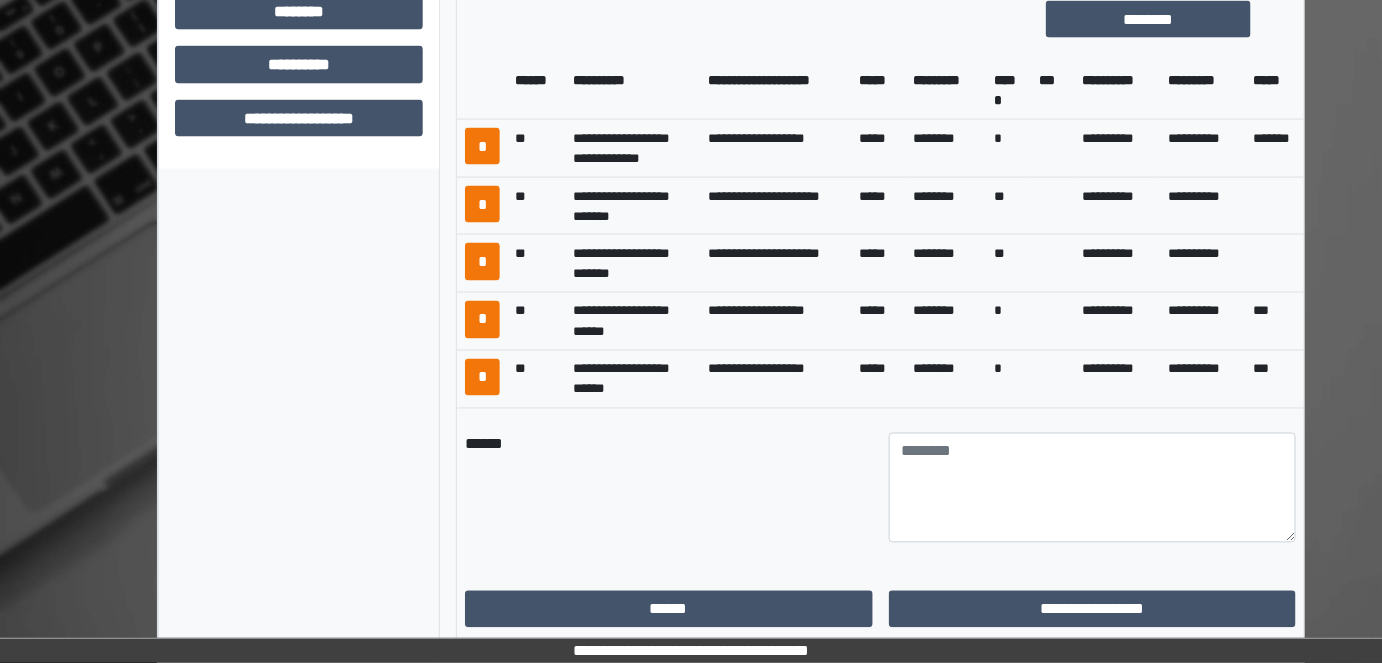 scroll, scrollTop: 1000, scrollLeft: 0, axis: vertical 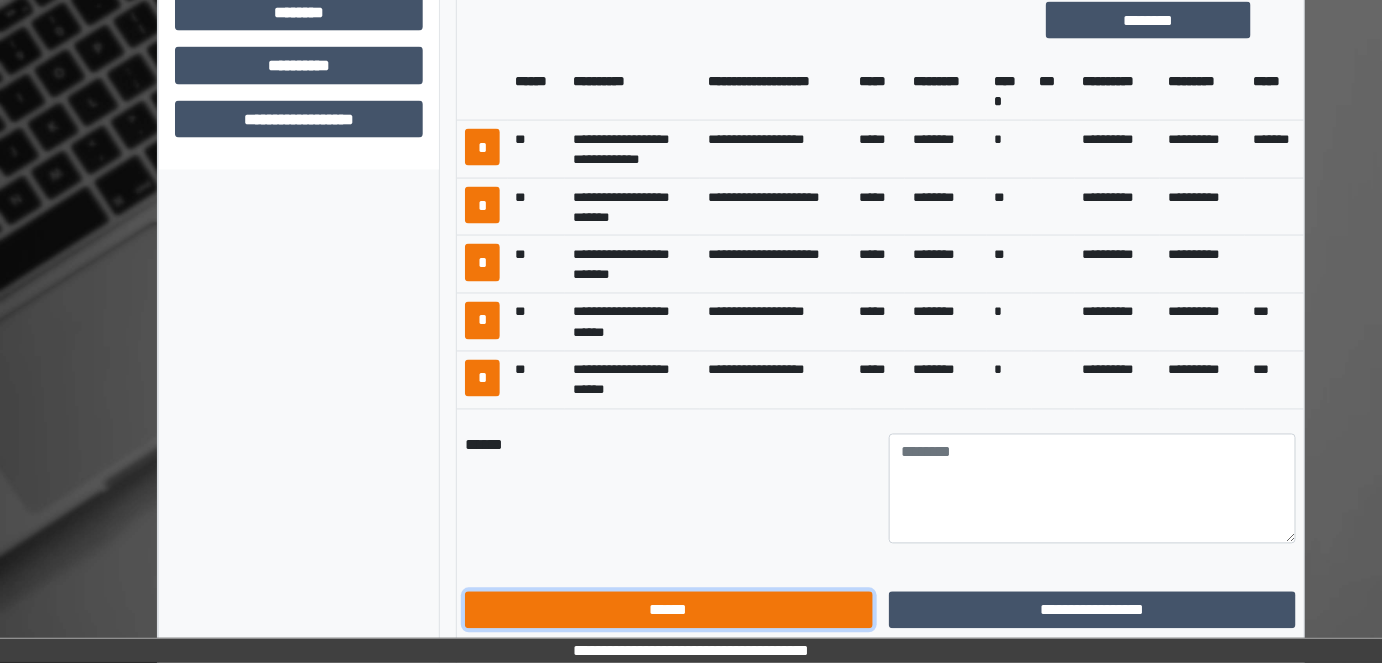click on "******" at bounding box center (669, 610) 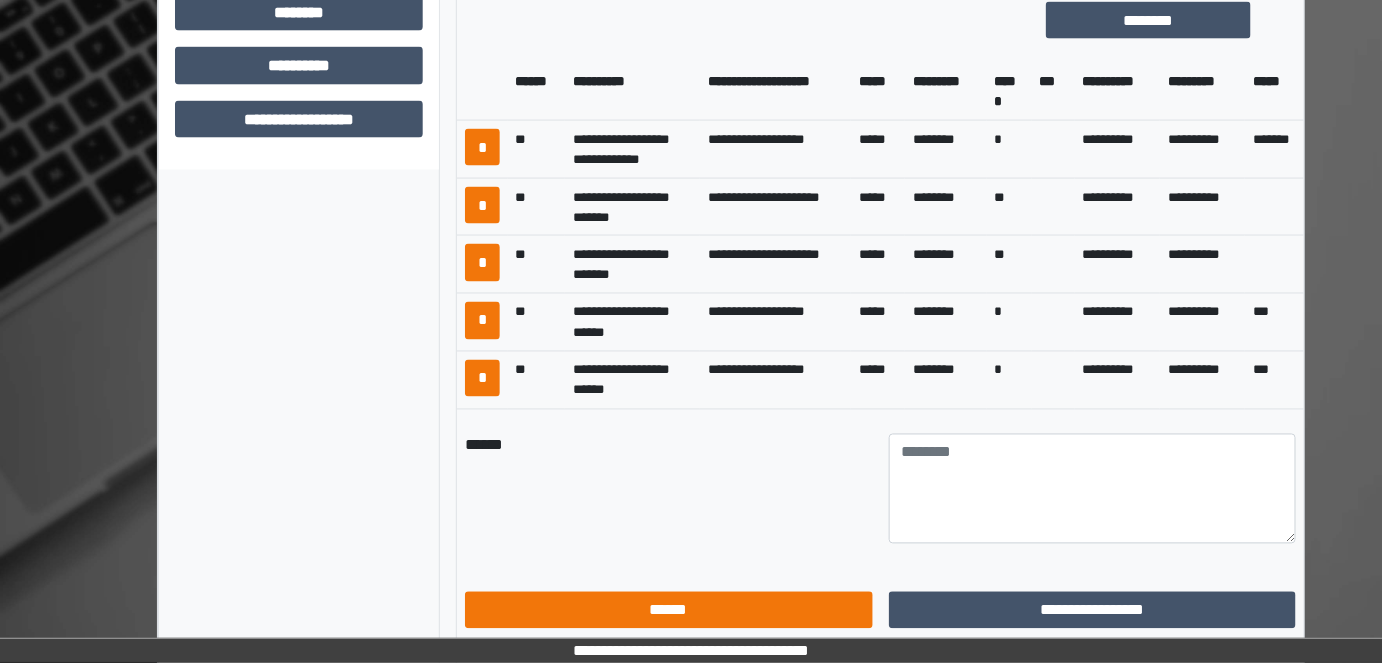 scroll, scrollTop: 523, scrollLeft: 0, axis: vertical 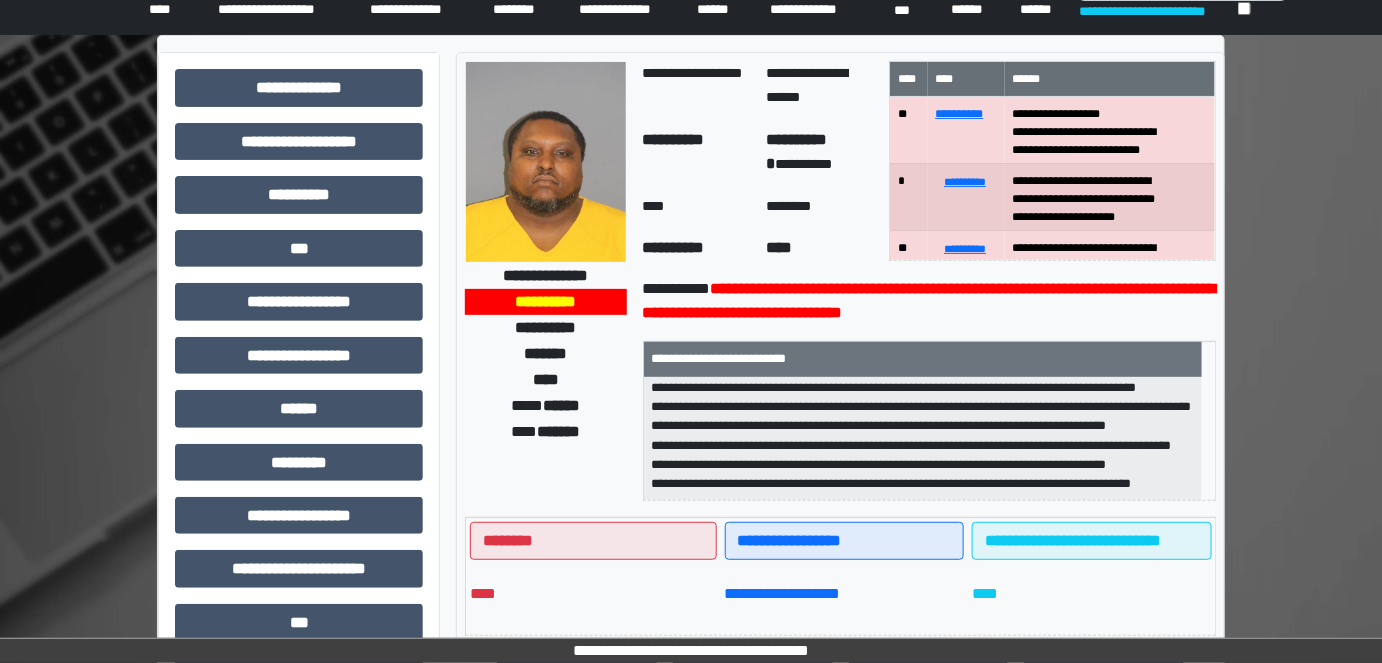 click at bounding box center (546, 162) 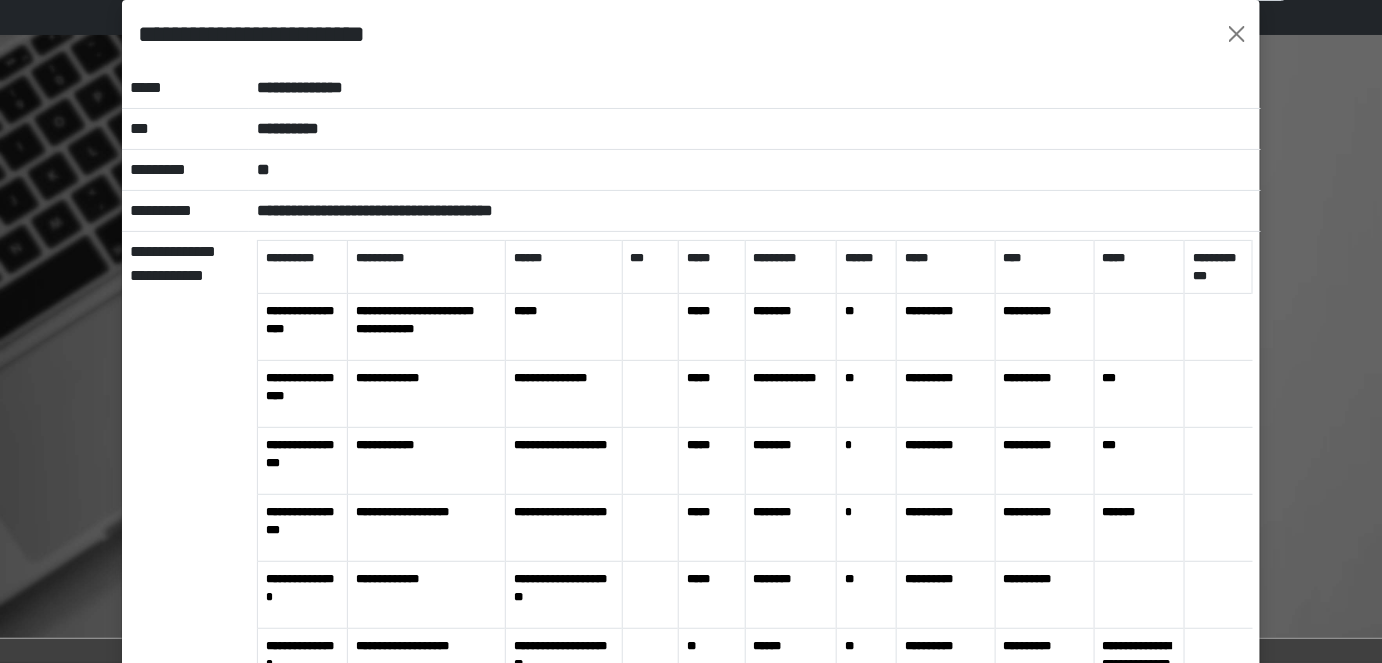 scroll, scrollTop: 0, scrollLeft: 0, axis: both 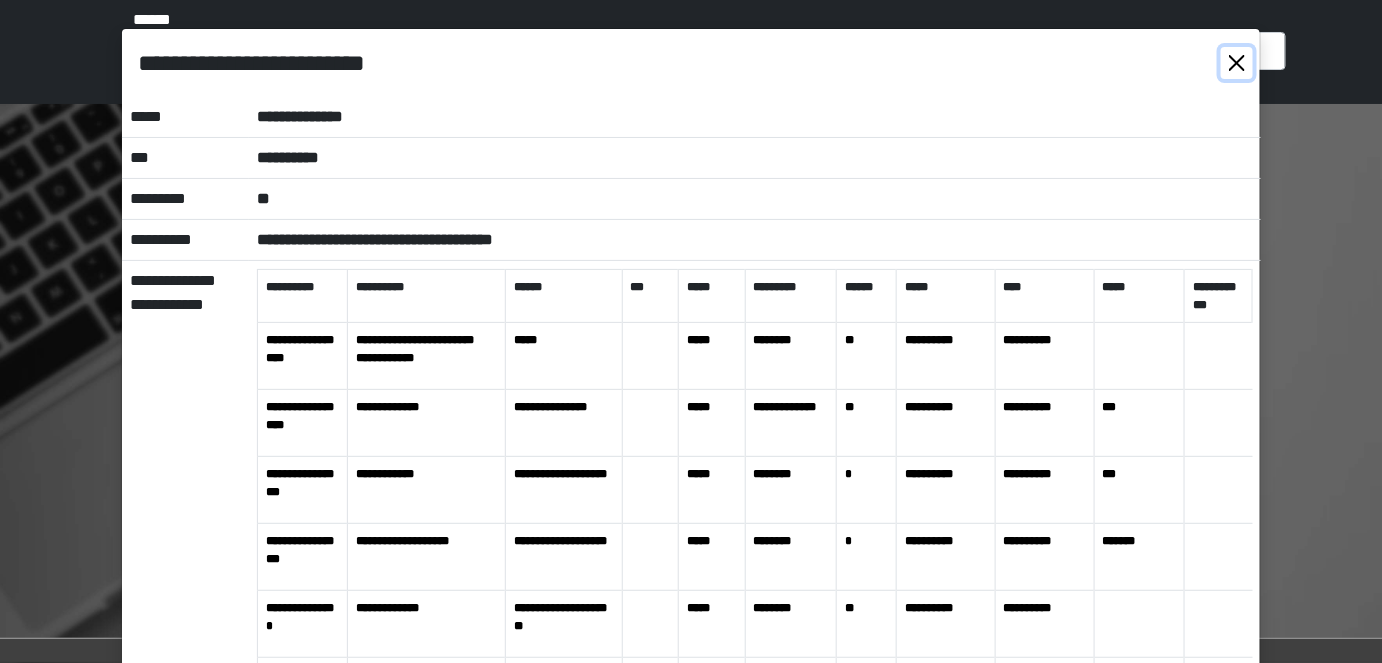 click at bounding box center (1237, 63) 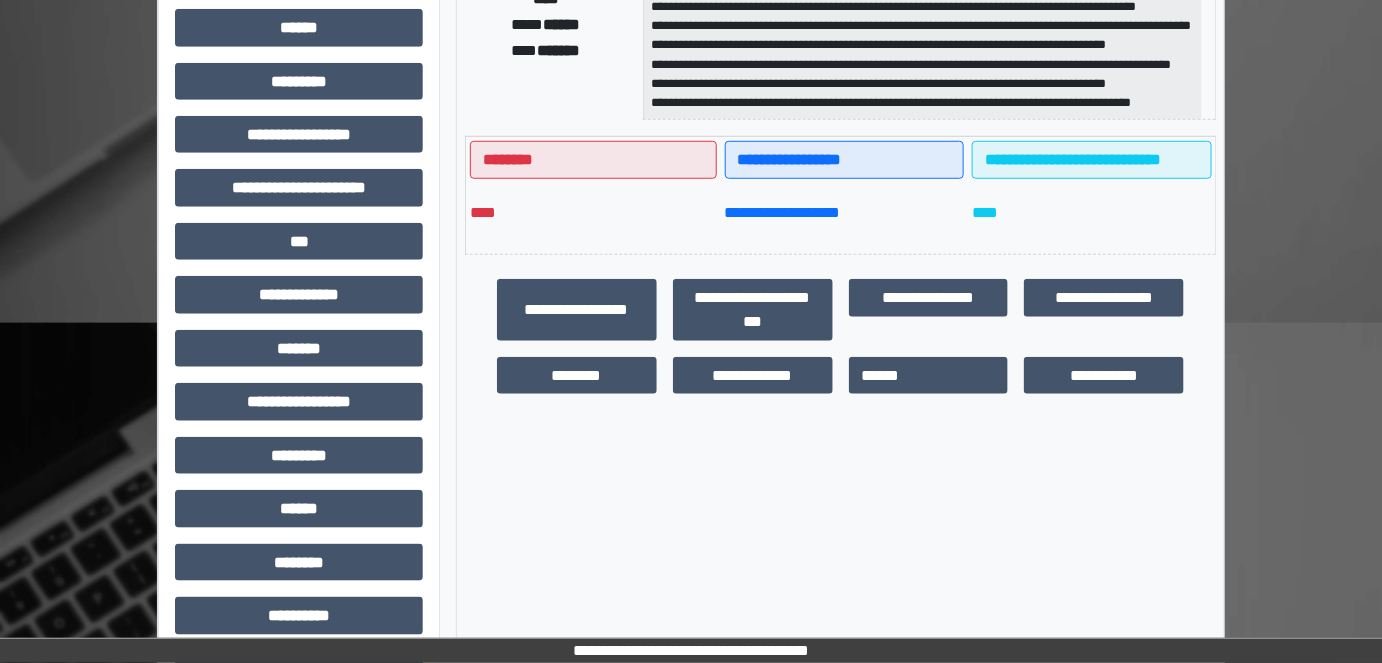 scroll, scrollTop: 454, scrollLeft: 0, axis: vertical 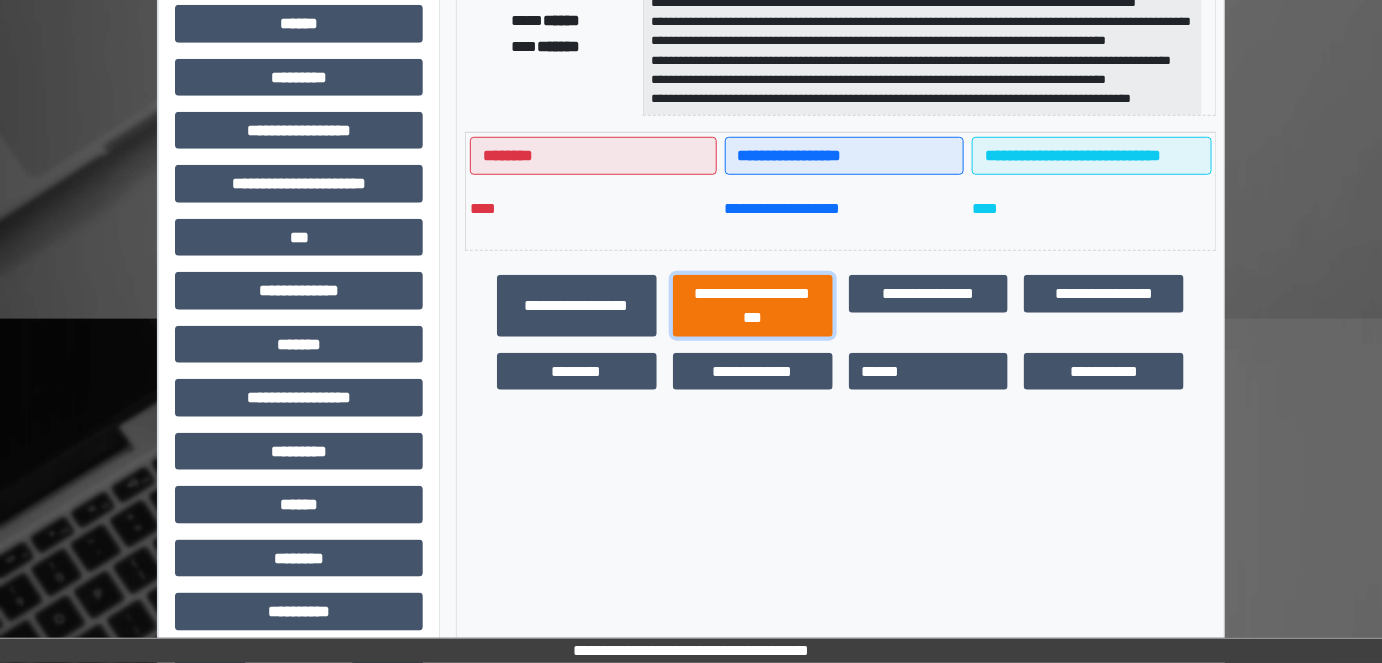 click on "**********" at bounding box center [753, 305] 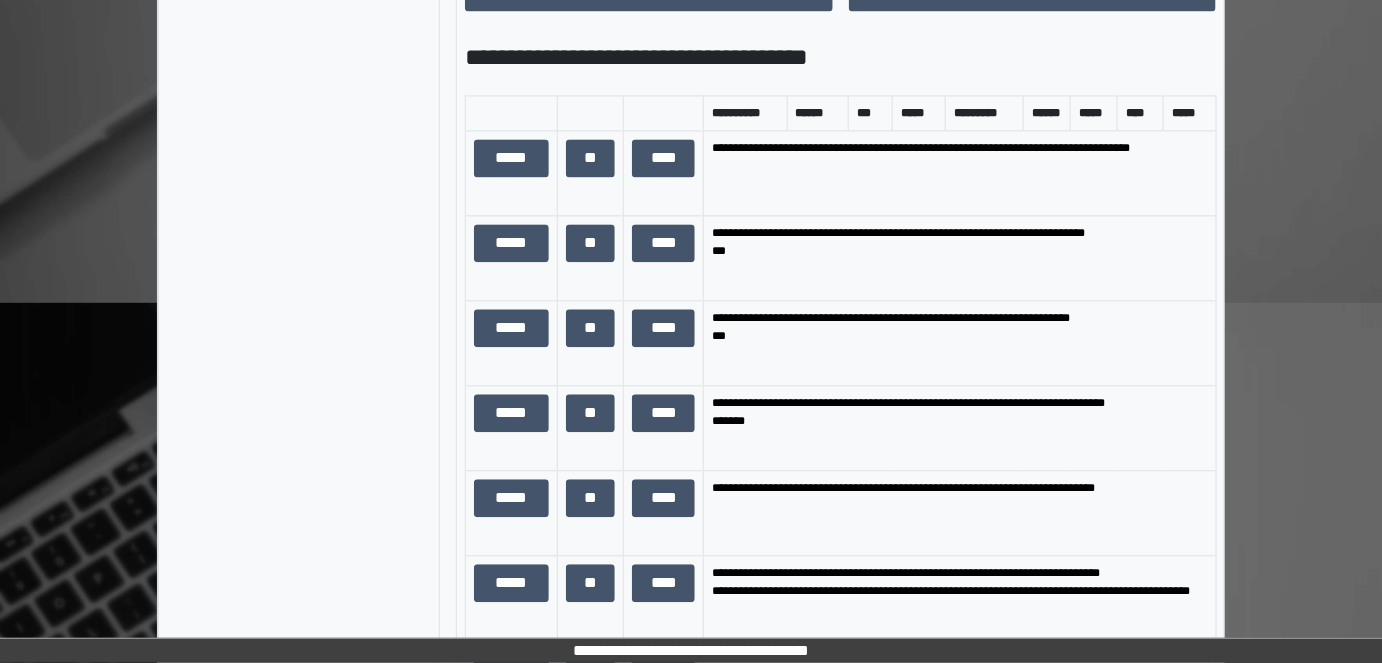 scroll, scrollTop: 1363, scrollLeft: 0, axis: vertical 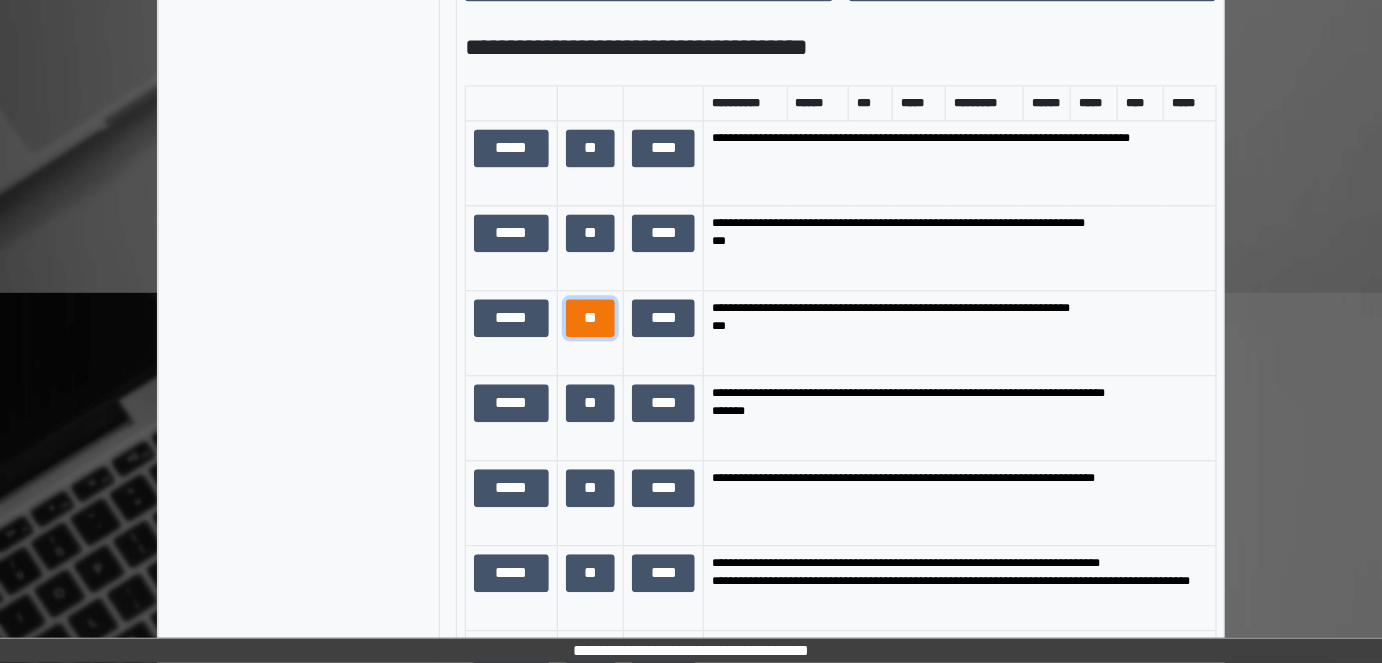 click on "**" at bounding box center (591, 317) 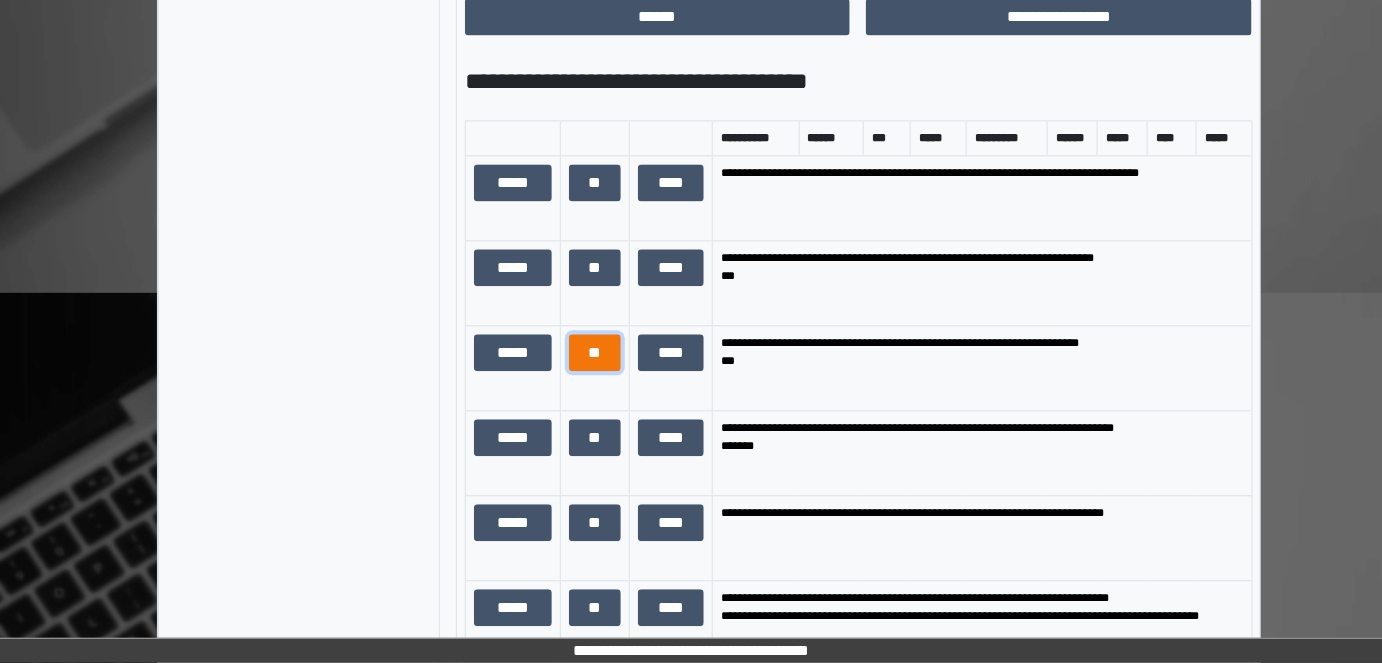 scroll, scrollTop: 121, scrollLeft: 0, axis: vertical 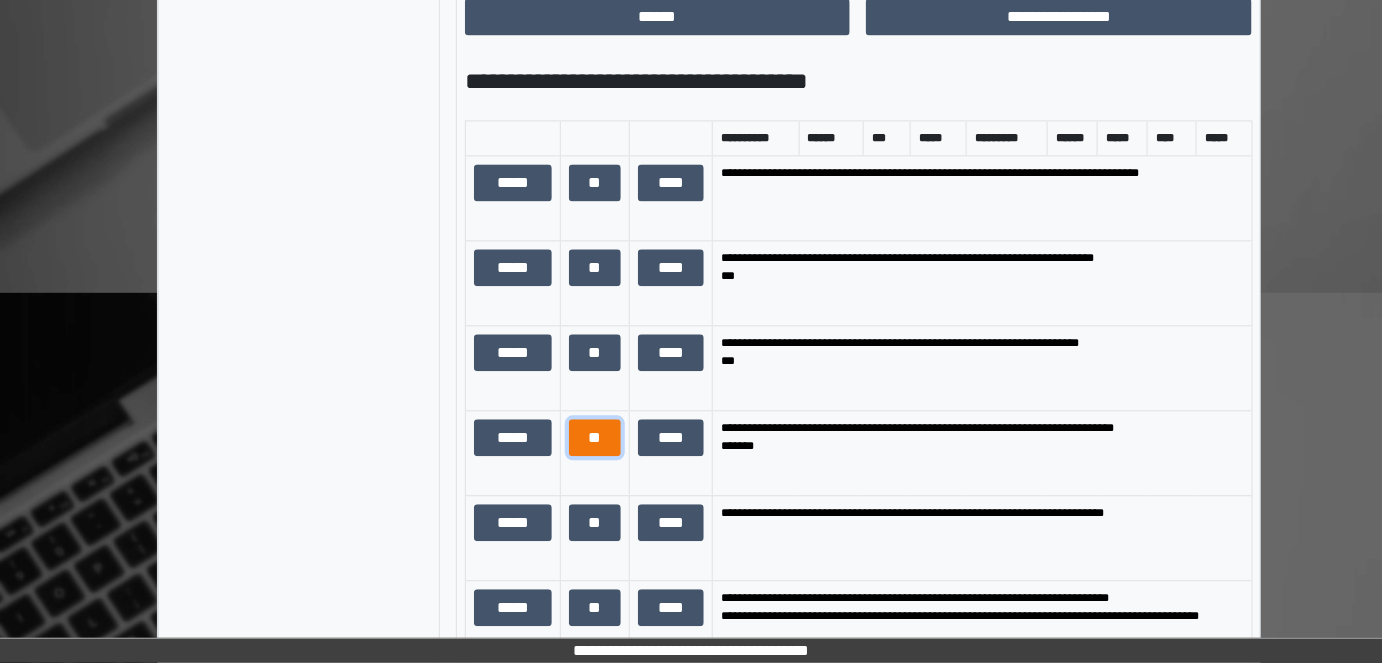 click on "**" at bounding box center (595, 437) 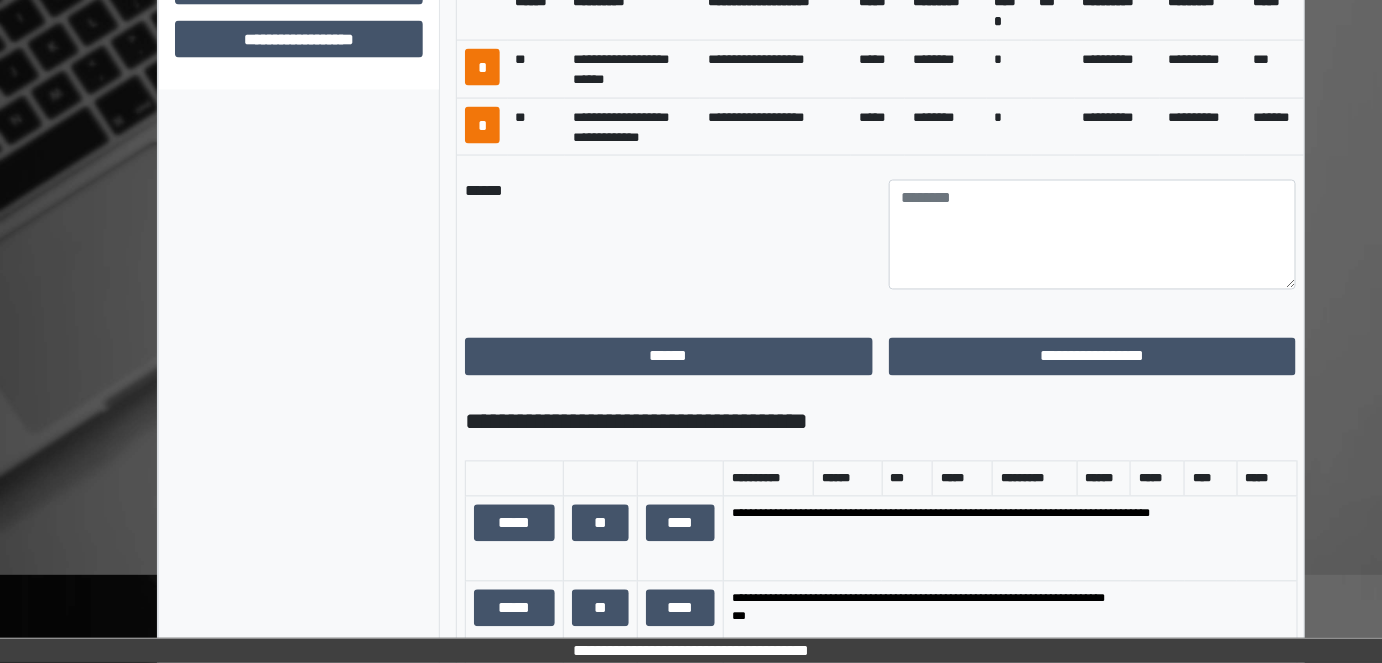 scroll, scrollTop: 1090, scrollLeft: 0, axis: vertical 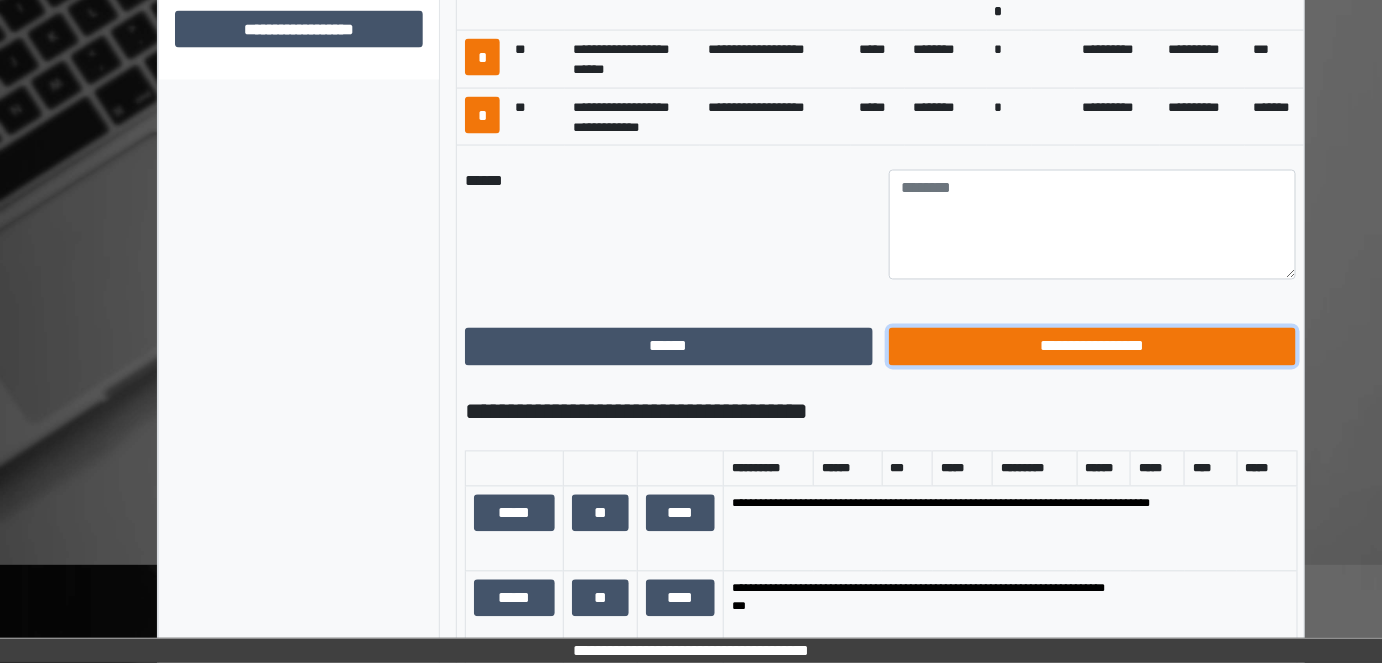 click on "**********" at bounding box center [1093, 346] 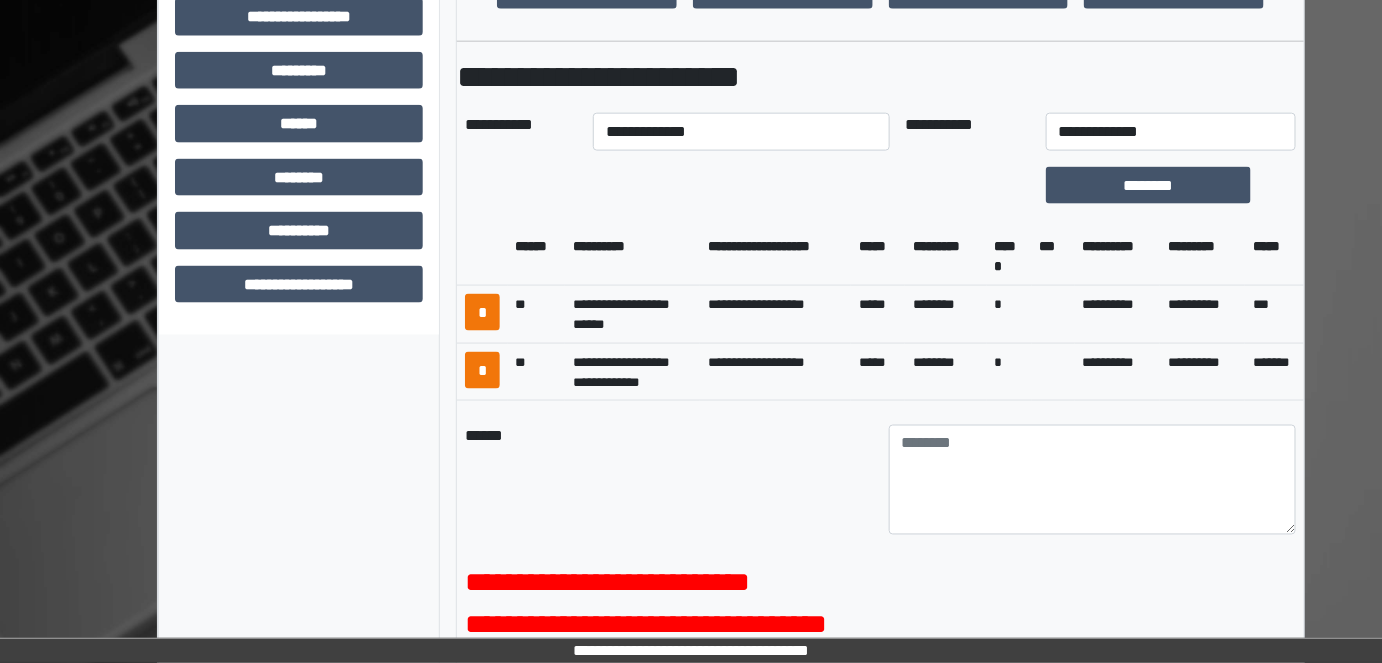 scroll, scrollTop: 545, scrollLeft: 0, axis: vertical 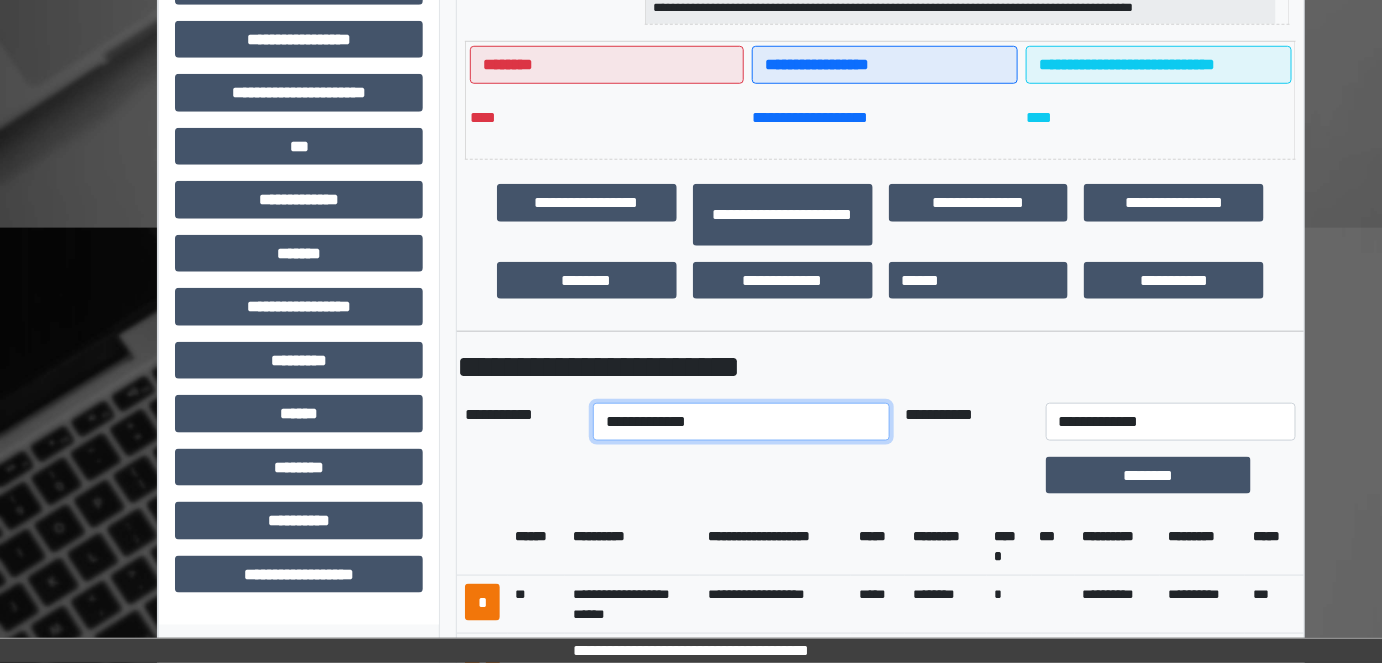 click on "**********" at bounding box center [741, 422] 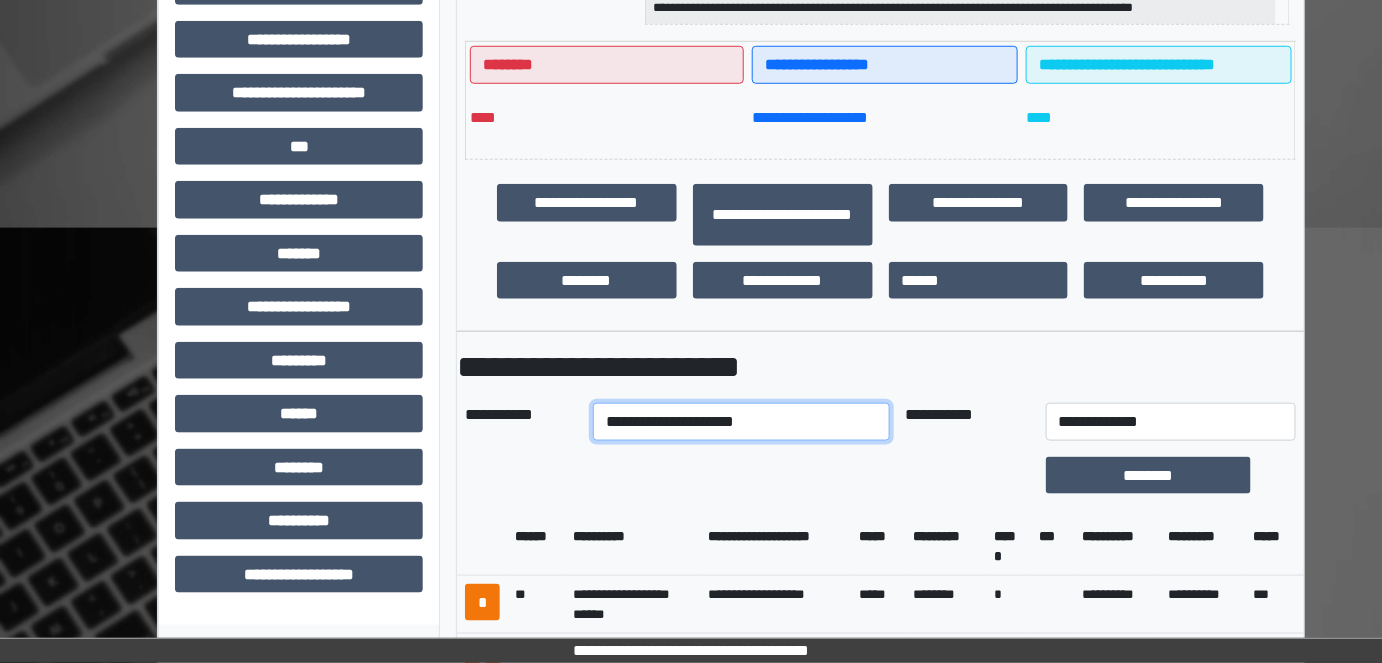 click on "**********" at bounding box center (741, 422) 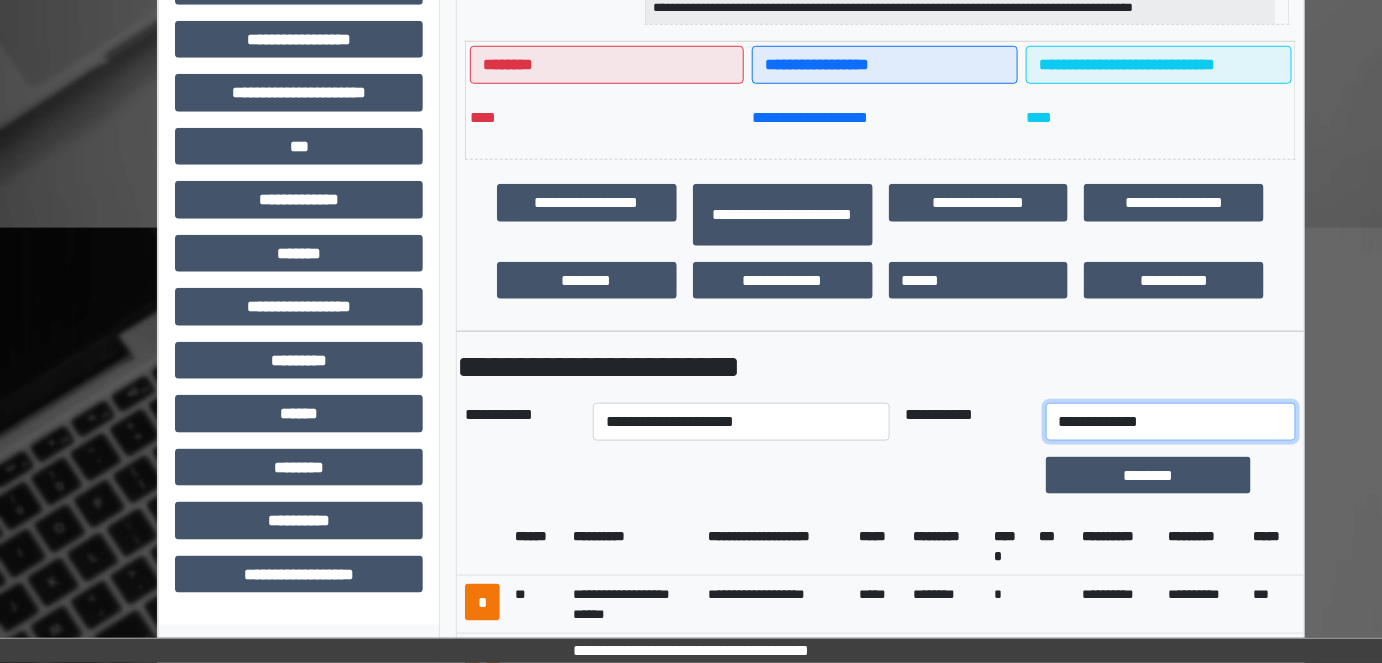 click on "**********" at bounding box center (1171, 422) 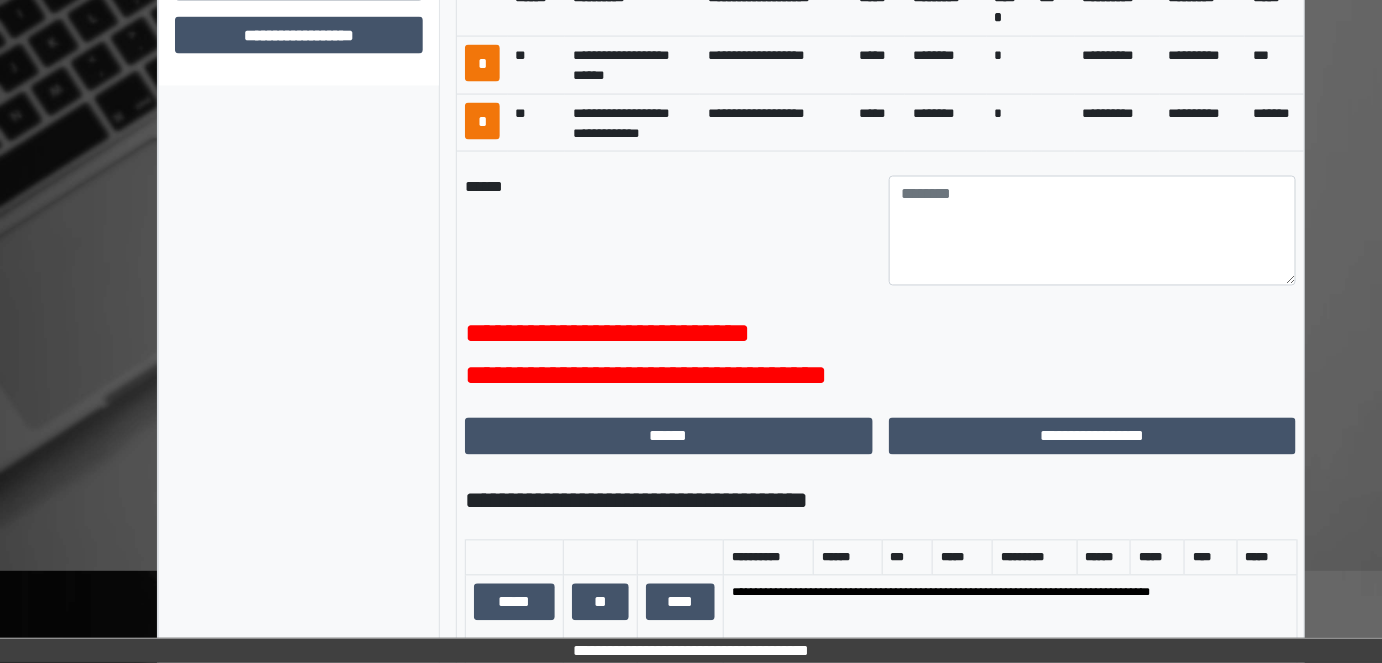 scroll, scrollTop: 1090, scrollLeft: 0, axis: vertical 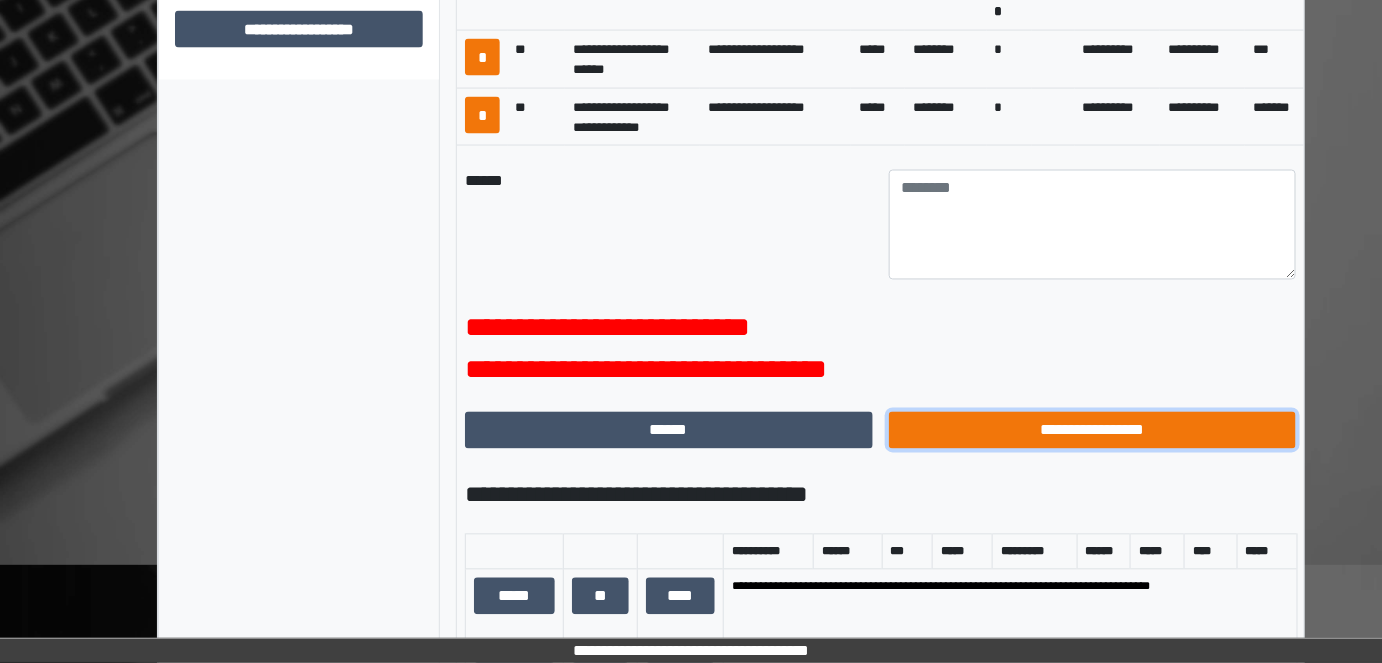 click on "**********" at bounding box center [1093, 430] 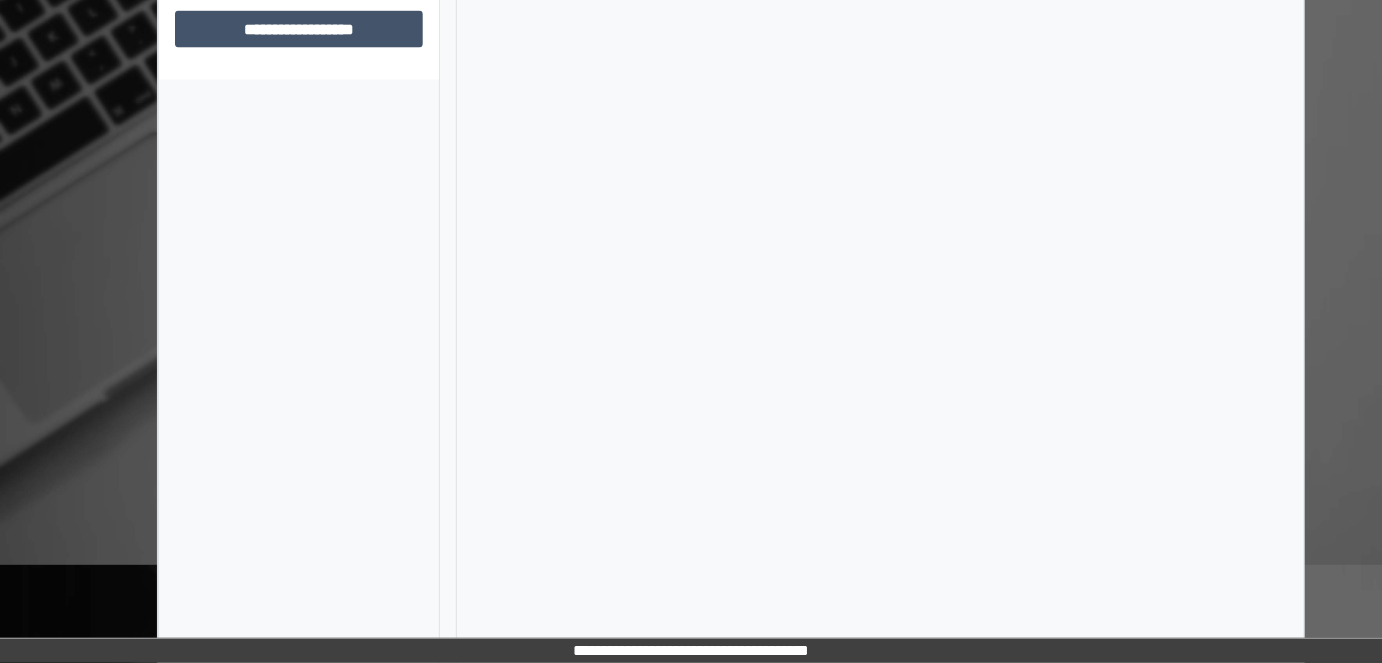 scroll, scrollTop: 523, scrollLeft: 0, axis: vertical 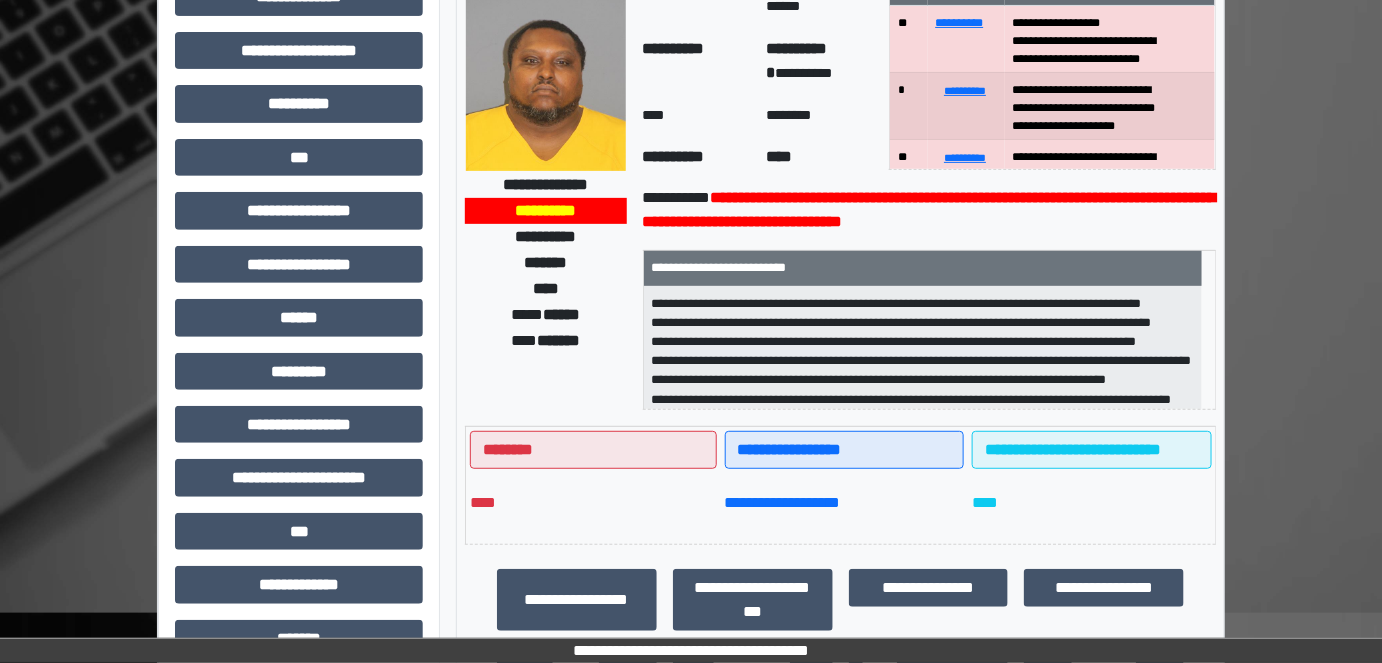 click at bounding box center [546, 71] 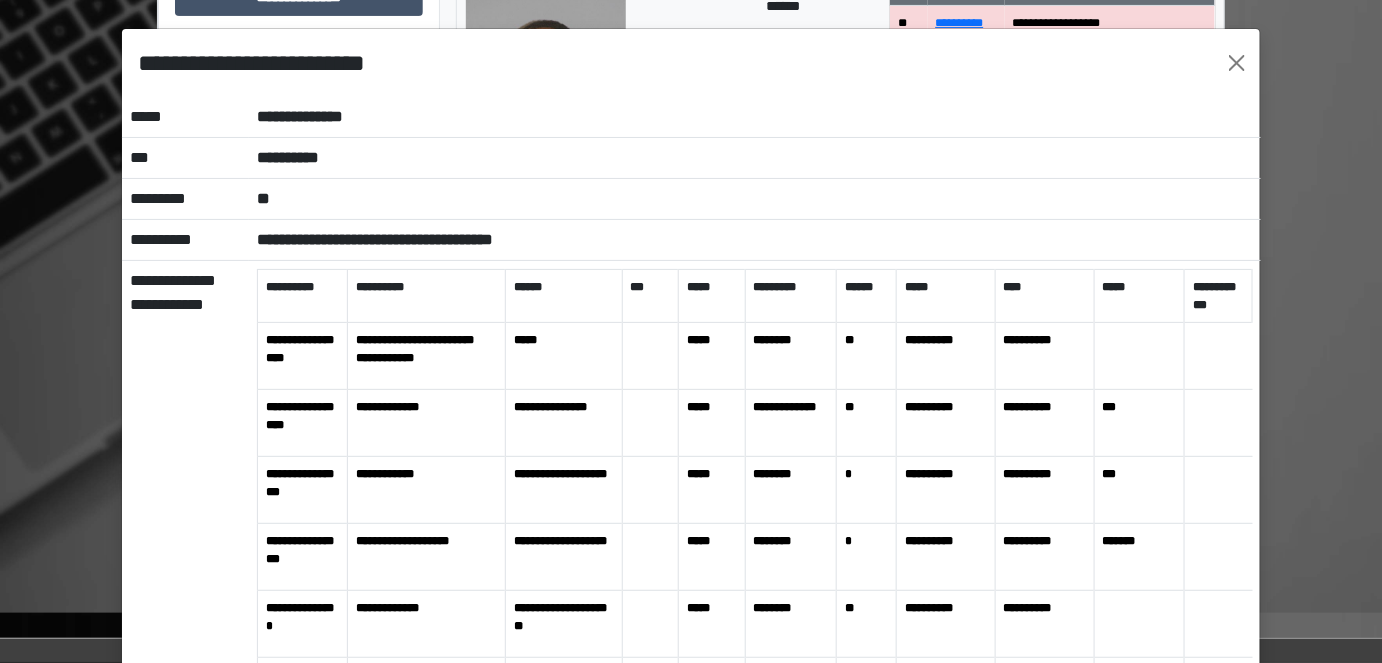 scroll, scrollTop: 0, scrollLeft: 0, axis: both 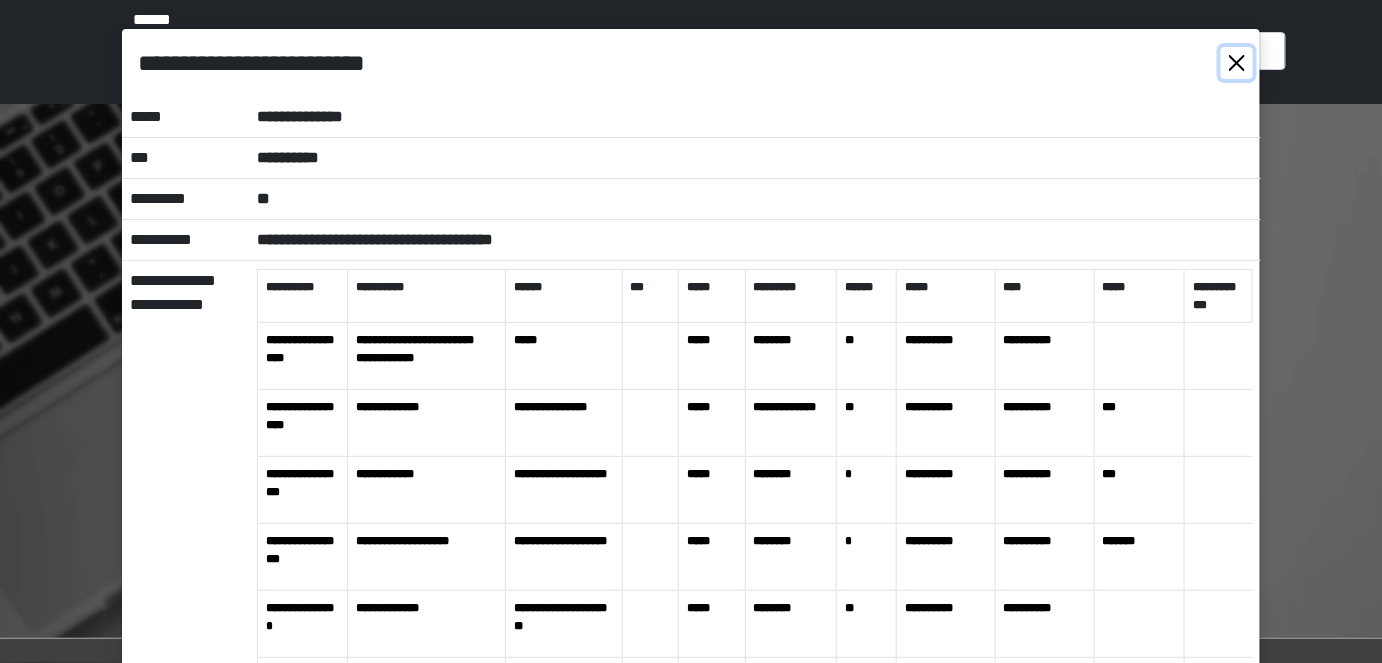 click at bounding box center (1237, 63) 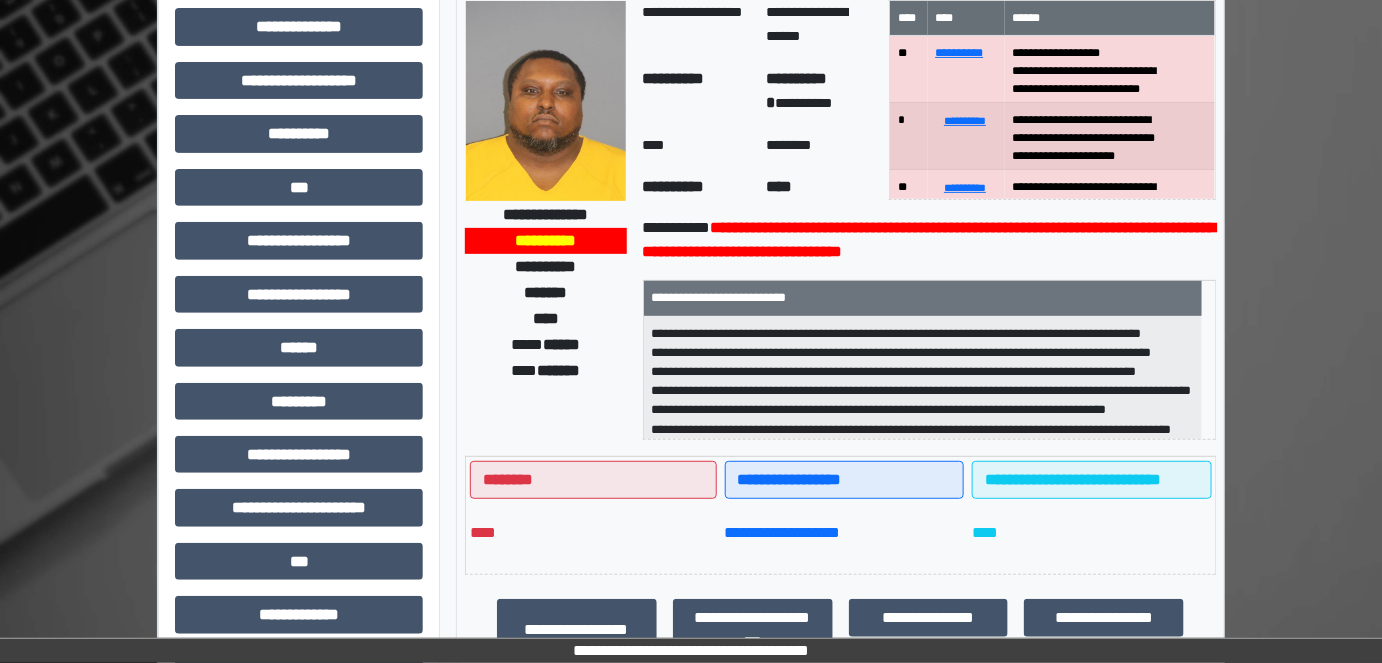scroll, scrollTop: 523, scrollLeft: 0, axis: vertical 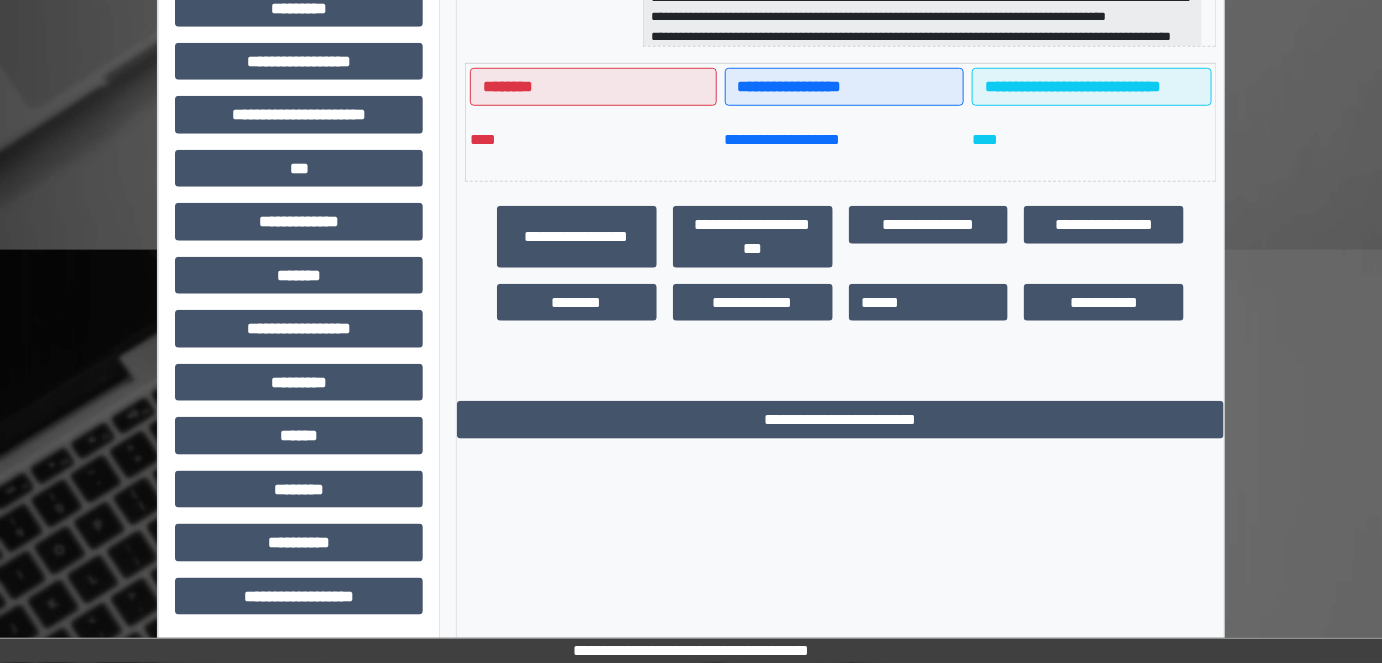 click on "**********" at bounding box center [753, 236] 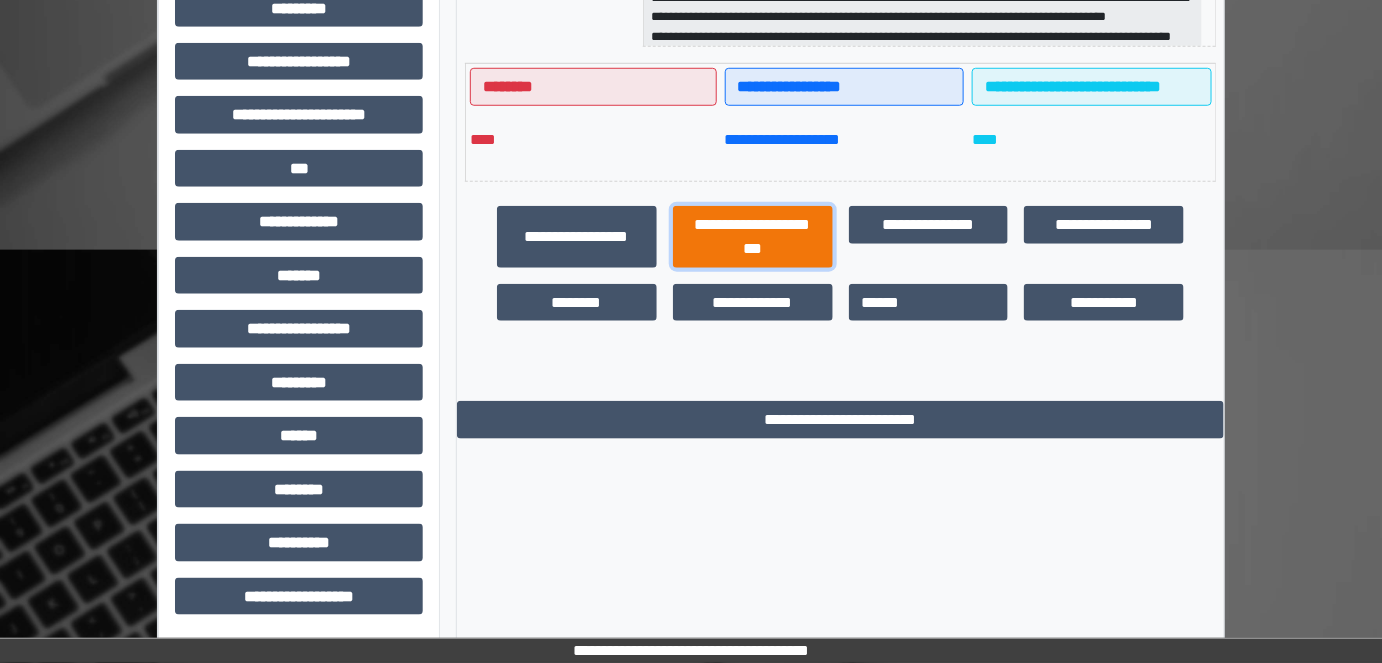 click on "**********" at bounding box center [753, 236] 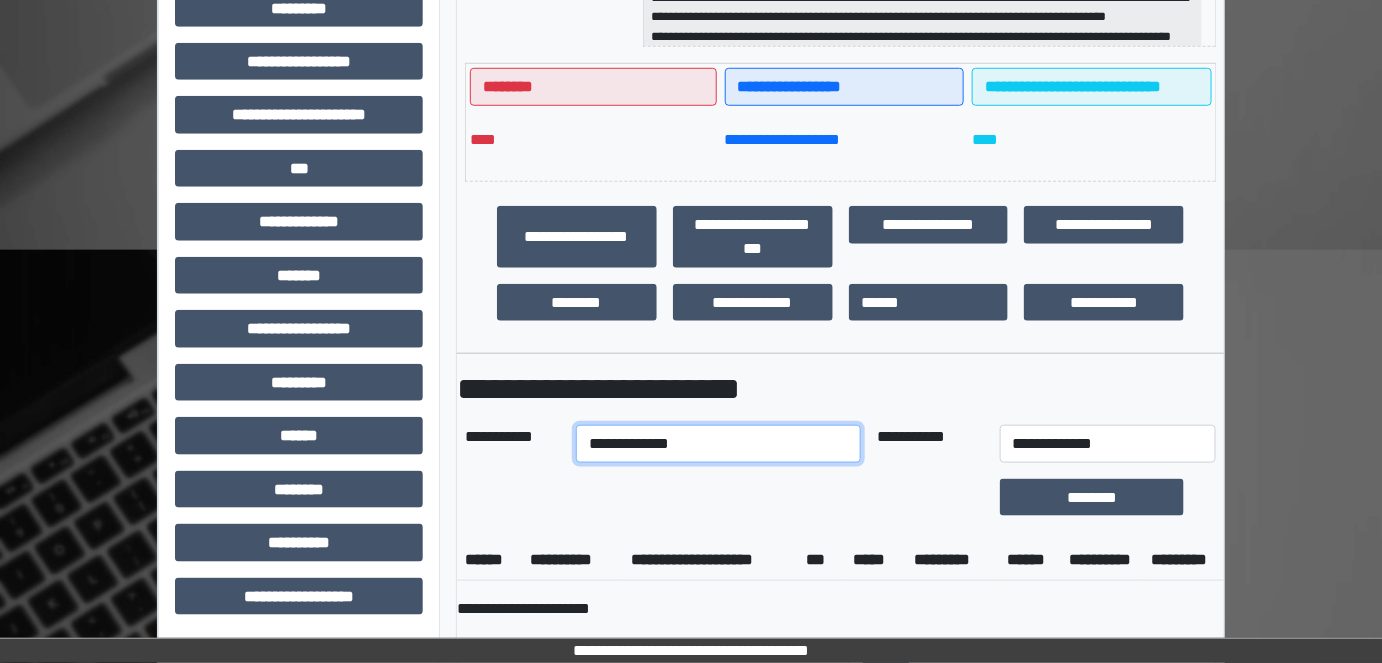 click on "**********" at bounding box center (718, 444) 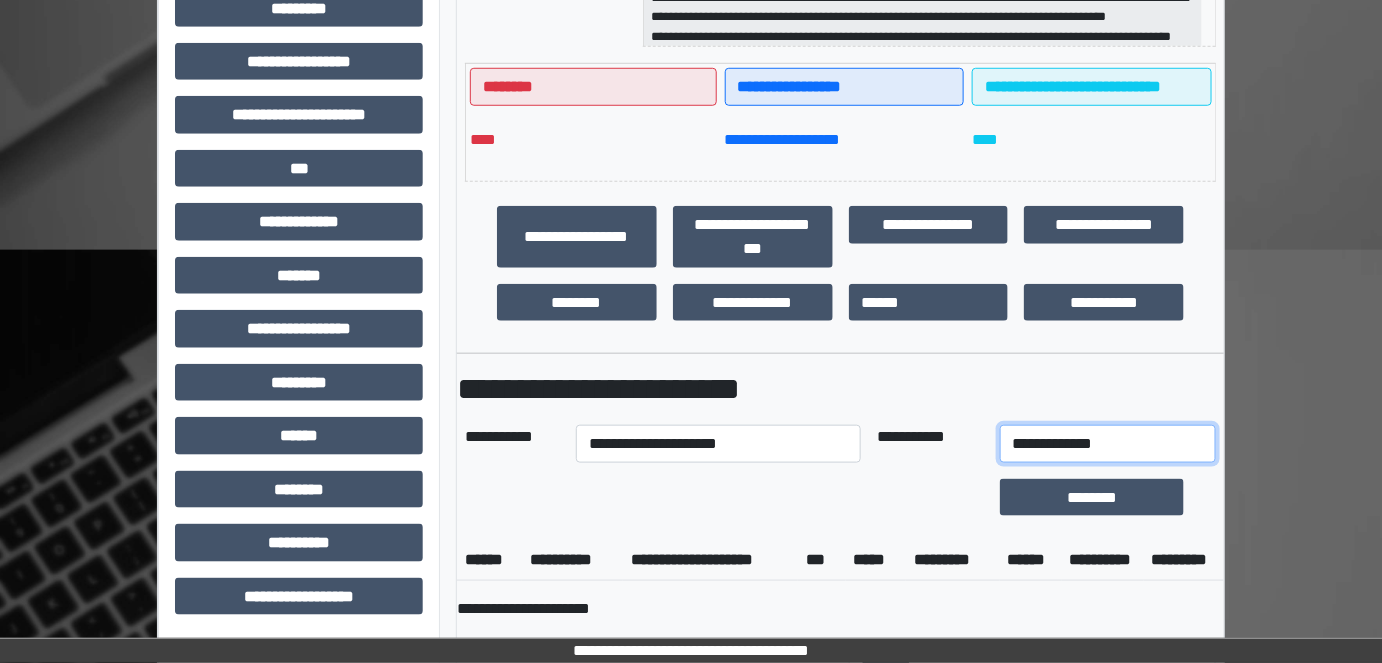 click on "**********" at bounding box center (1108, 444) 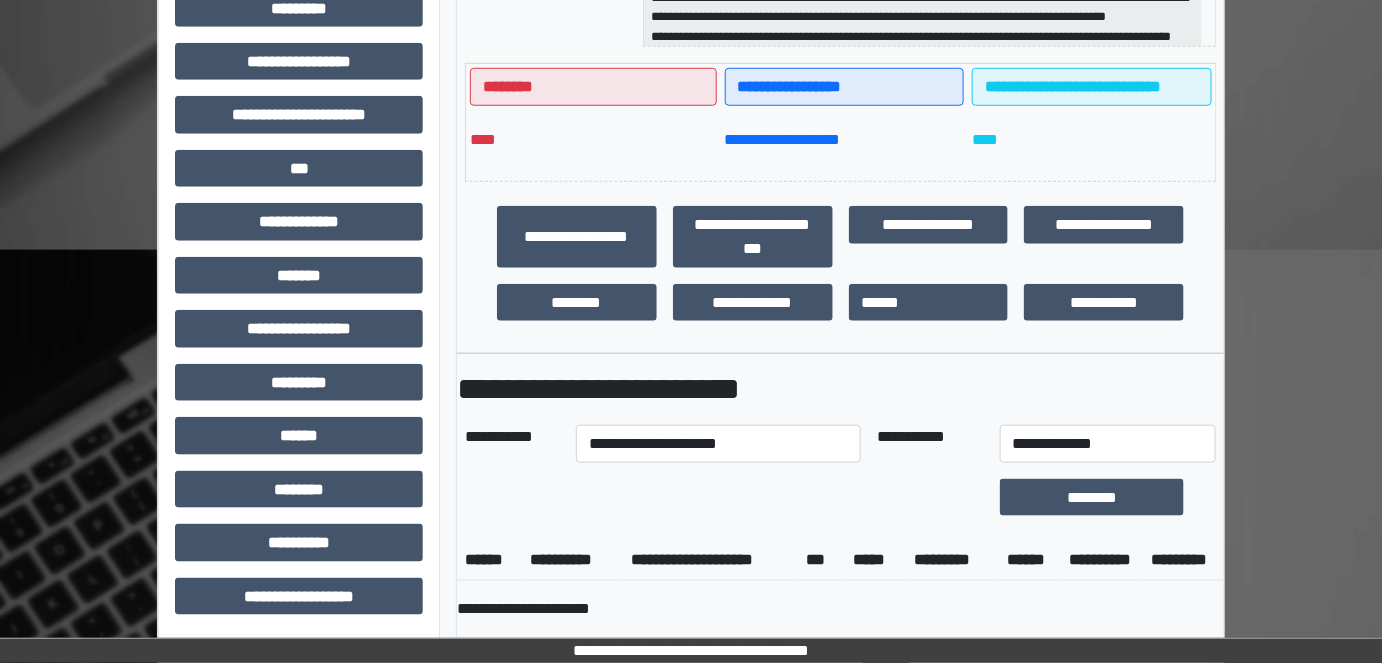 click on "**********" at bounding box center [710, 560] 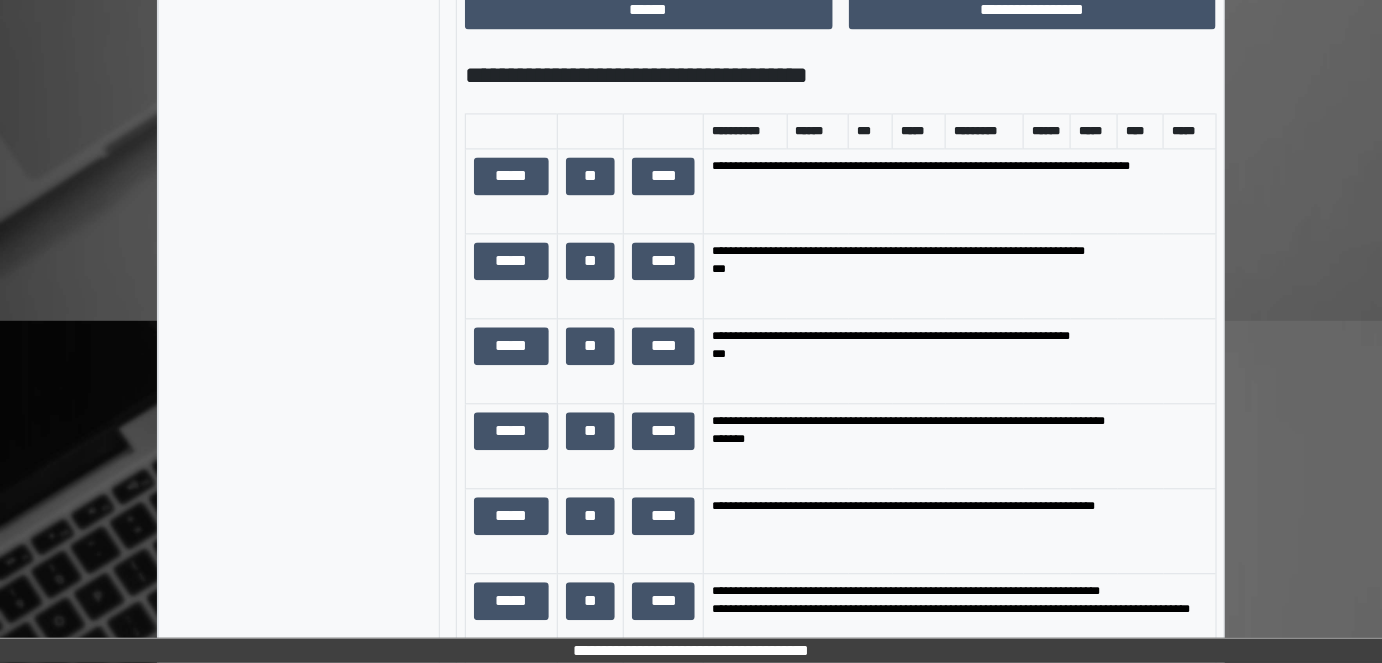 scroll, scrollTop: 1341, scrollLeft: 0, axis: vertical 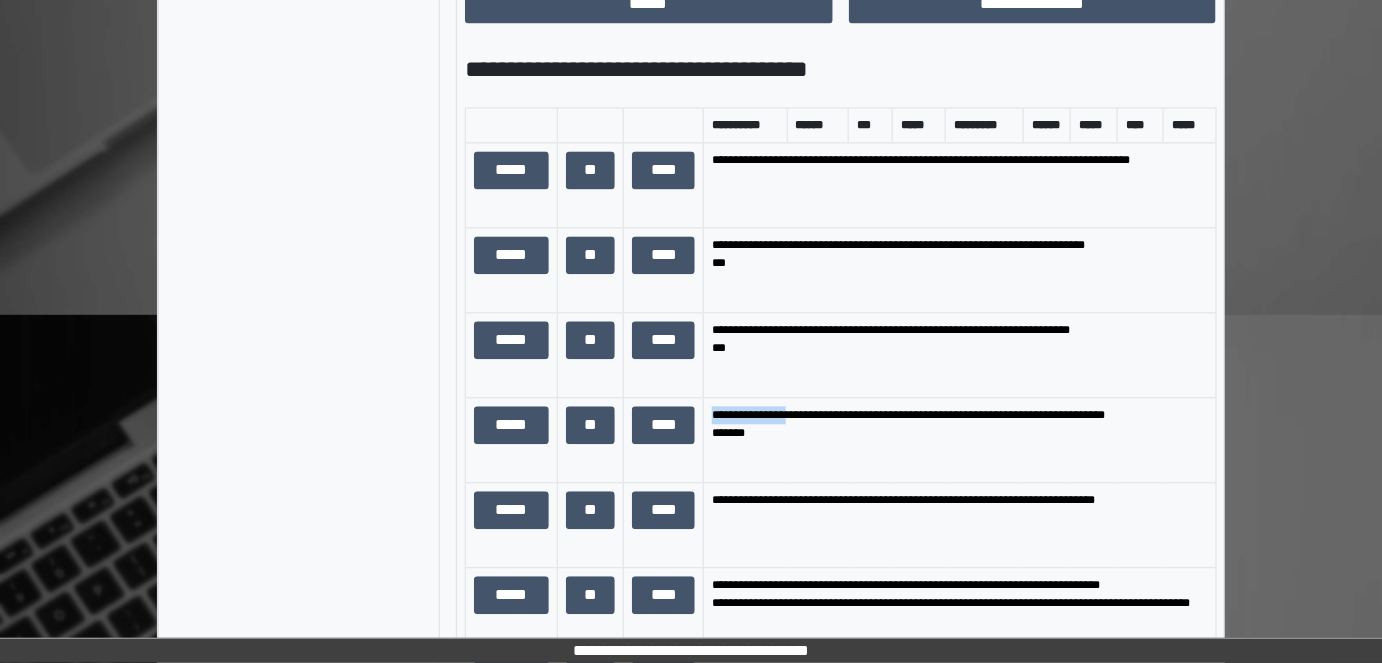 drag, startPoint x: 815, startPoint y: 450, endPoint x: 698, endPoint y: 438, distance: 117.61378 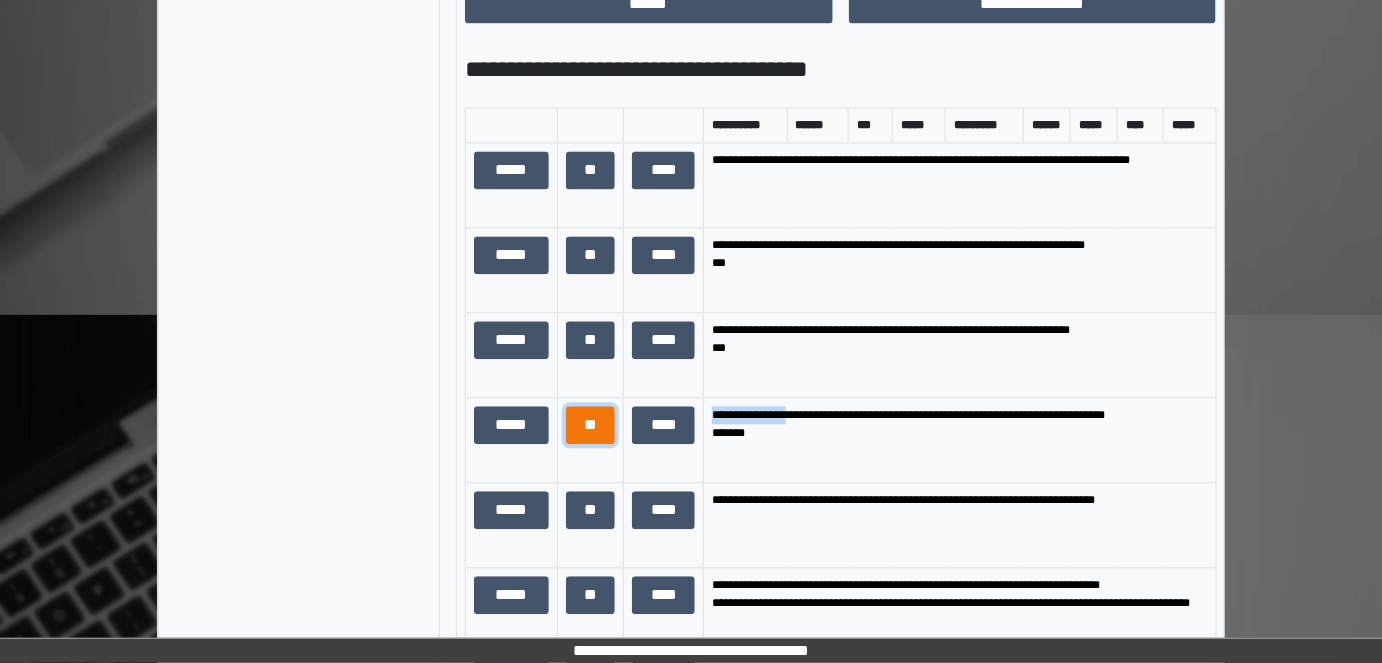 click on "**" at bounding box center [591, 424] 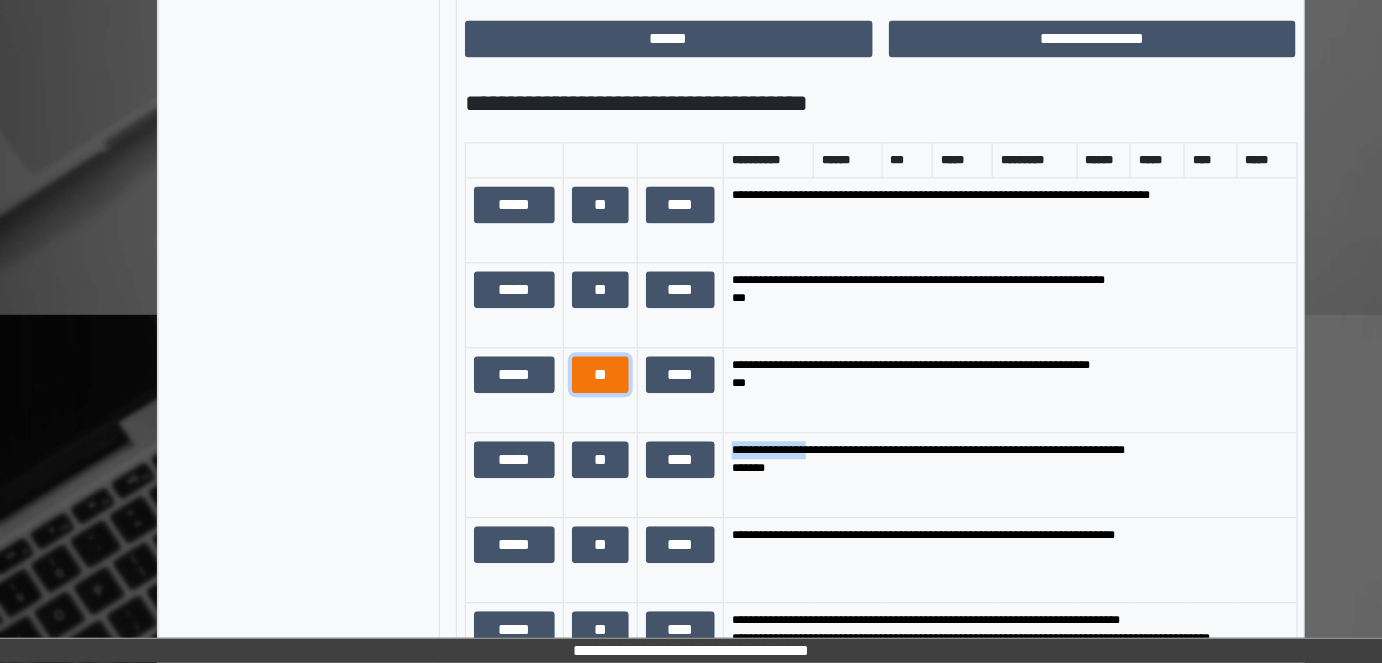 click on "**" at bounding box center (600, 374) 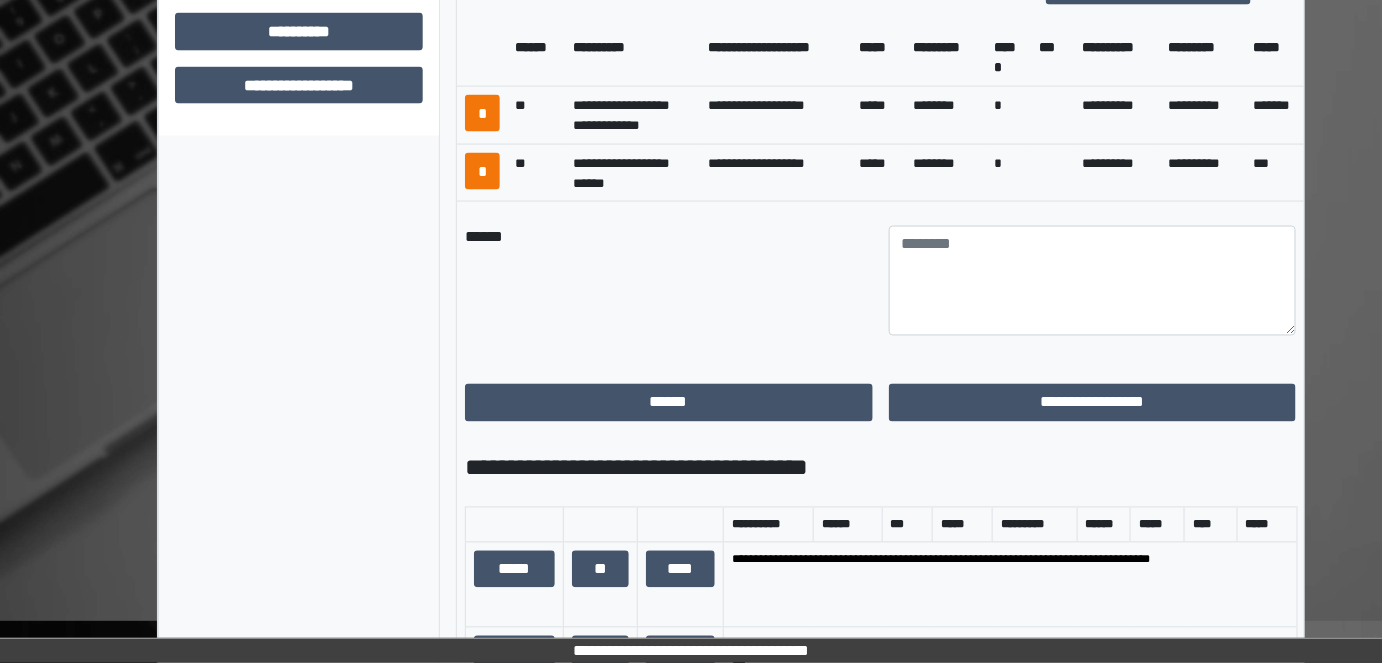 scroll, scrollTop: 978, scrollLeft: 0, axis: vertical 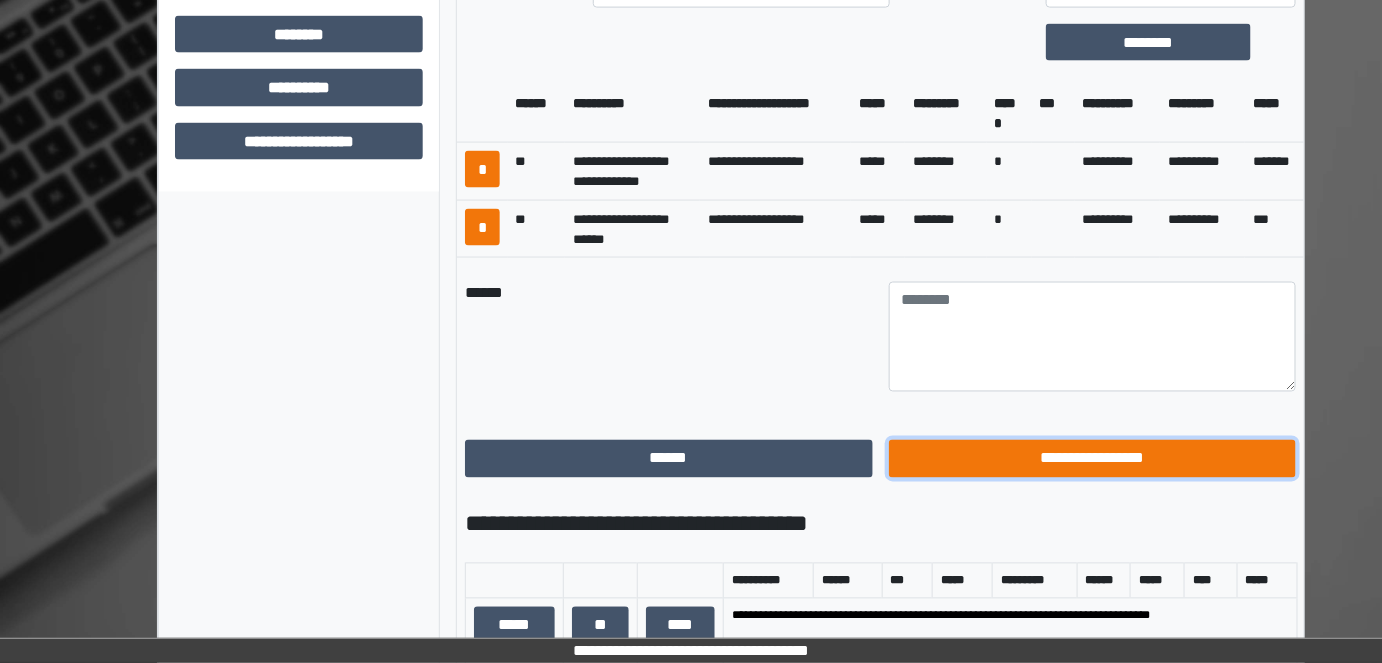 click on "**********" at bounding box center (1093, 458) 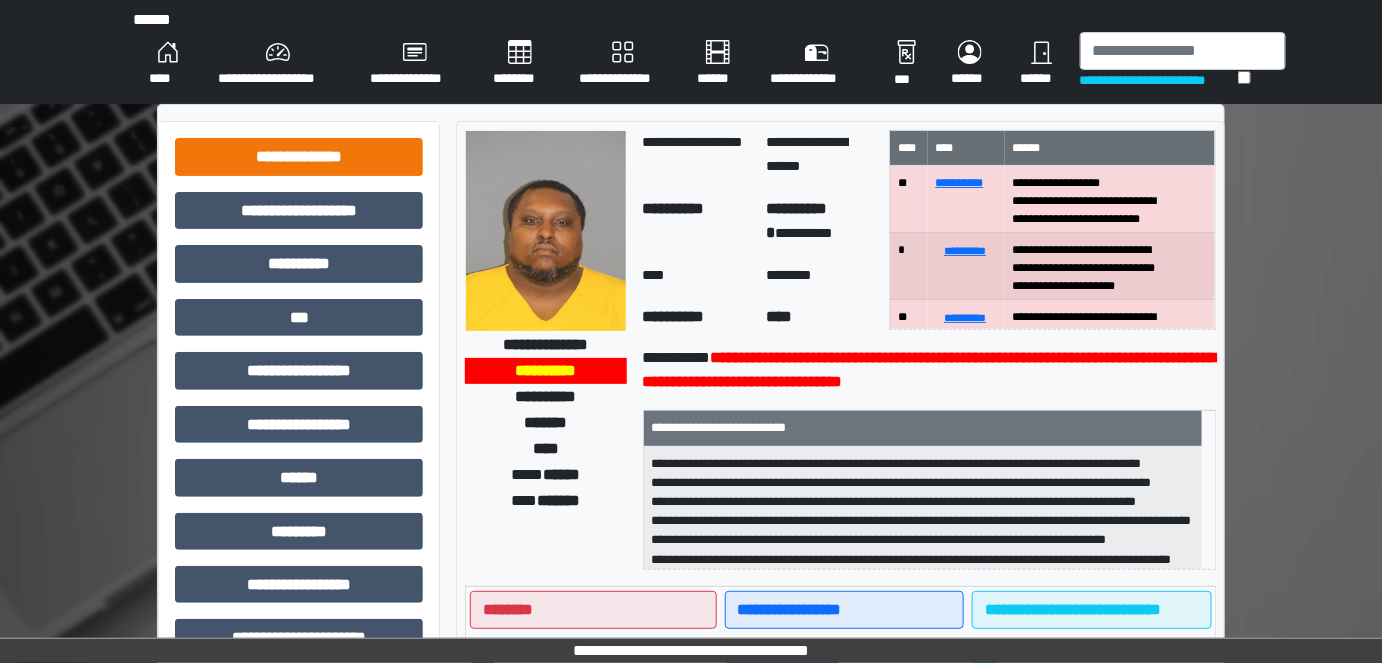 scroll, scrollTop: 0, scrollLeft: 0, axis: both 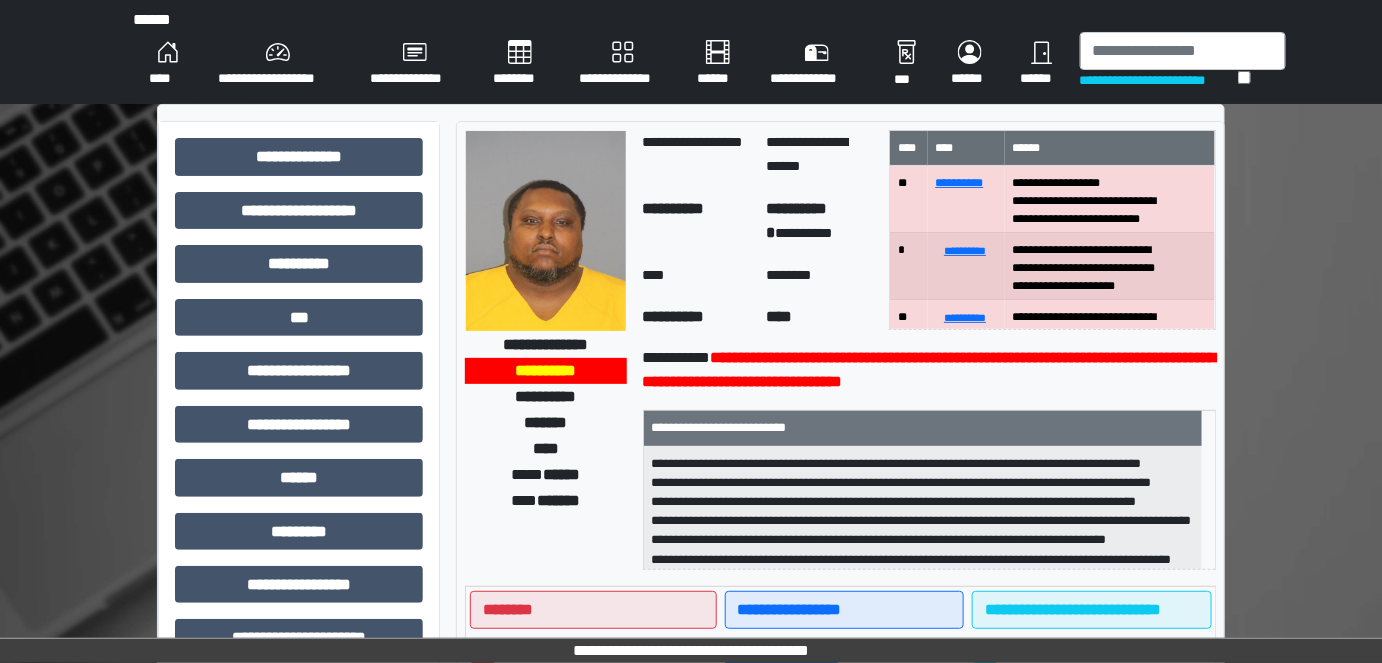 click on "****" at bounding box center [167, 64] 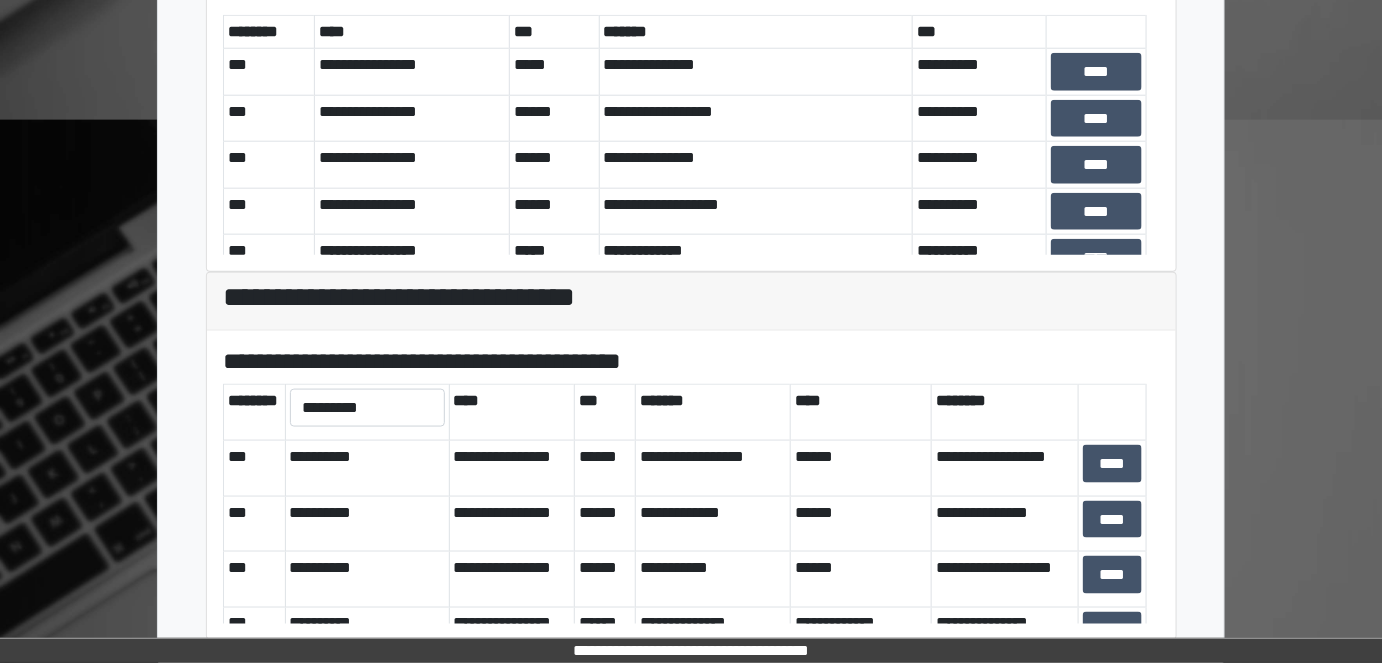 scroll, scrollTop: 670, scrollLeft: 0, axis: vertical 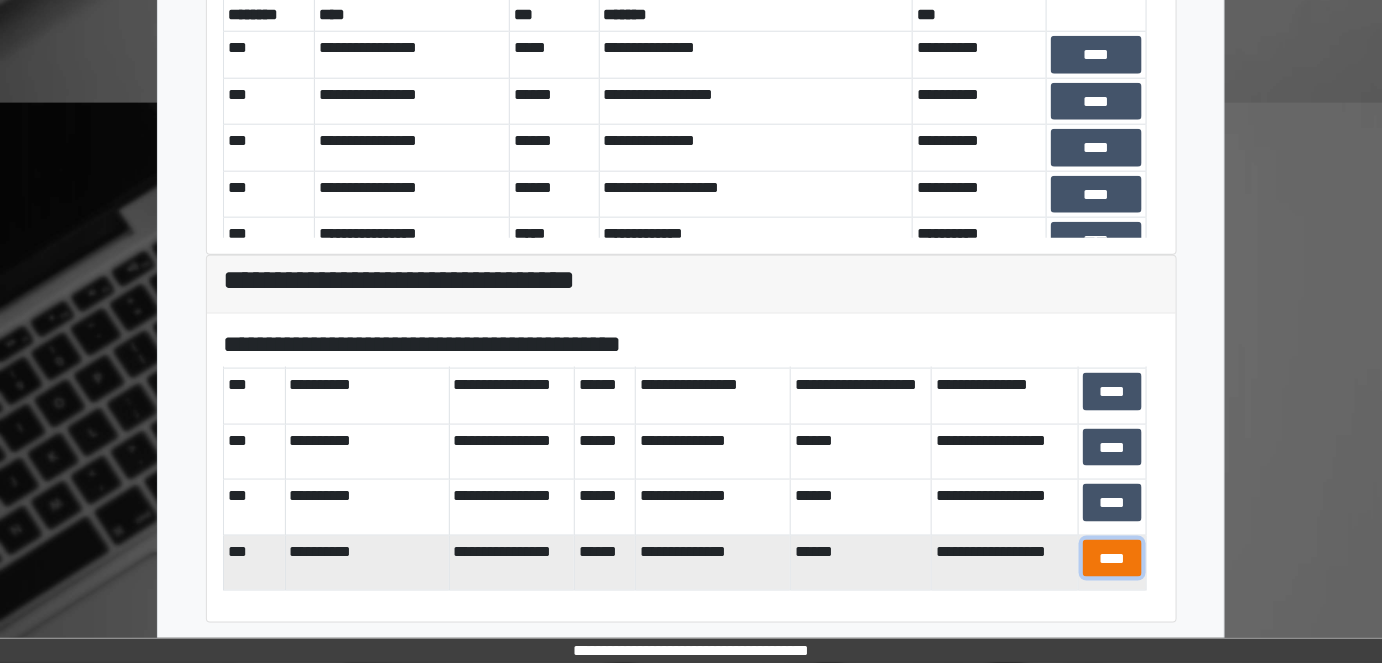 click on "****" at bounding box center [1112, 558] 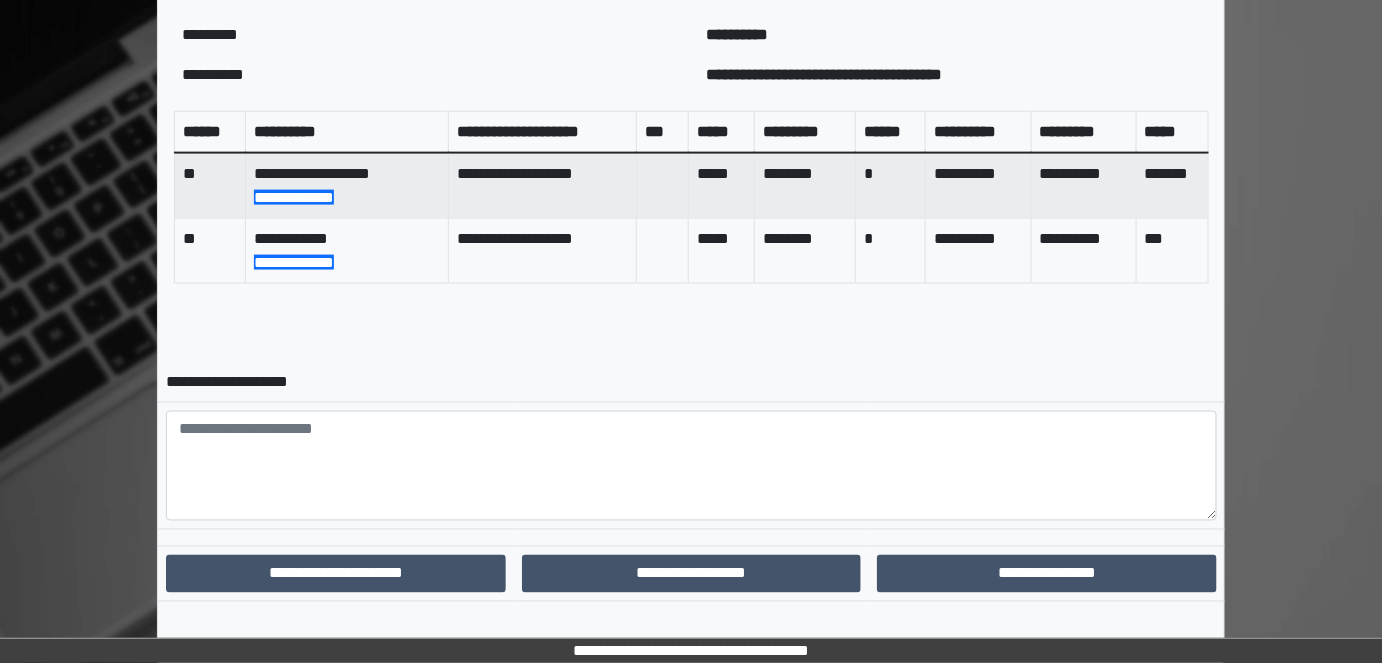 scroll, scrollTop: 857, scrollLeft: 0, axis: vertical 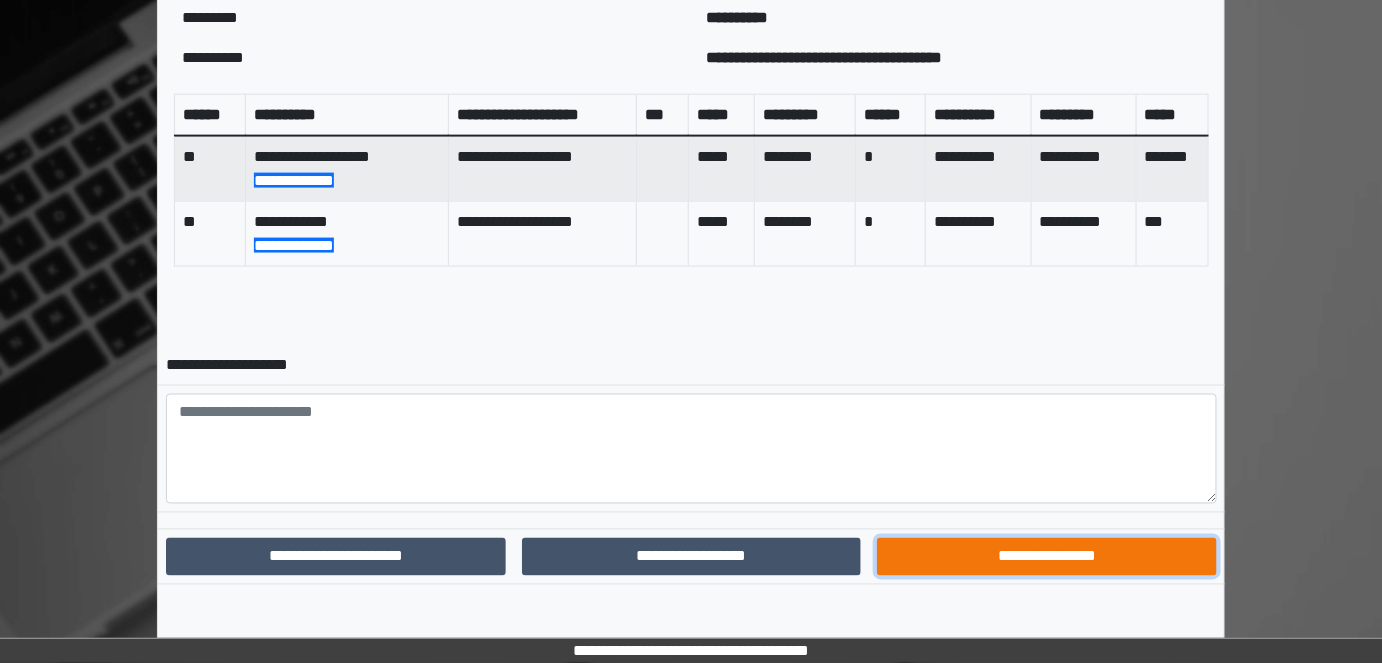 click on "**********" at bounding box center [1047, 556] 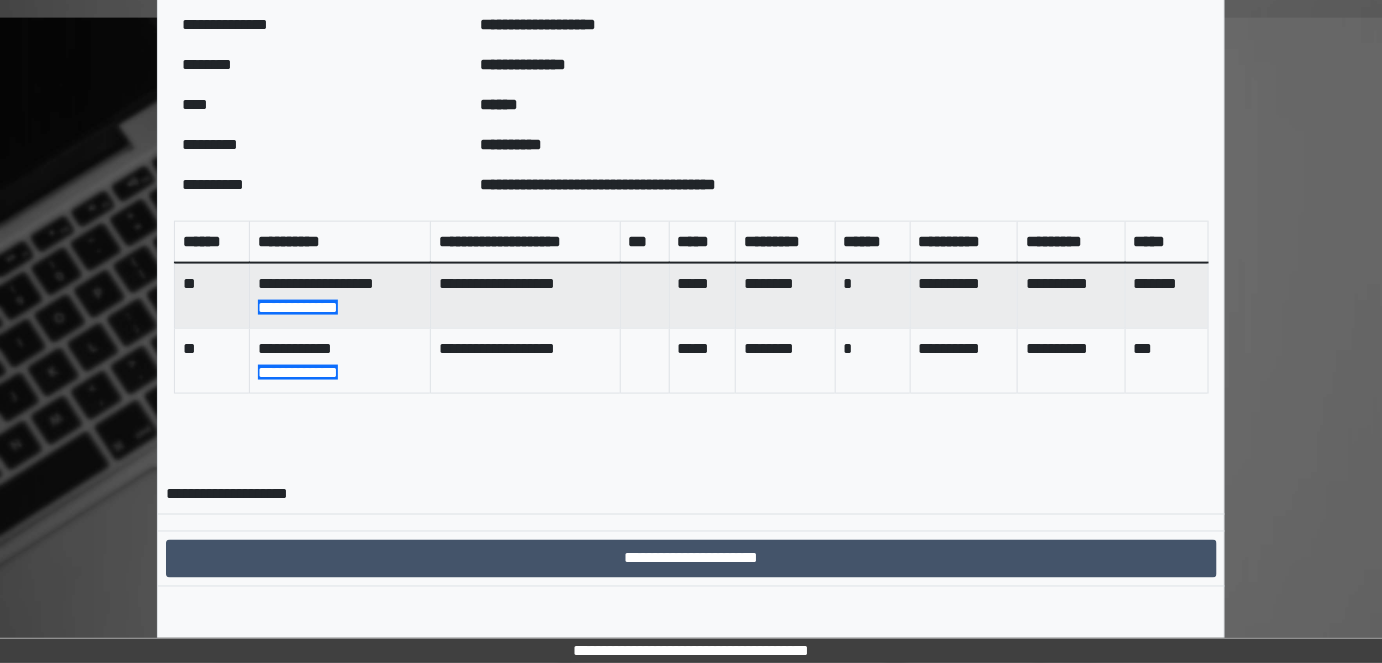 scroll, scrollTop: 754, scrollLeft: 0, axis: vertical 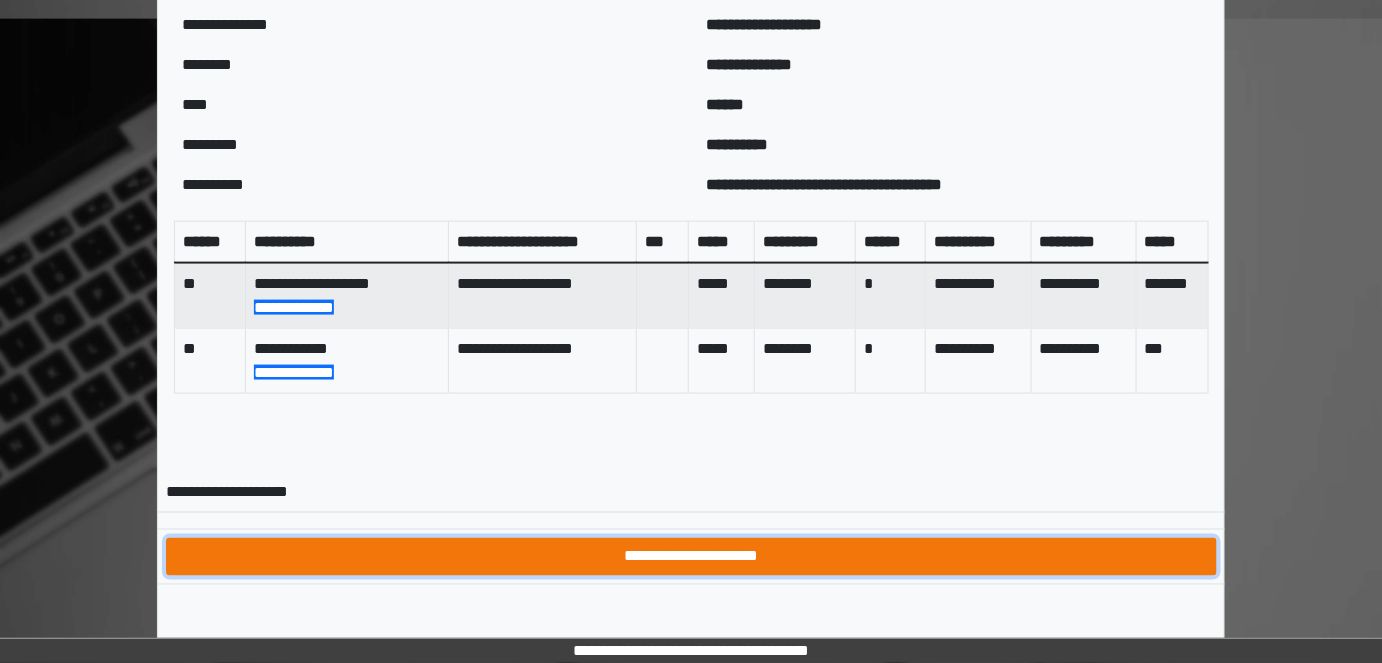 click on "**********" at bounding box center (691, 556) 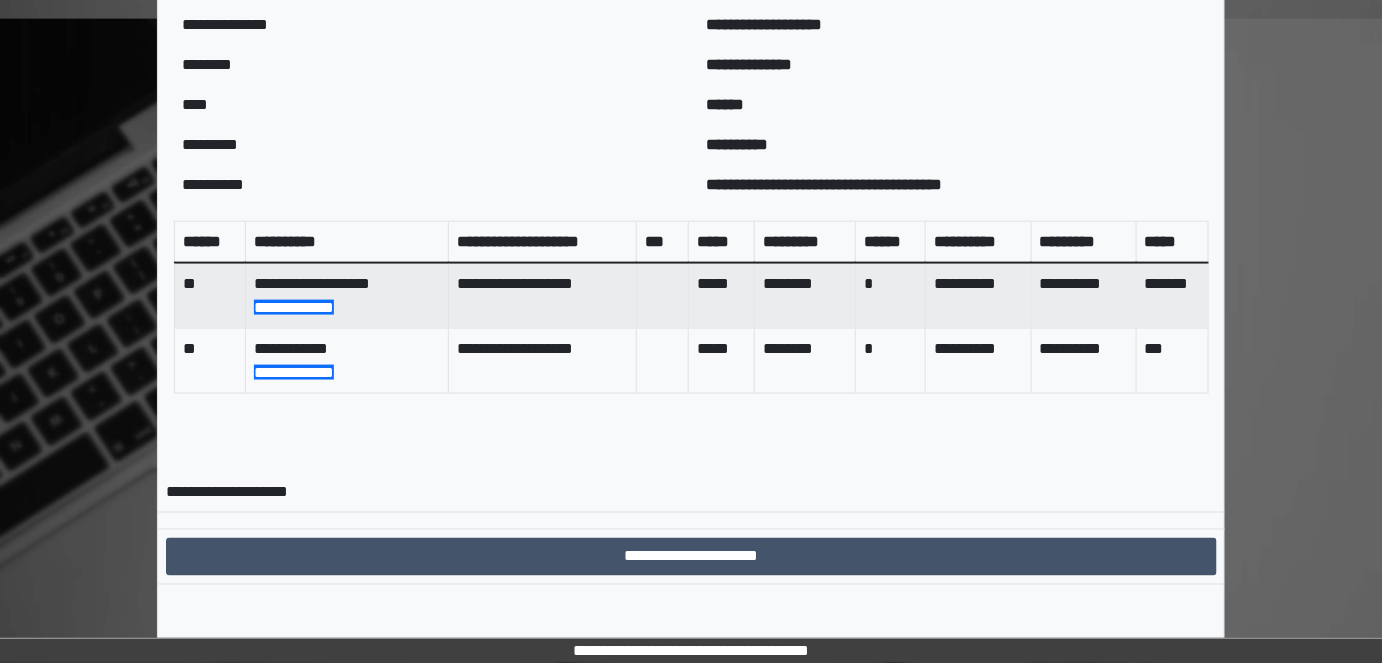 scroll, scrollTop: 0, scrollLeft: 0, axis: both 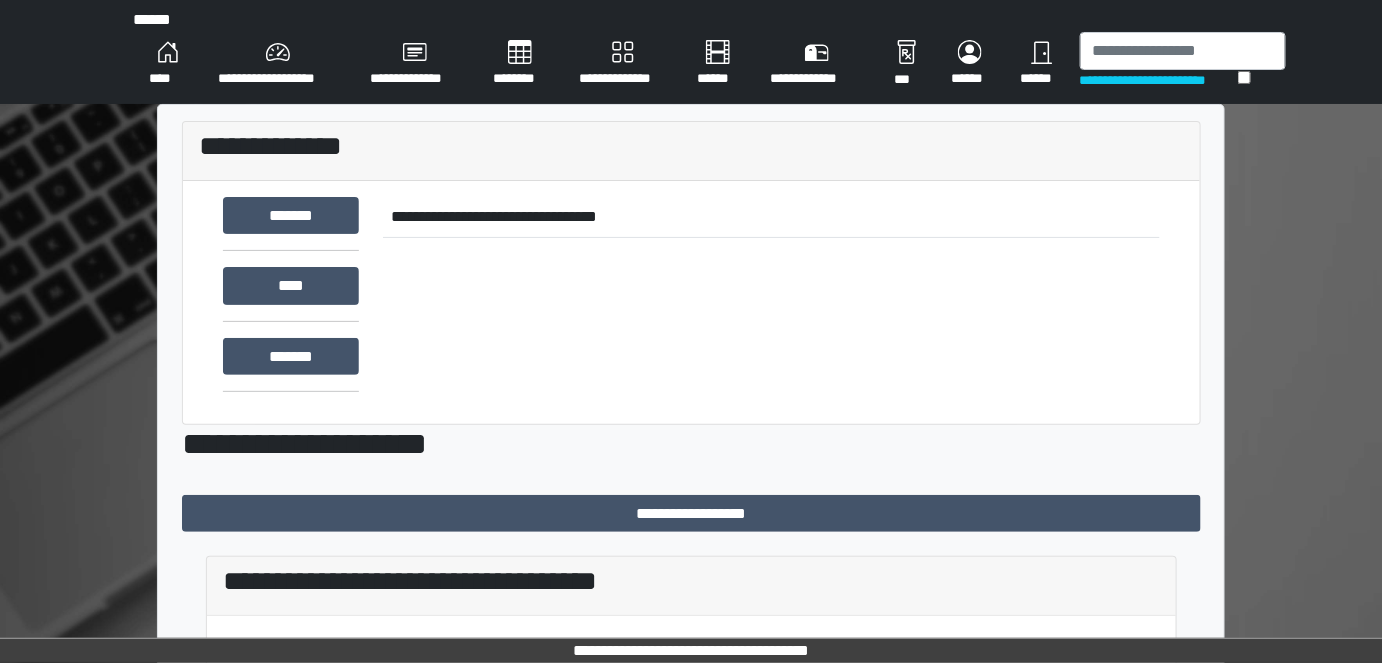 click on "****" at bounding box center (167, 64) 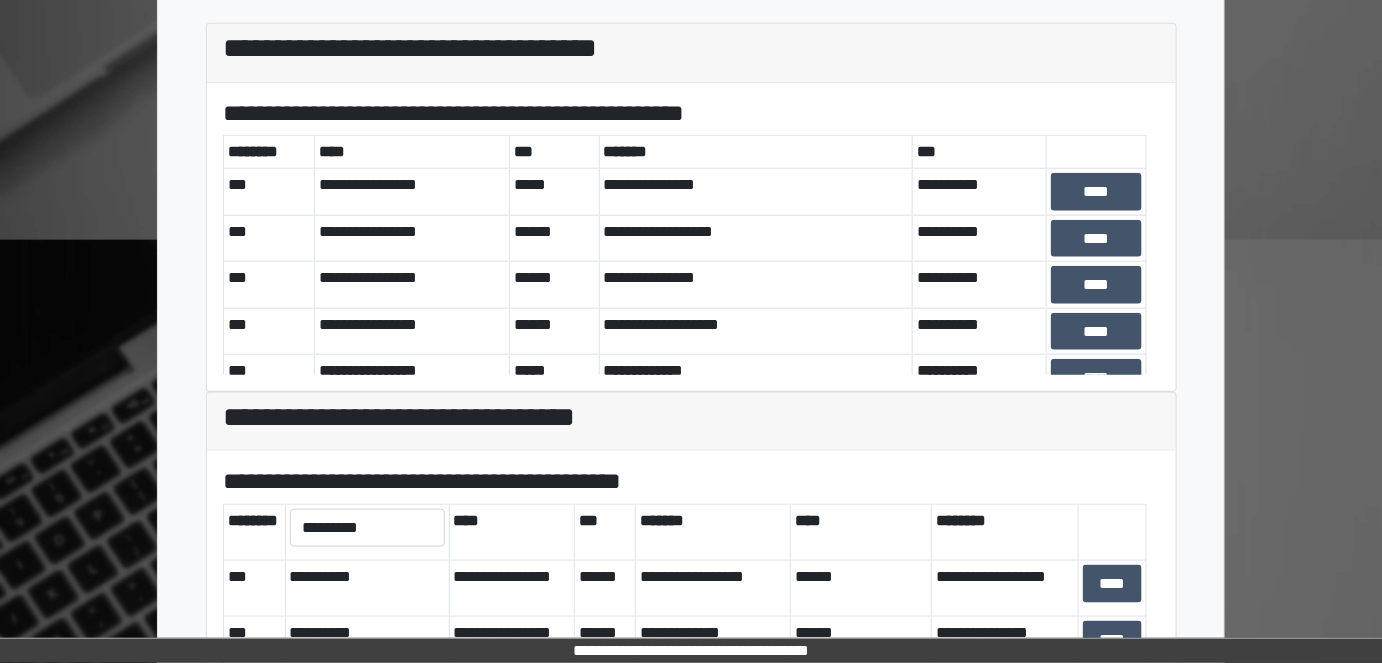 scroll, scrollTop: 545, scrollLeft: 0, axis: vertical 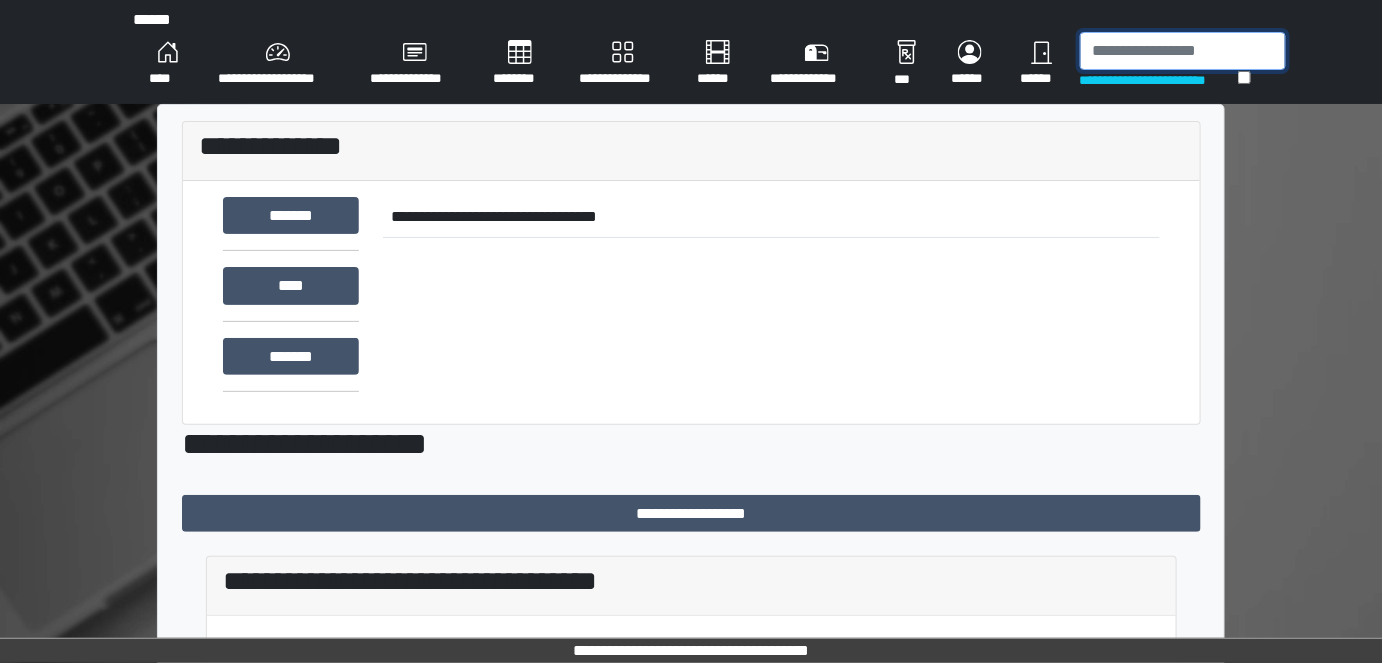 click at bounding box center (1183, 51) 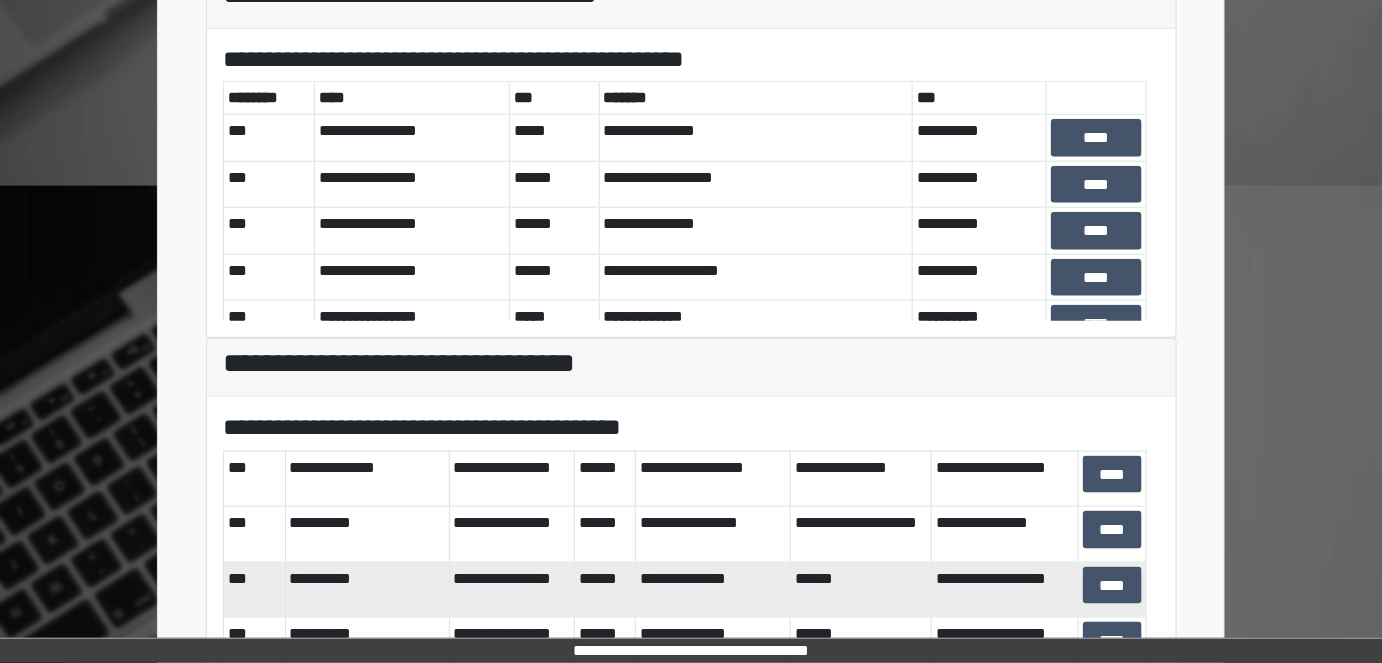 scroll, scrollTop: 670, scrollLeft: 0, axis: vertical 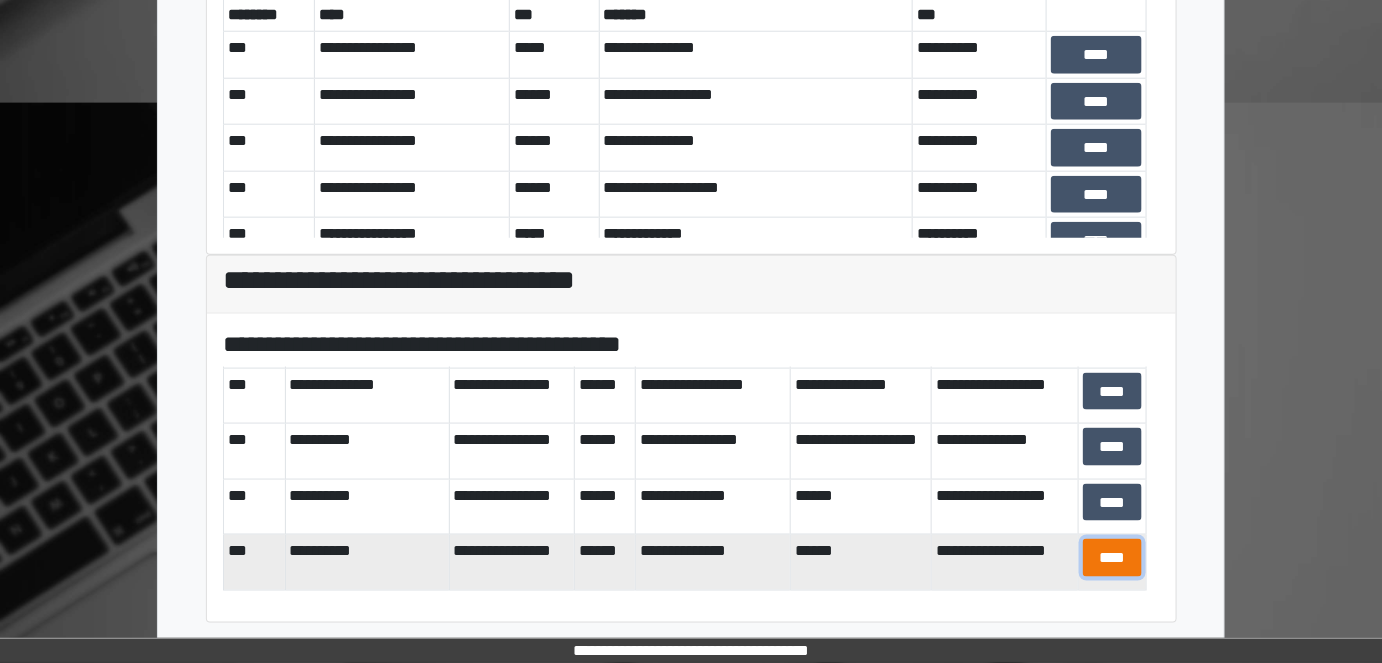 click on "****" at bounding box center [1112, 557] 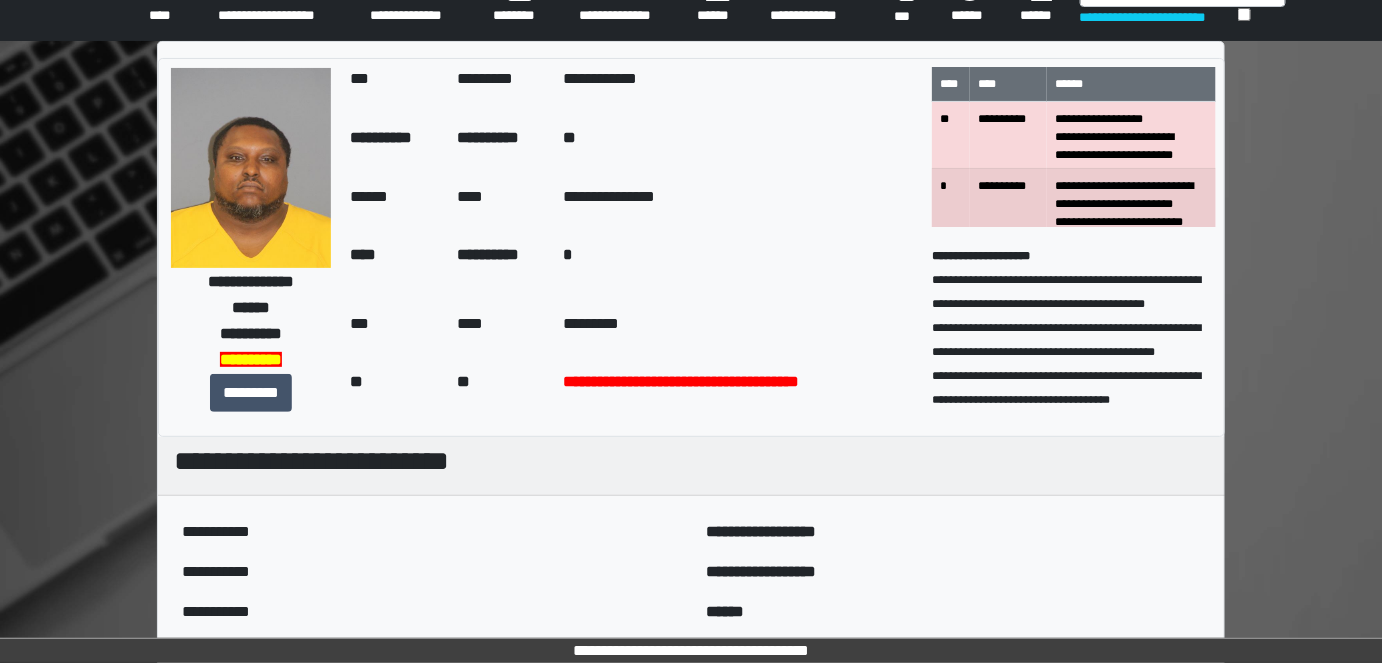 scroll, scrollTop: 0, scrollLeft: 0, axis: both 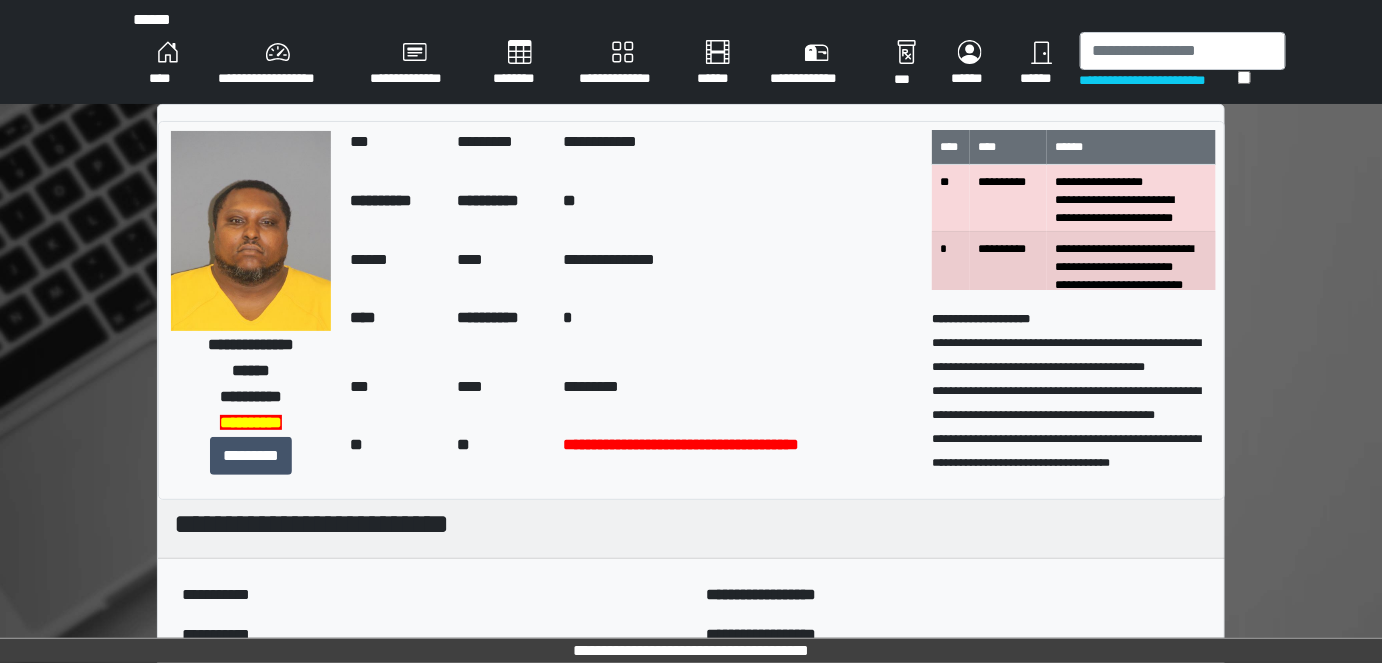 click on "**********" at bounding box center (1159, 80) 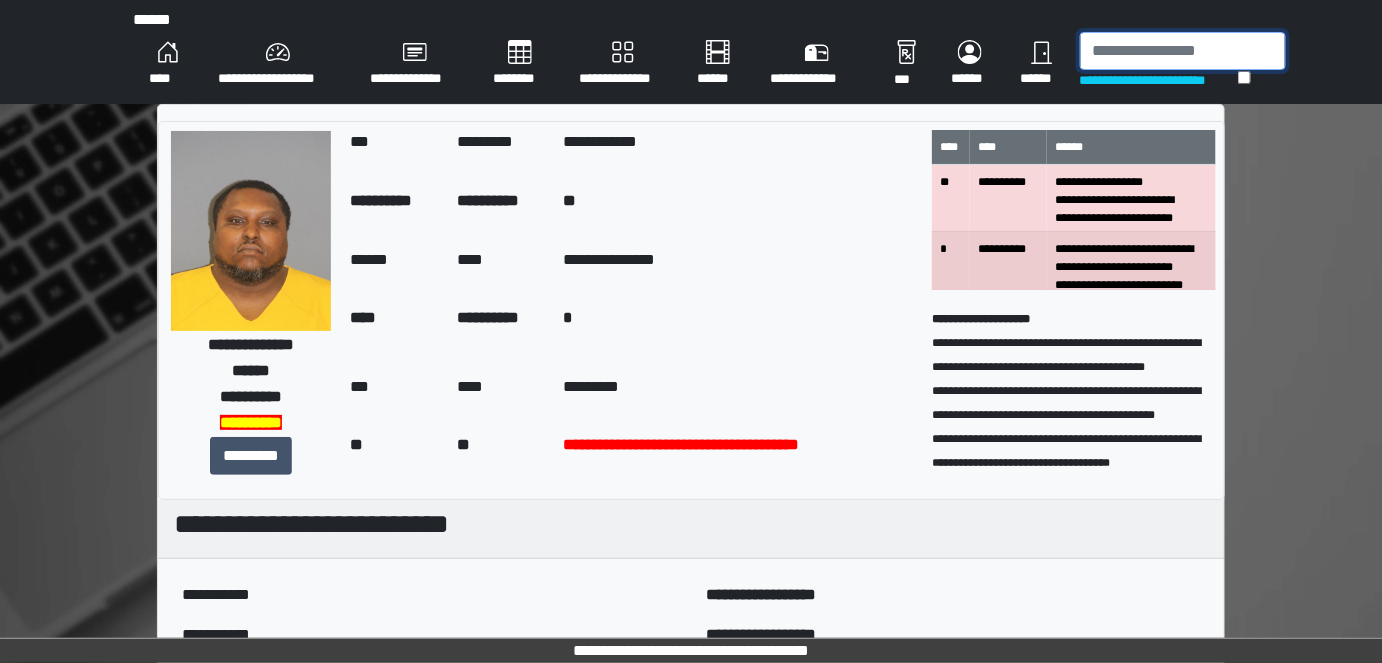 click at bounding box center [1183, 51] 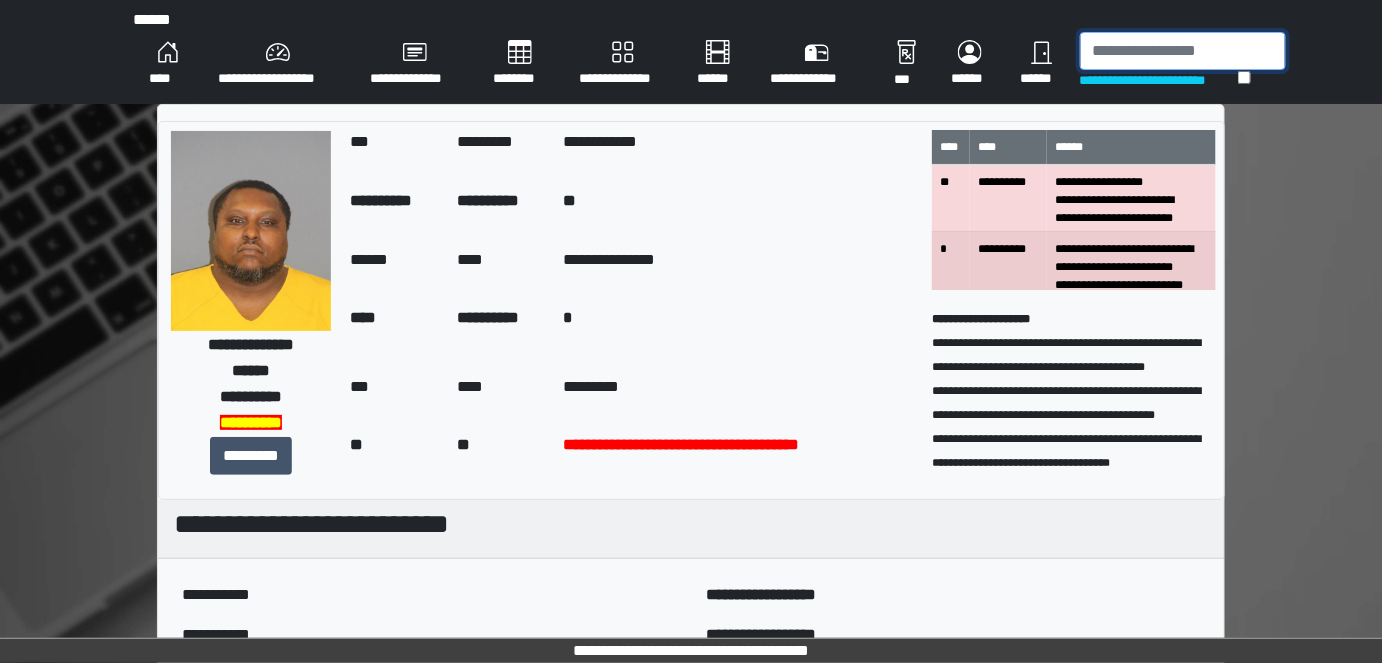 click at bounding box center [1183, 51] 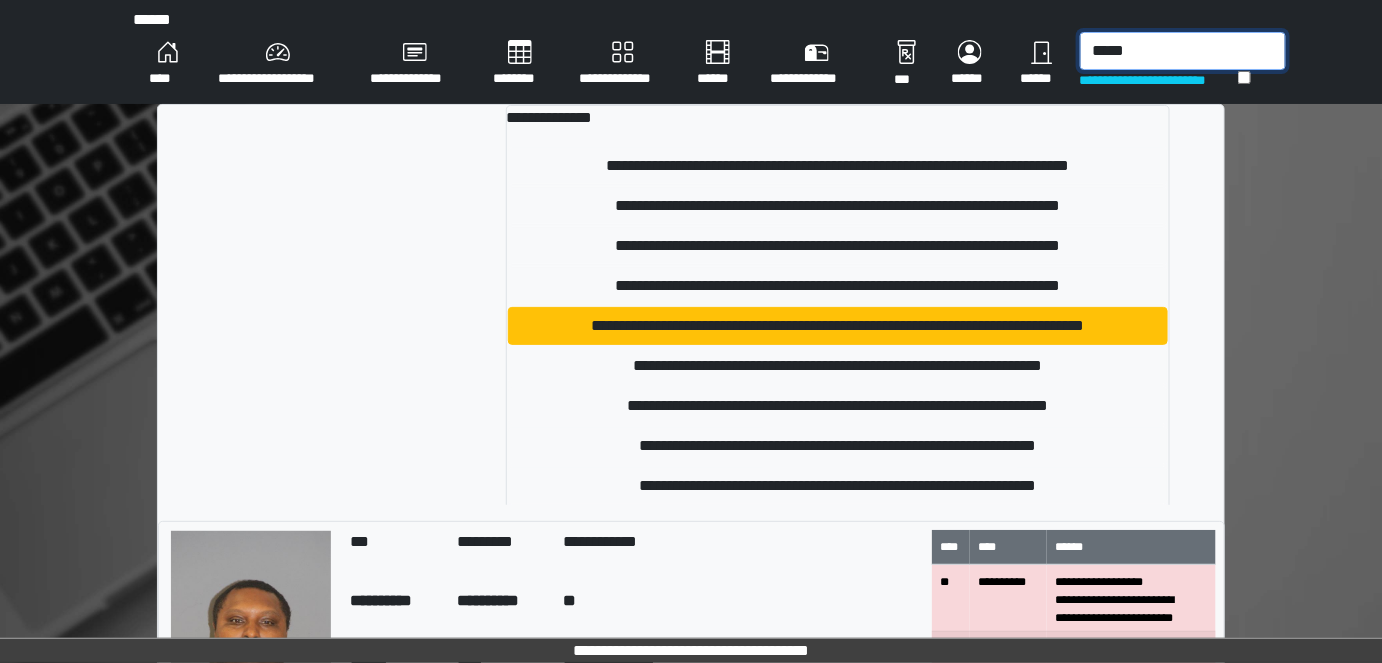 type on "*****" 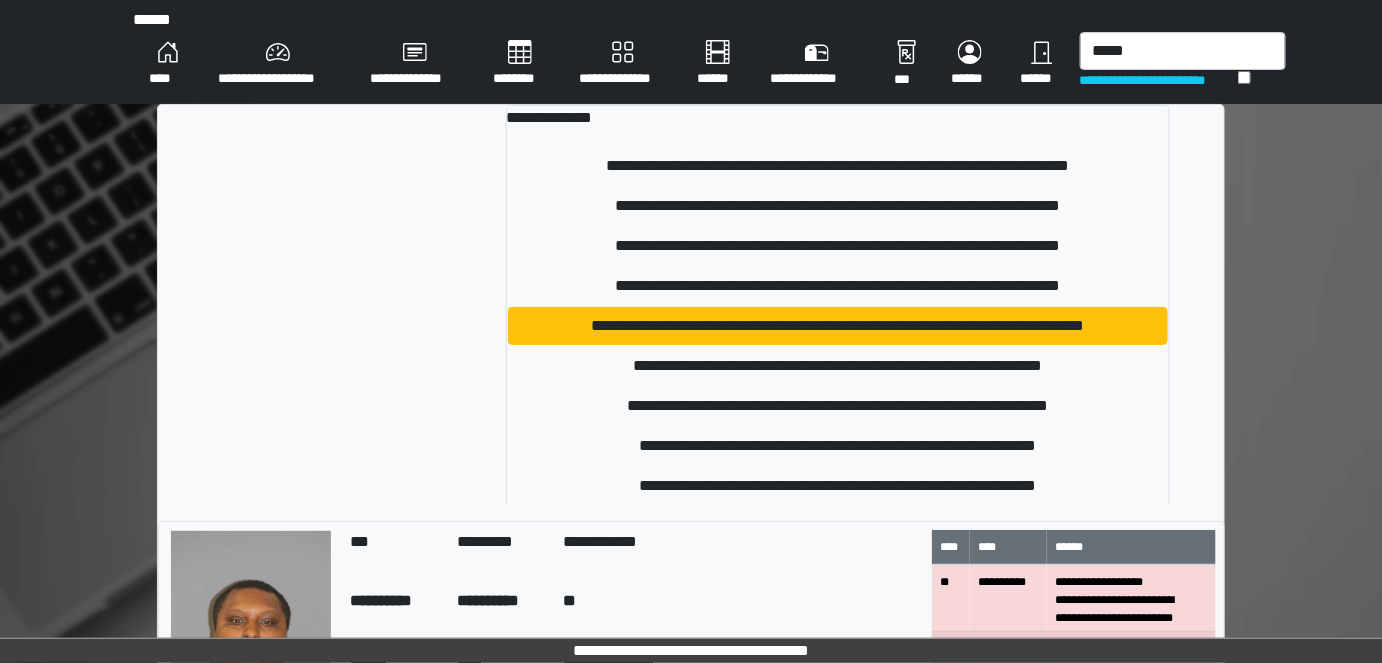 click at bounding box center (351, 402) 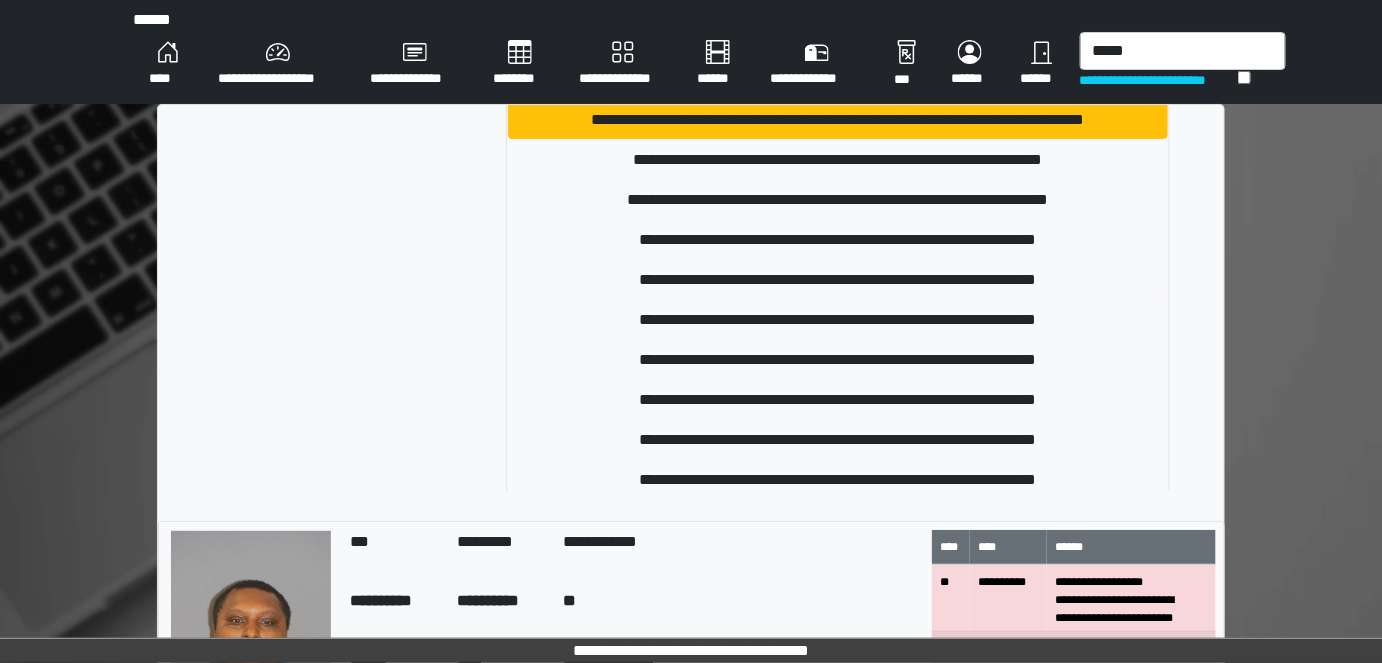 scroll, scrollTop: 209, scrollLeft: 0, axis: vertical 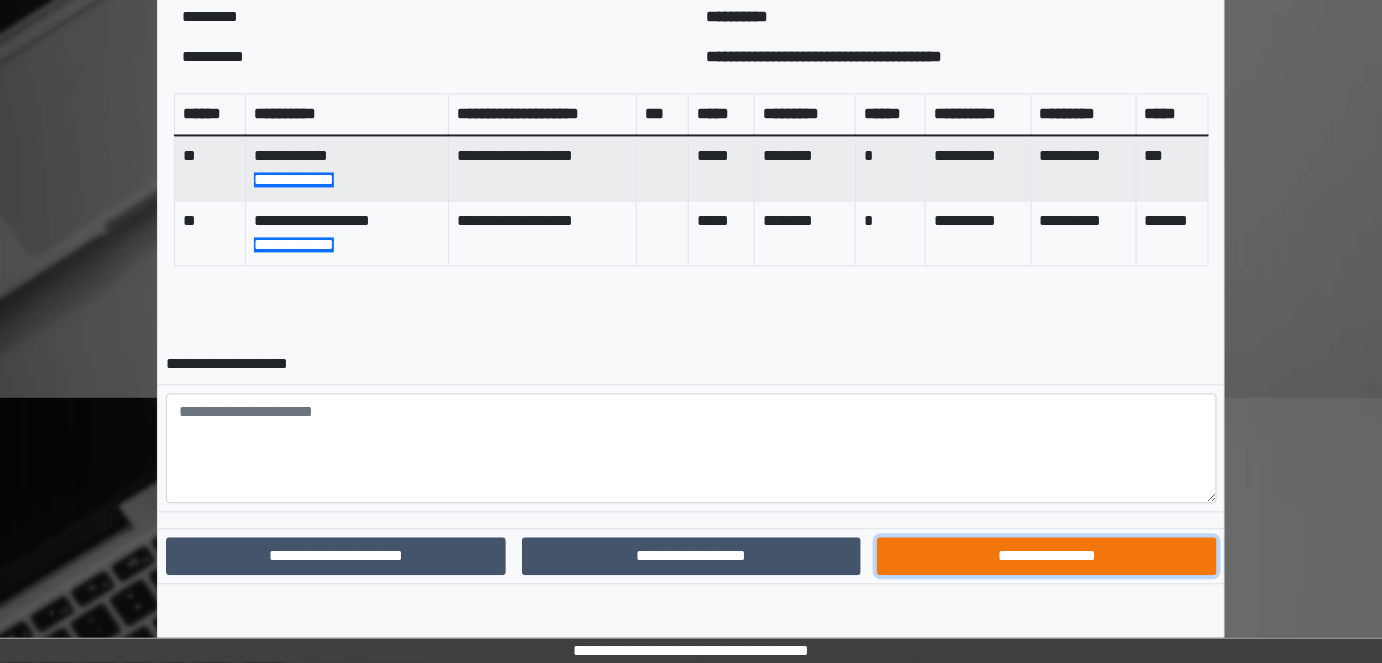 click on "**********" at bounding box center (1047, 556) 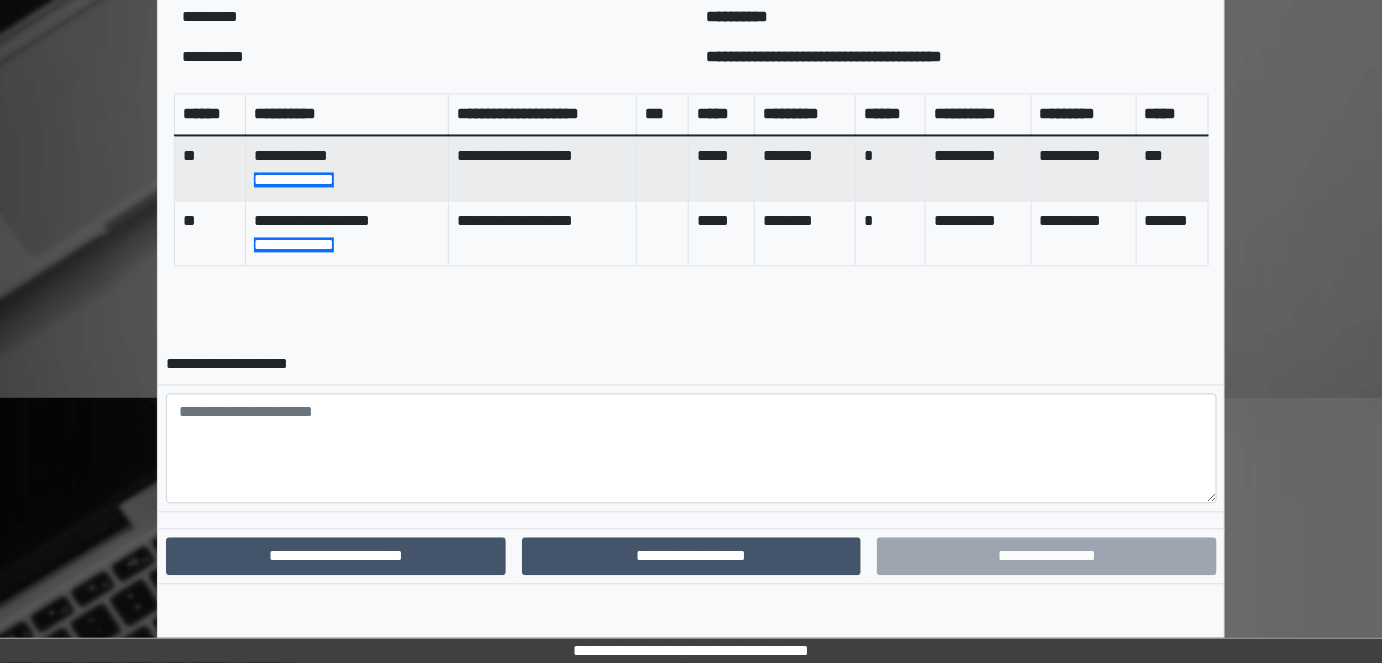 scroll, scrollTop: 1154, scrollLeft: 0, axis: vertical 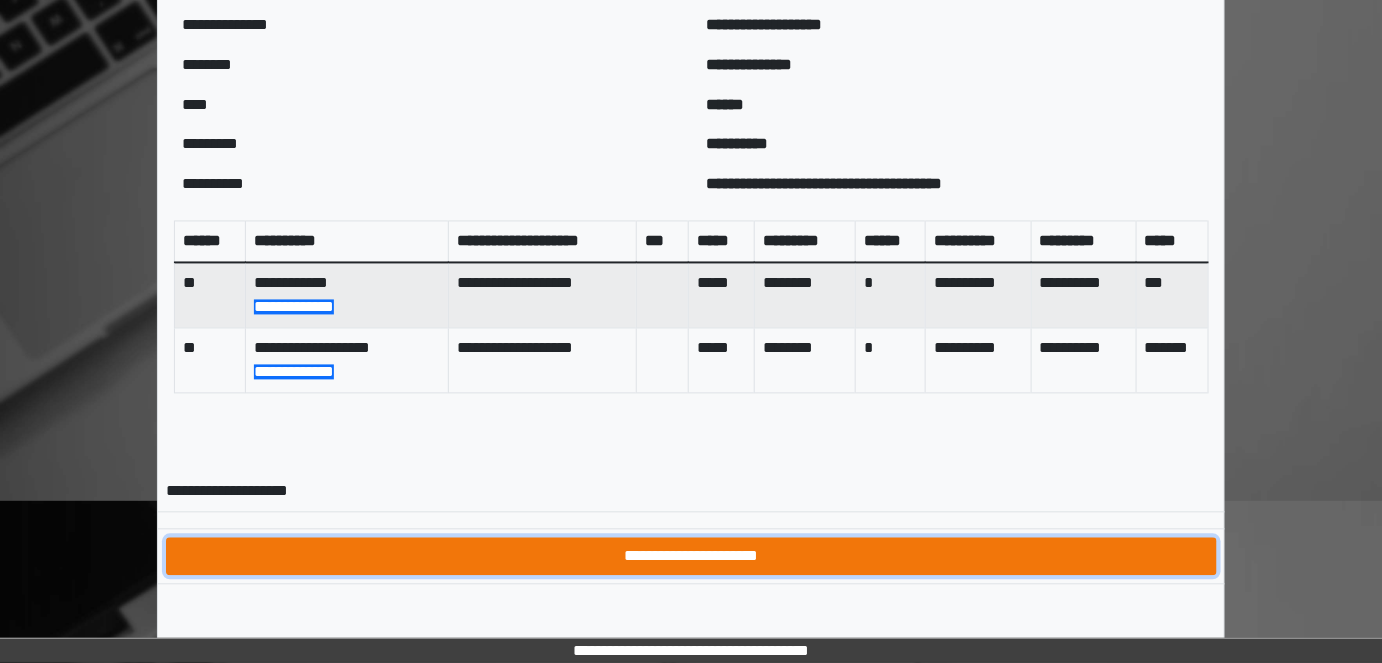click on "**********" at bounding box center (691, 556) 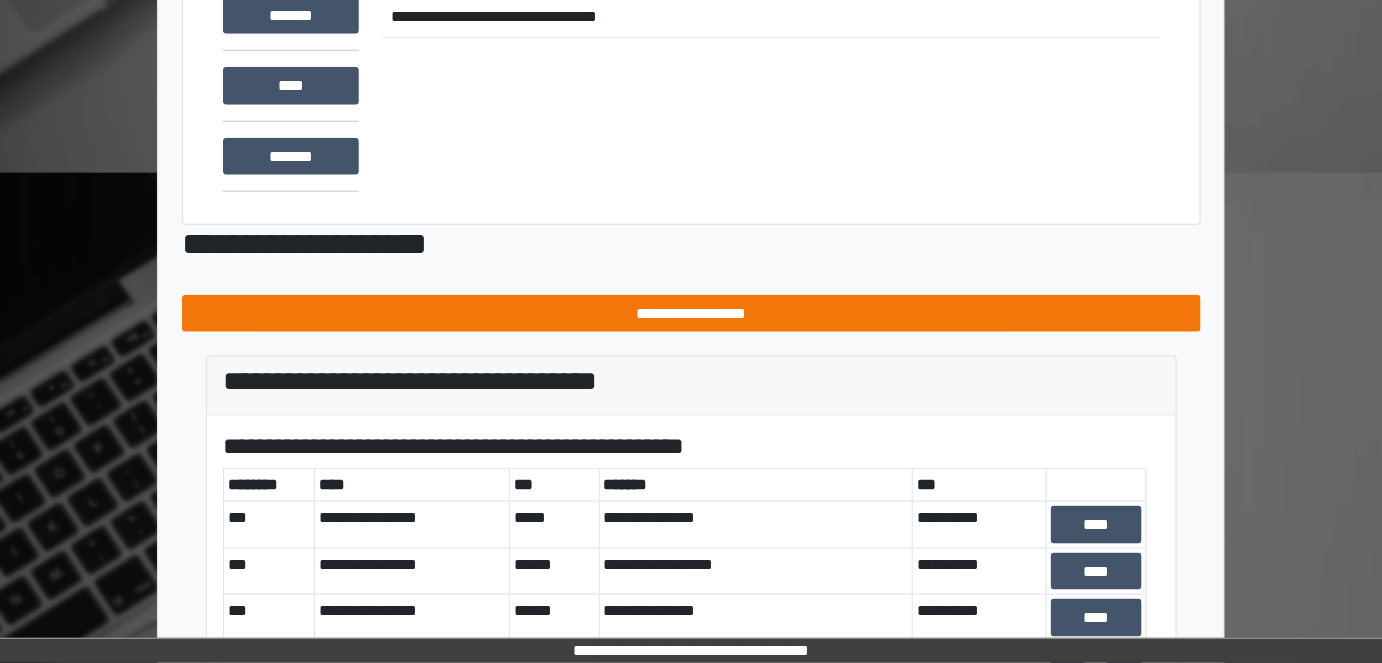 scroll, scrollTop: 636, scrollLeft: 0, axis: vertical 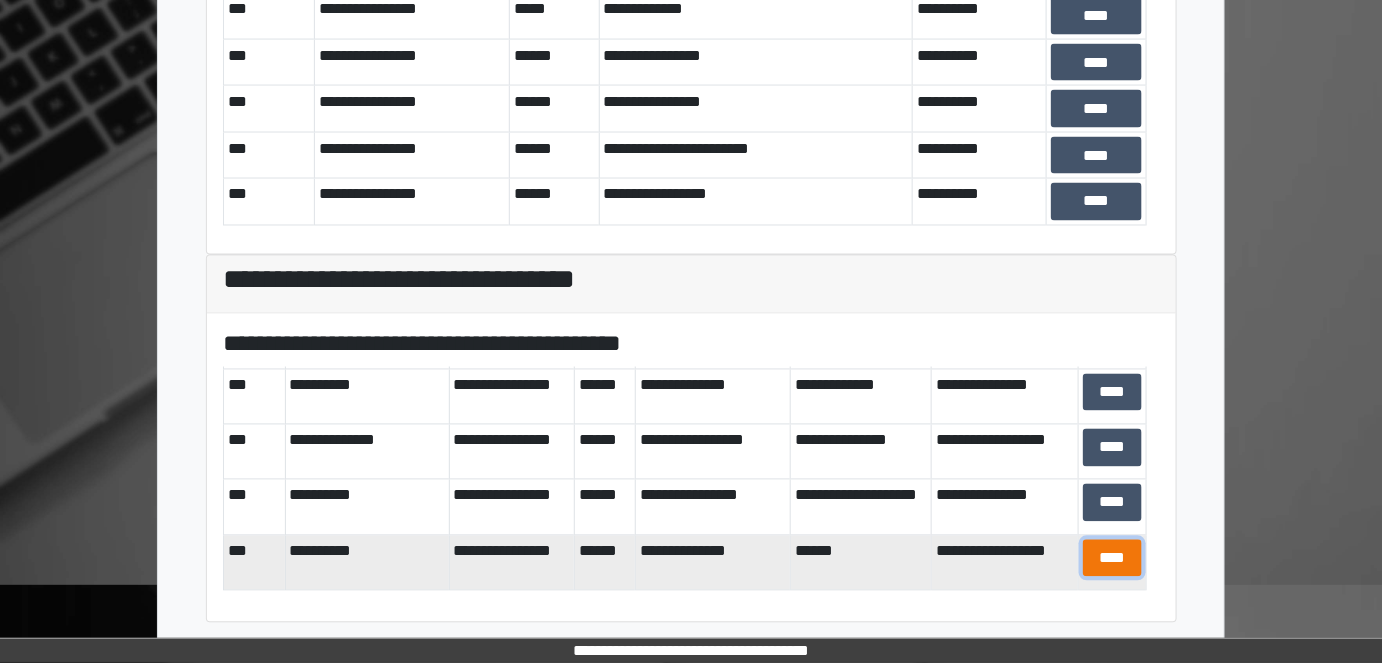 click on "****" at bounding box center (1112, 558) 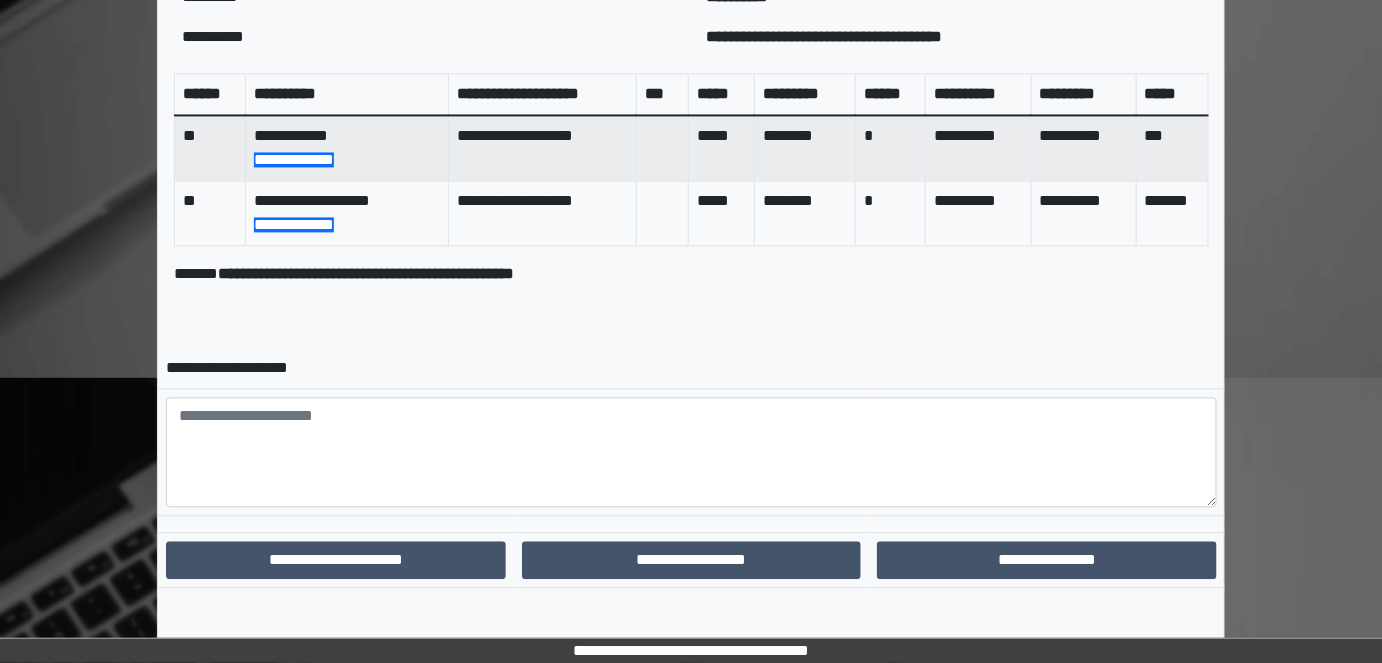 scroll, scrollTop: 1281, scrollLeft: 0, axis: vertical 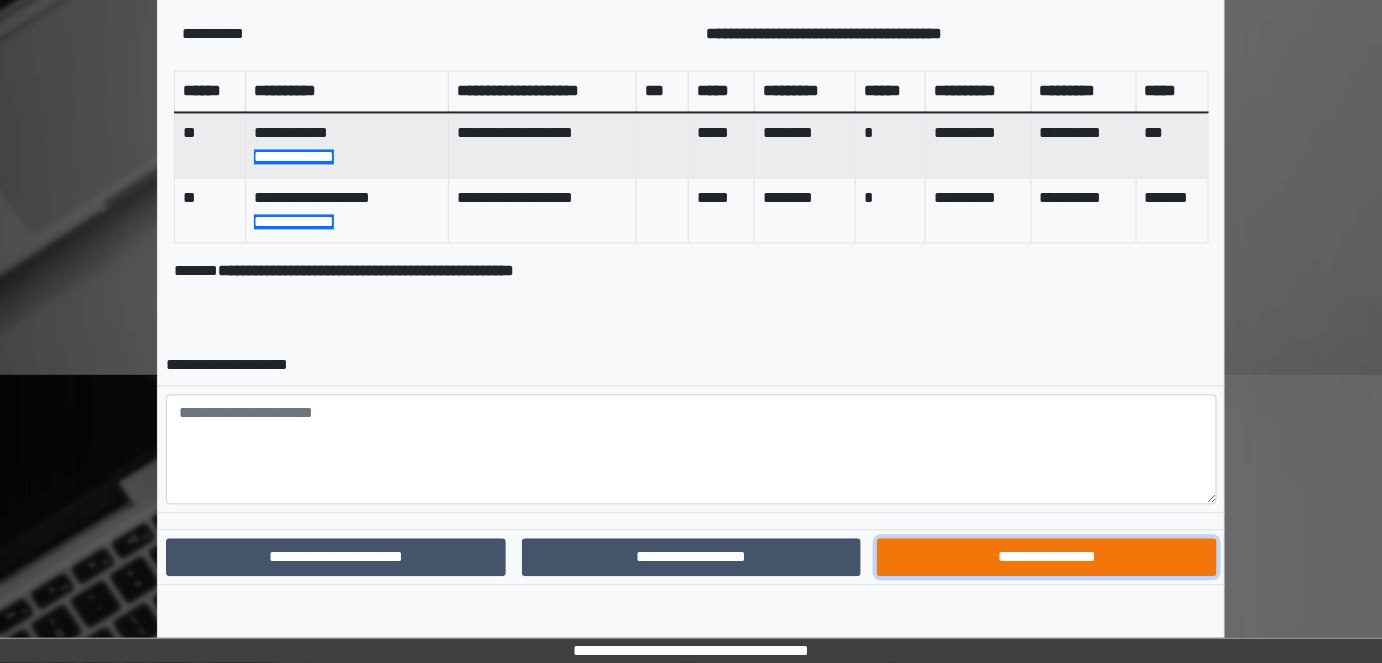click on "**********" at bounding box center [1047, 556] 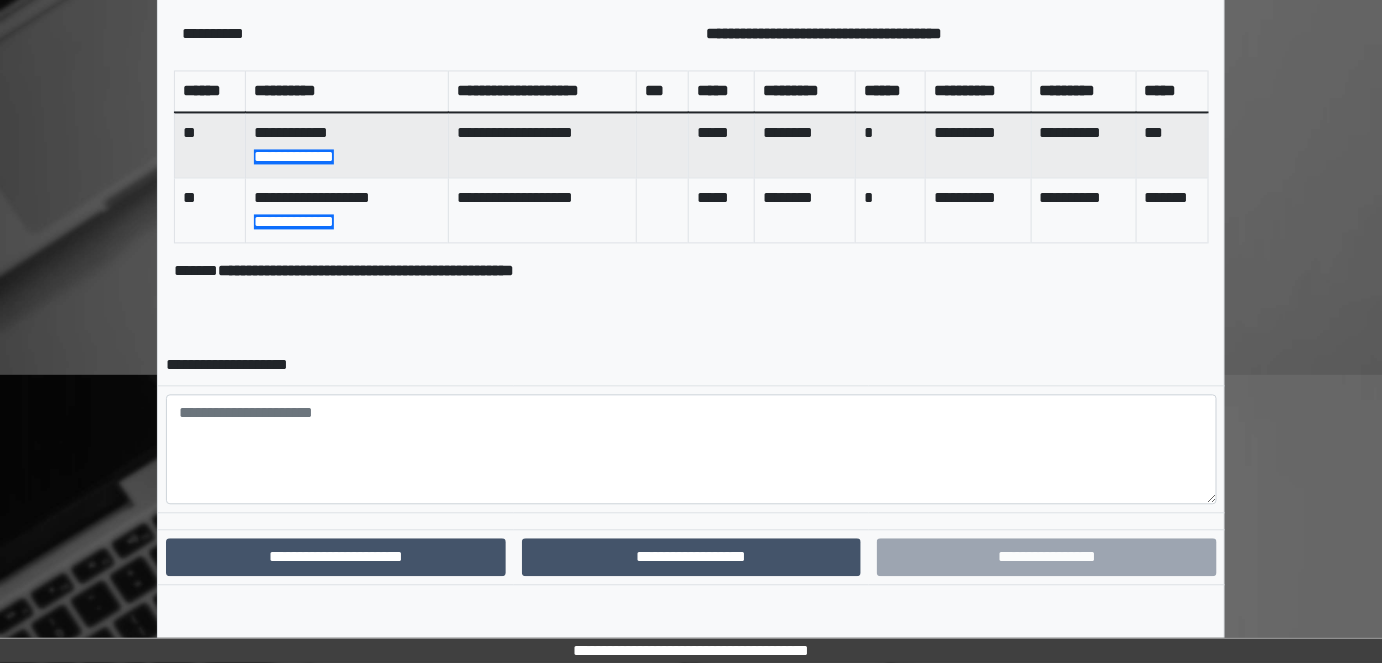 scroll, scrollTop: 1178, scrollLeft: 0, axis: vertical 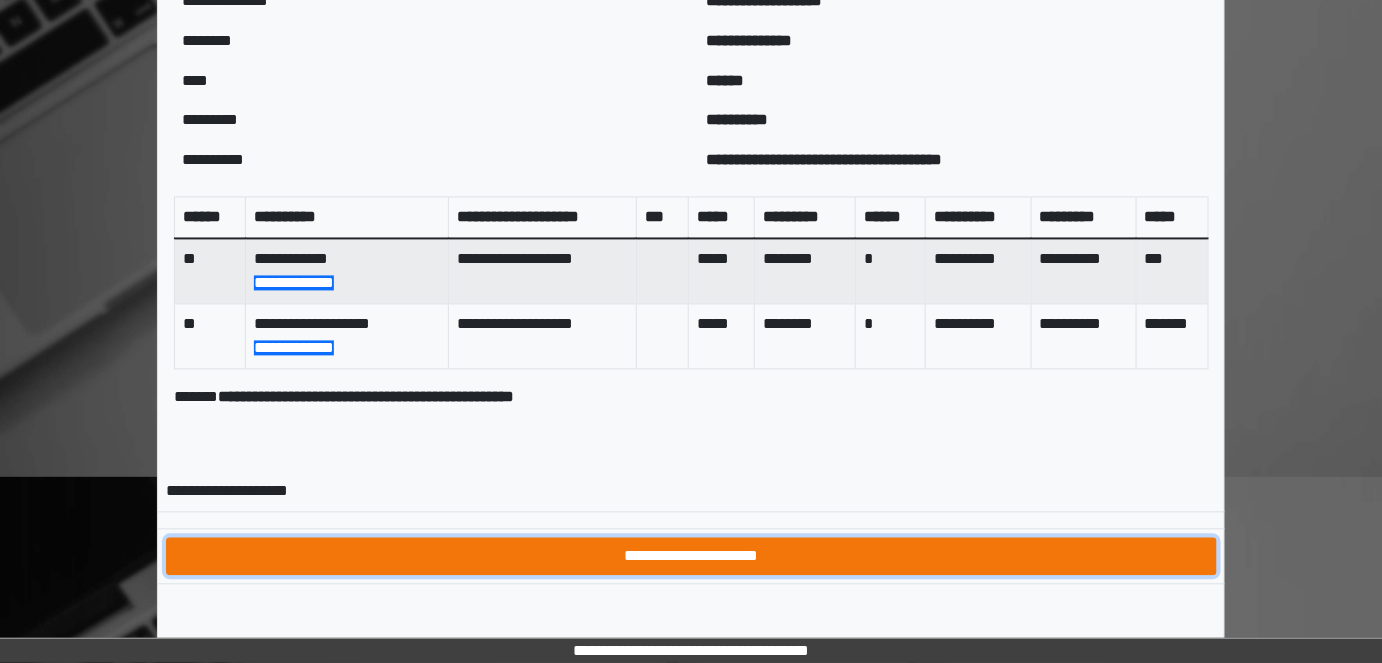 click on "**********" at bounding box center [691, 556] 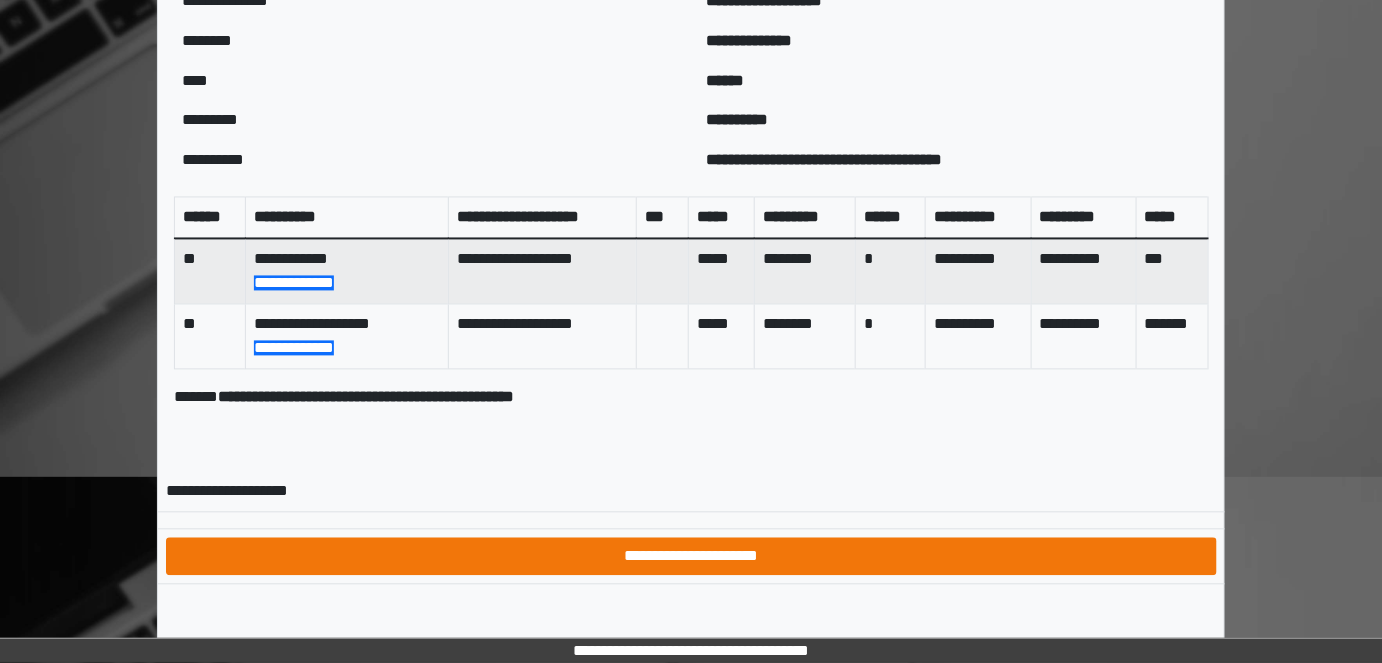 scroll, scrollTop: 0, scrollLeft: 0, axis: both 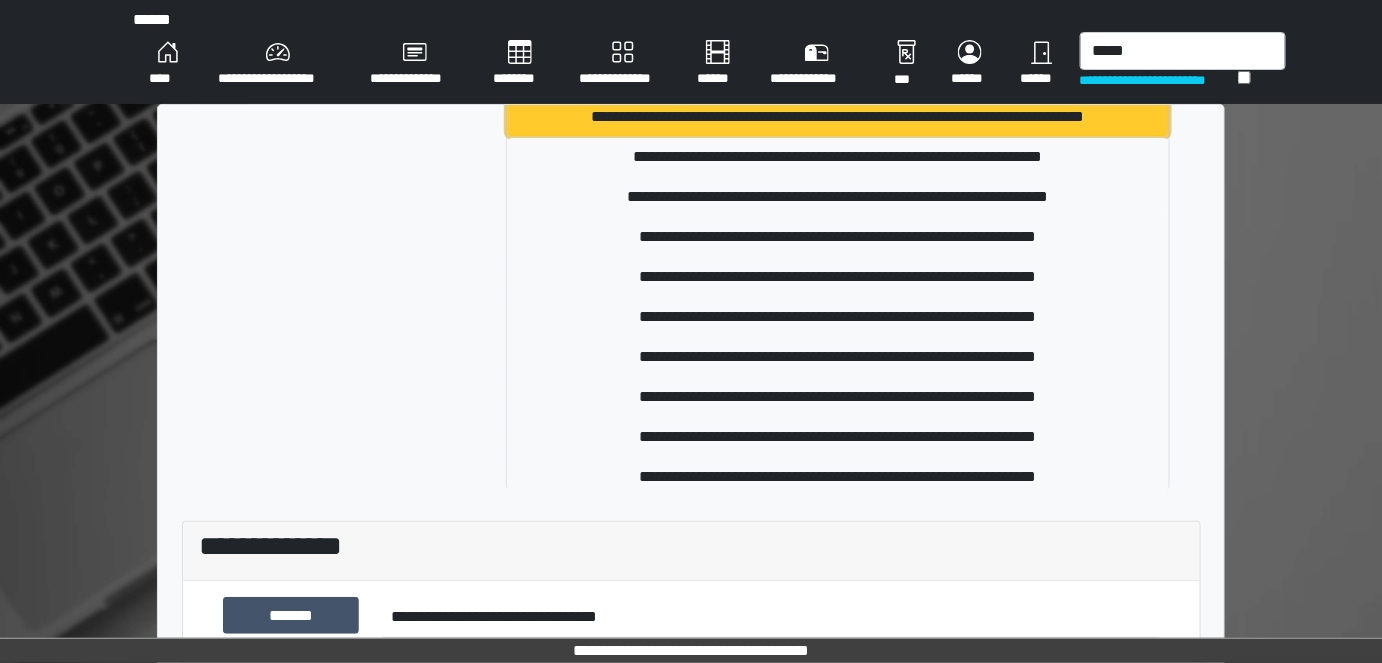 click on "**********" at bounding box center [838, 117] 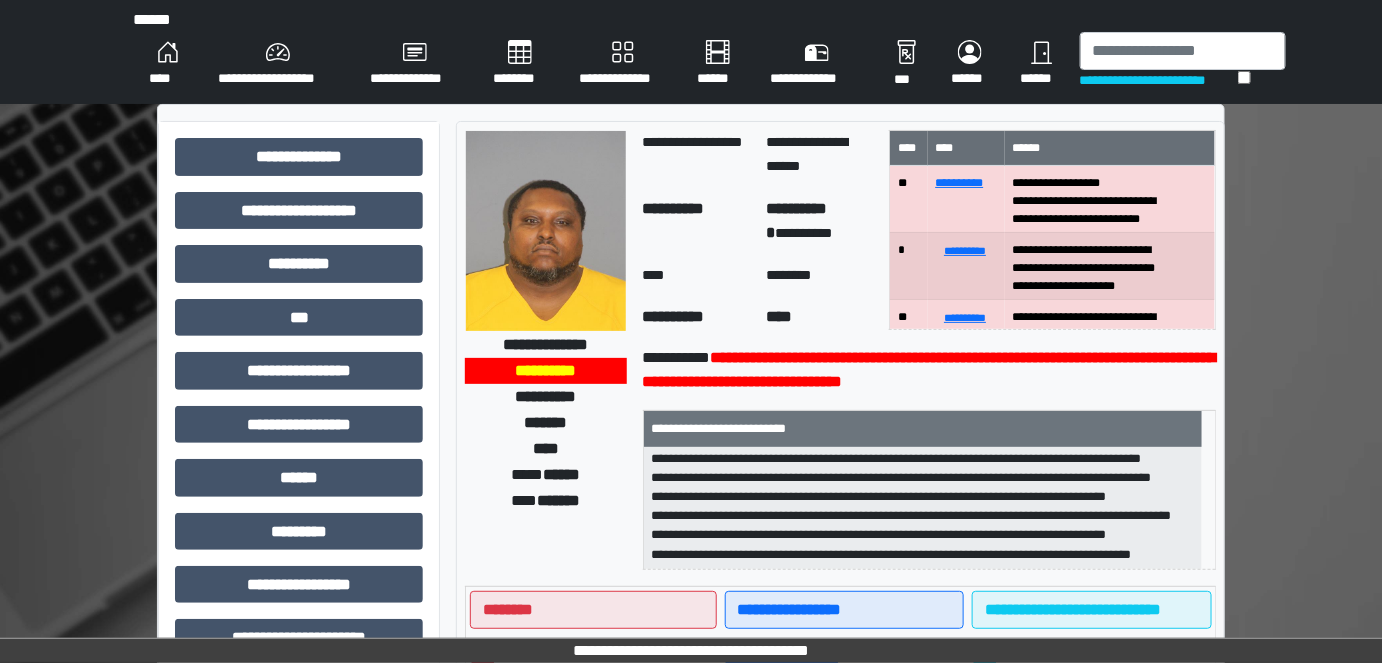scroll, scrollTop: 101, scrollLeft: 0, axis: vertical 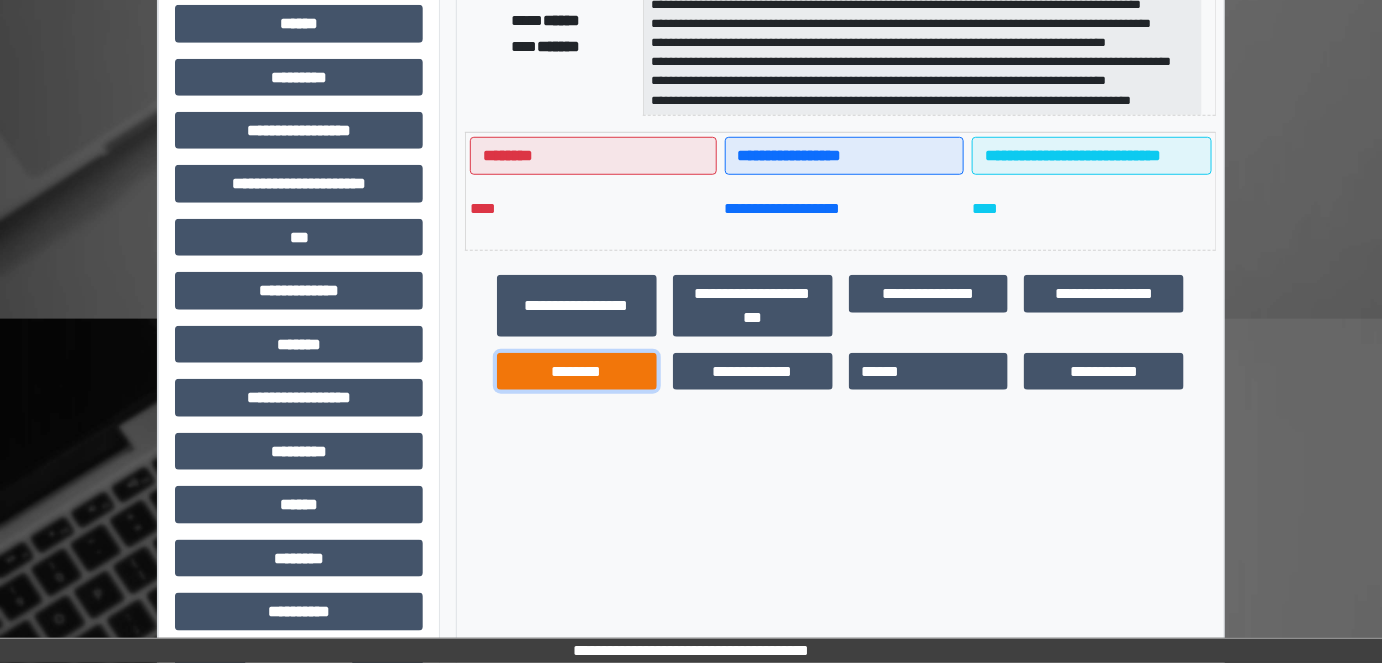 click on "********" at bounding box center (577, 371) 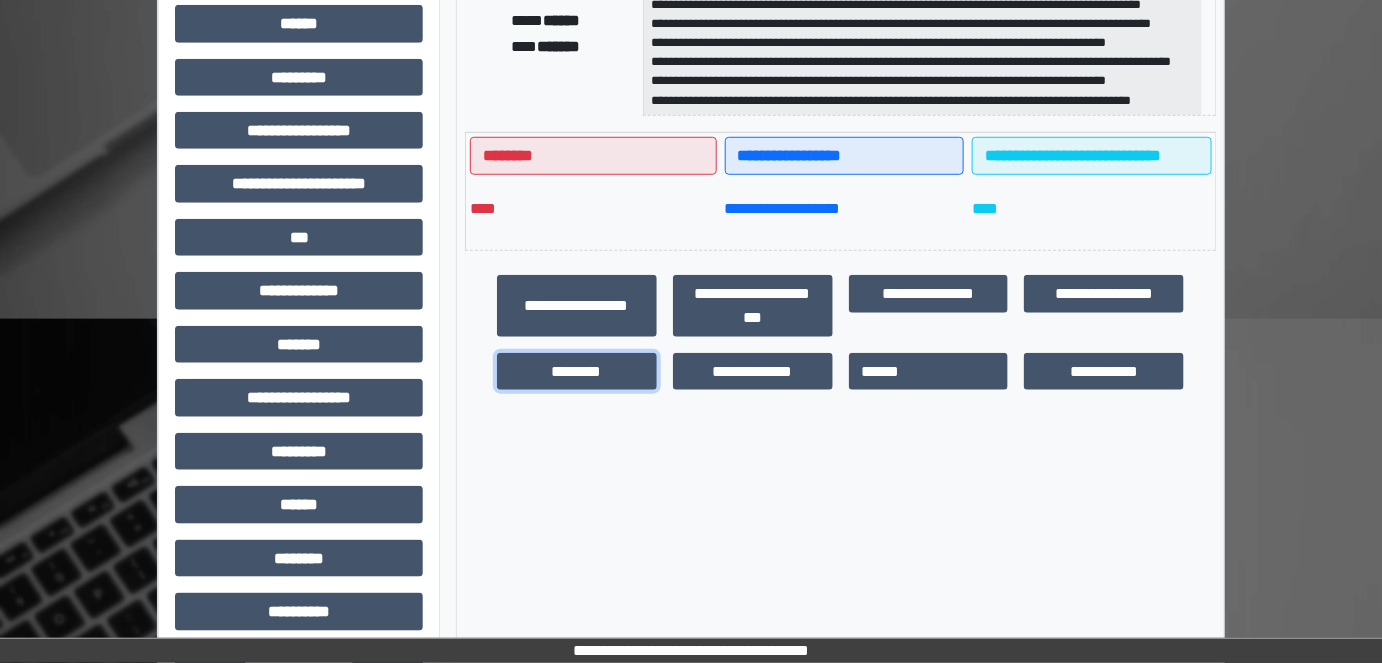 scroll 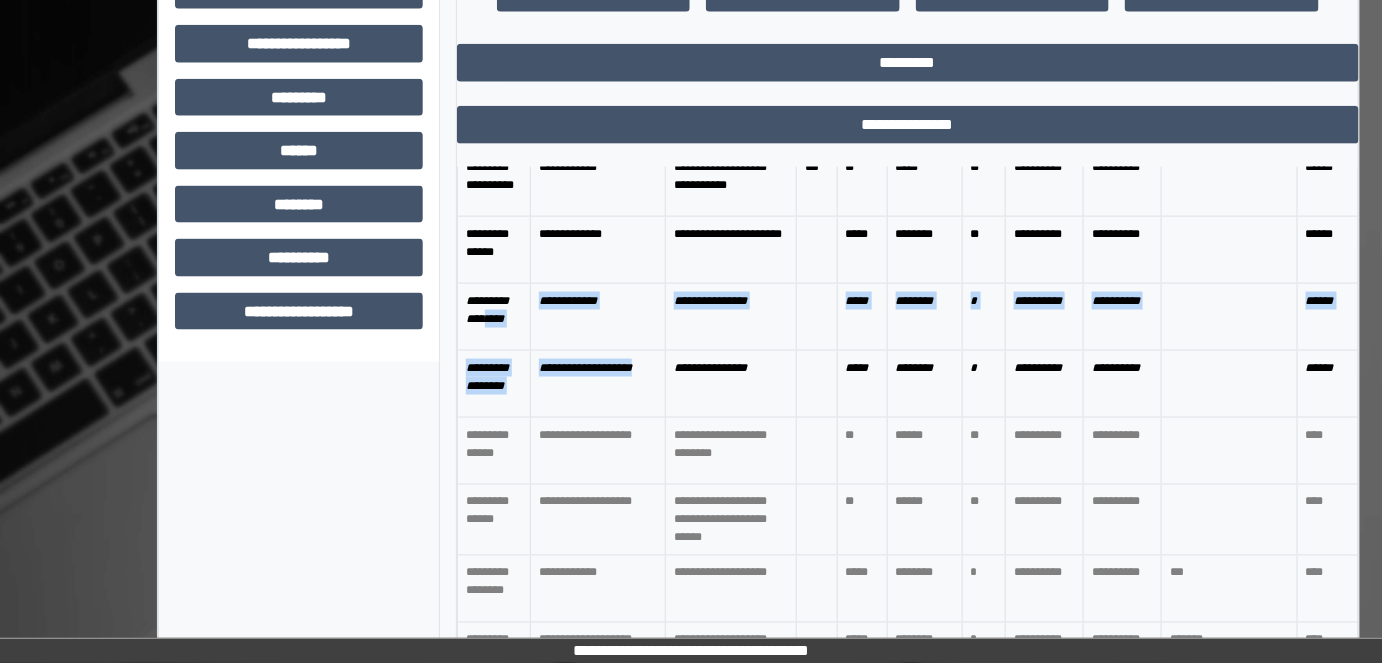 drag, startPoint x: 615, startPoint y: 411, endPoint x: 520, endPoint y: 323, distance: 129.49518 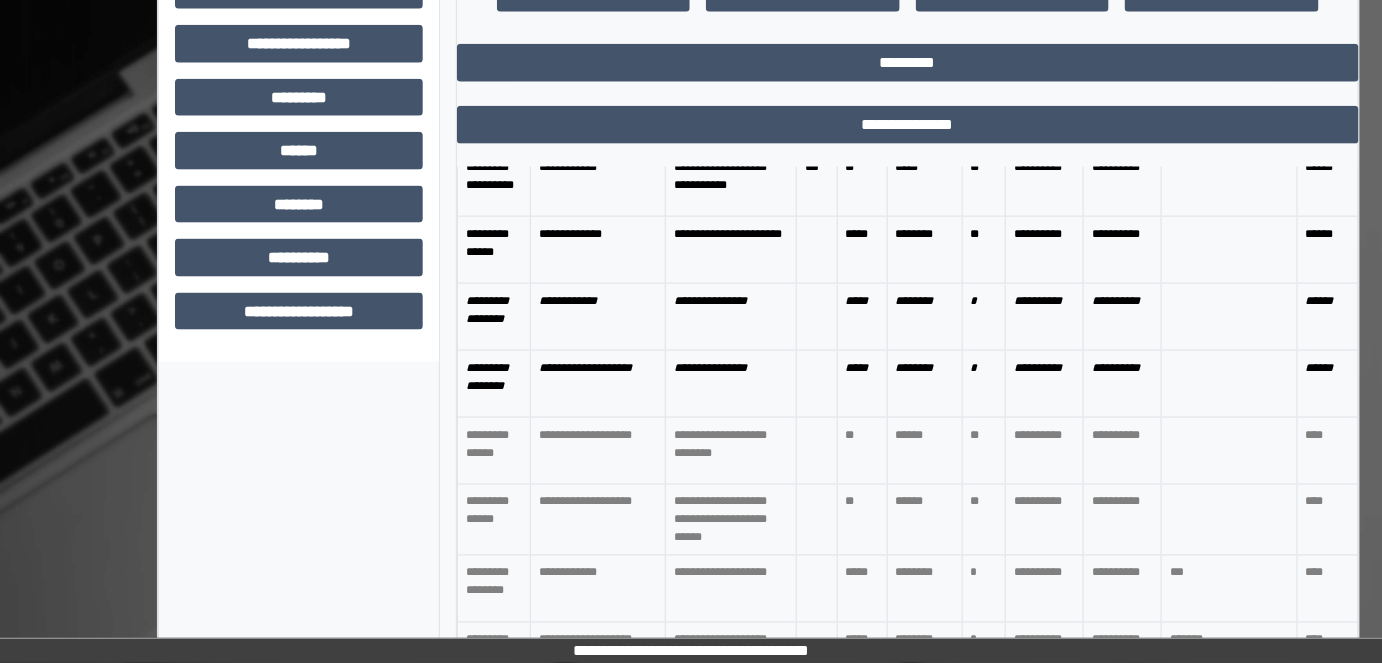 click at bounding box center [1229, 451] 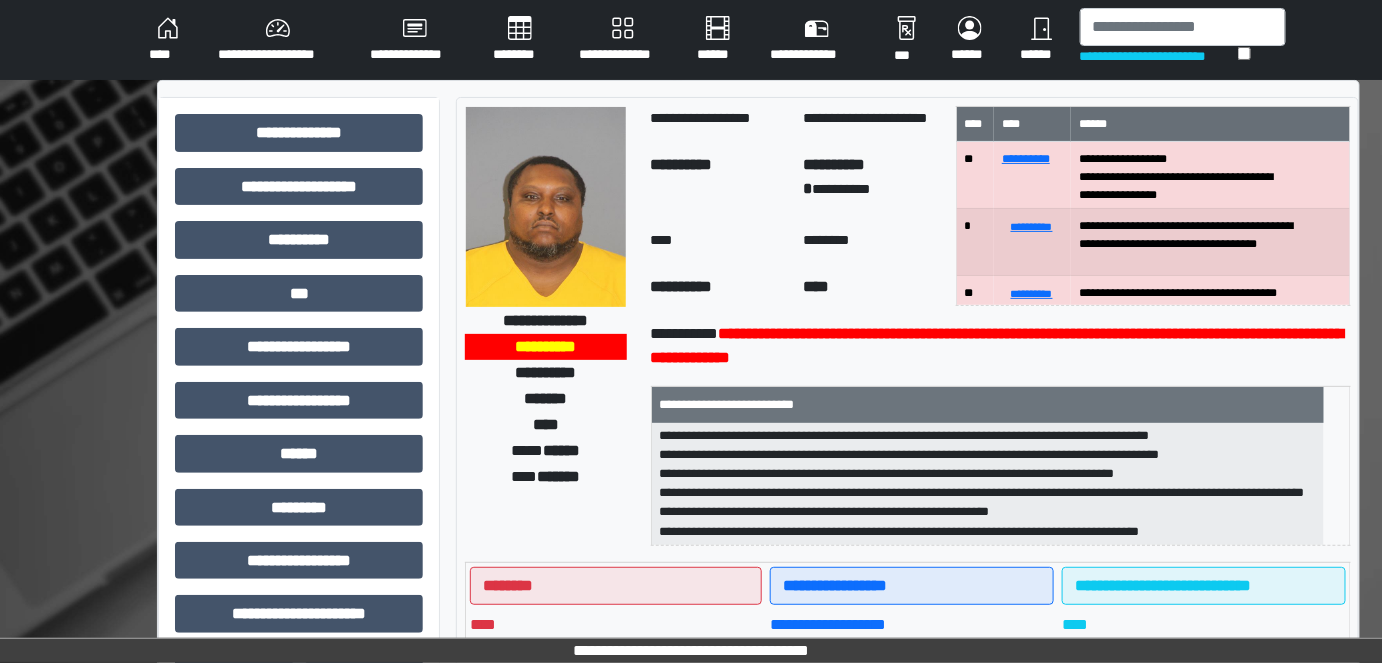 scroll, scrollTop: 0, scrollLeft: 0, axis: both 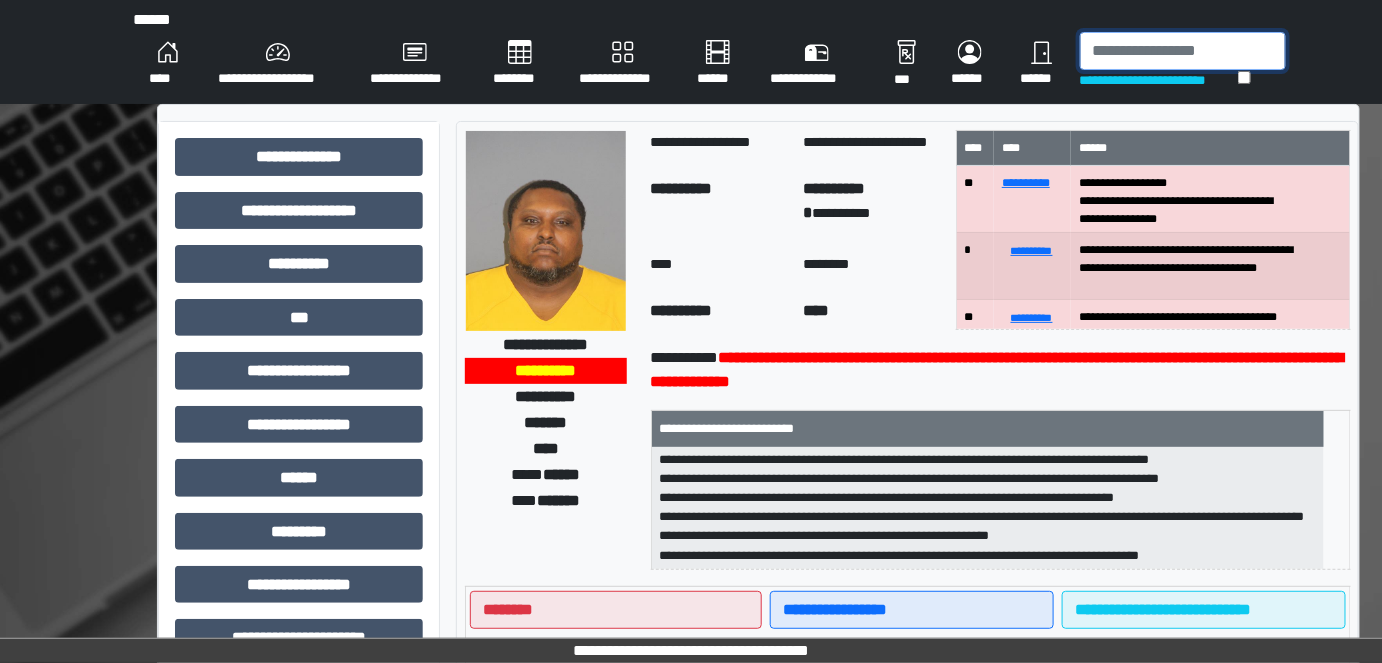 click at bounding box center (1183, 51) 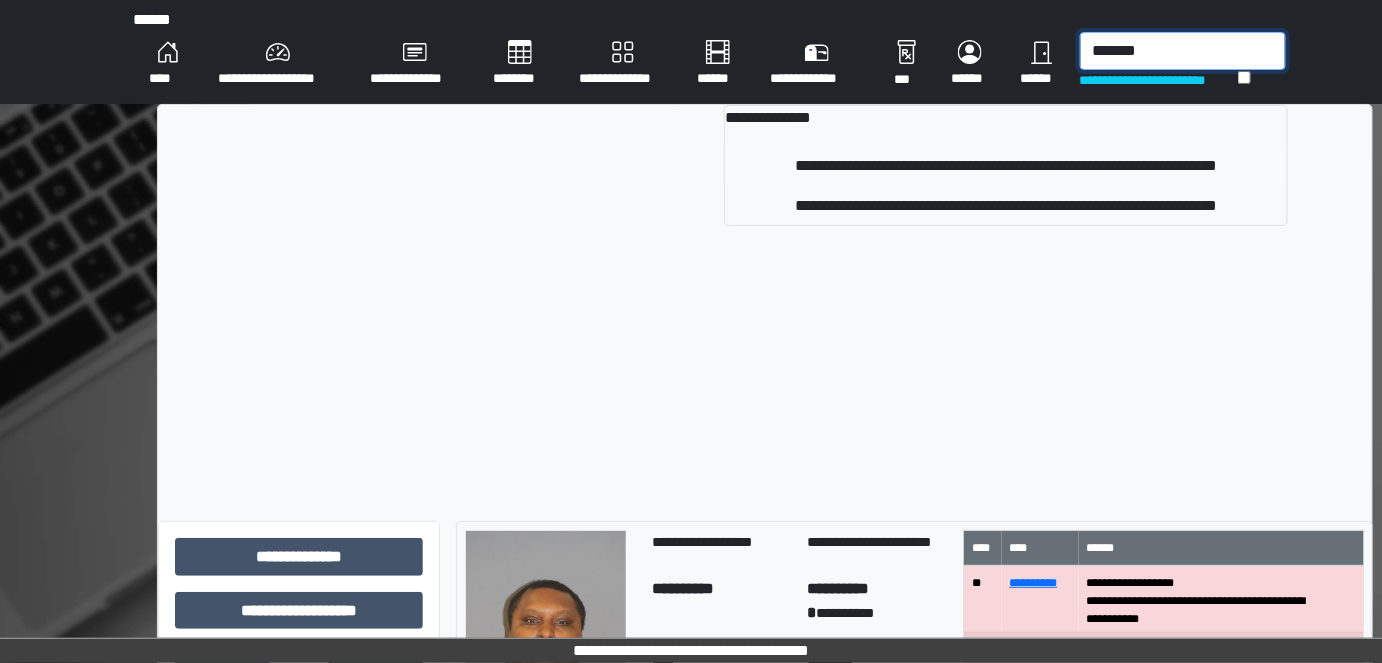 type on "*******" 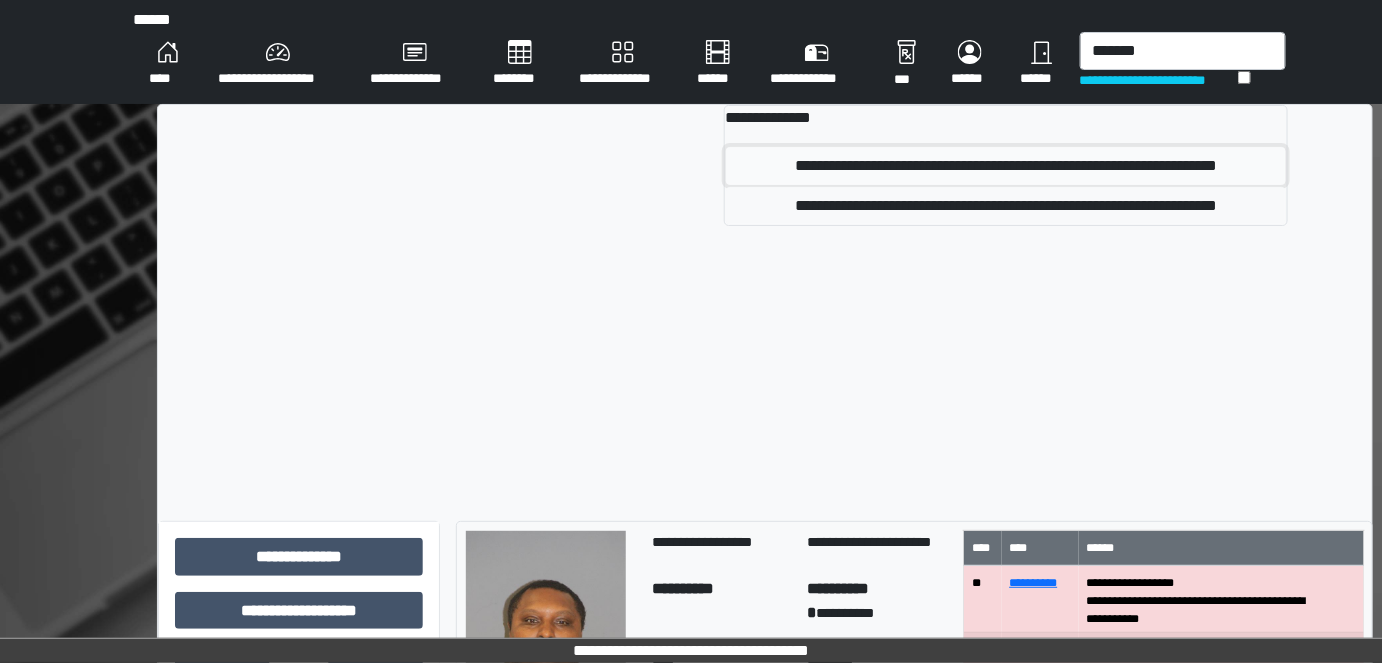 click on "**********" at bounding box center [1005, 166] 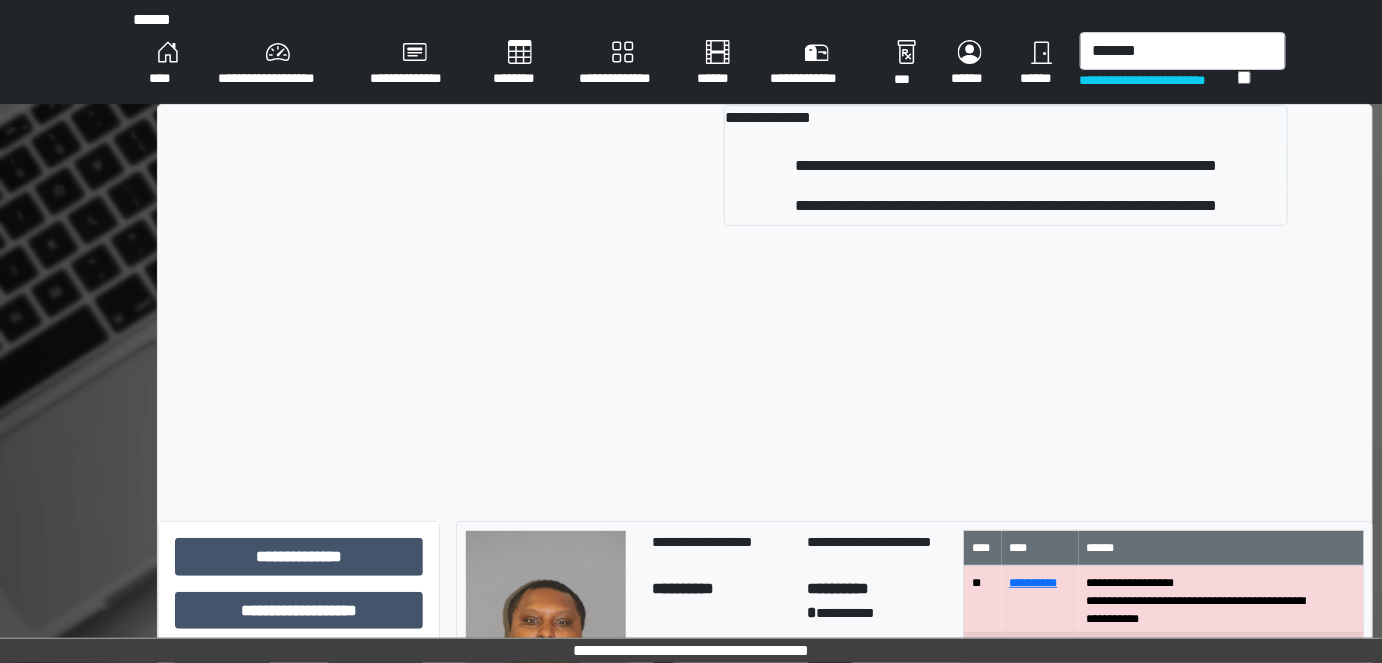type 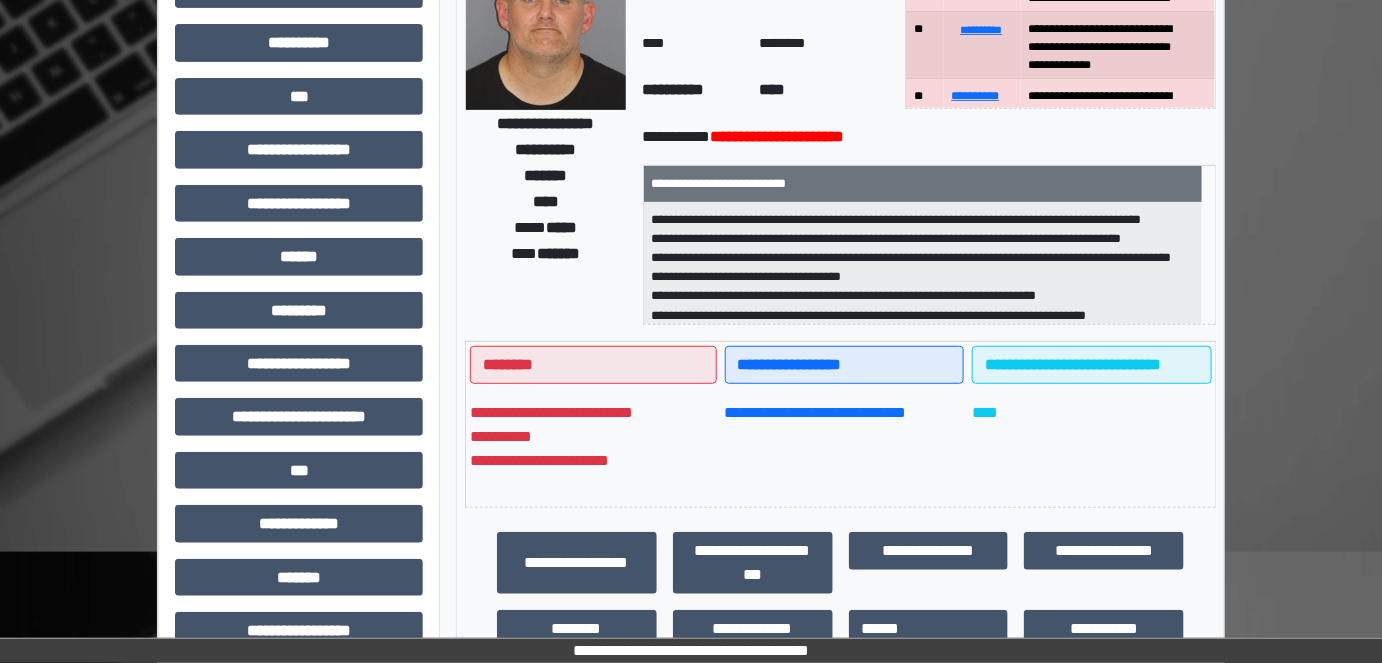 scroll, scrollTop: 272, scrollLeft: 0, axis: vertical 